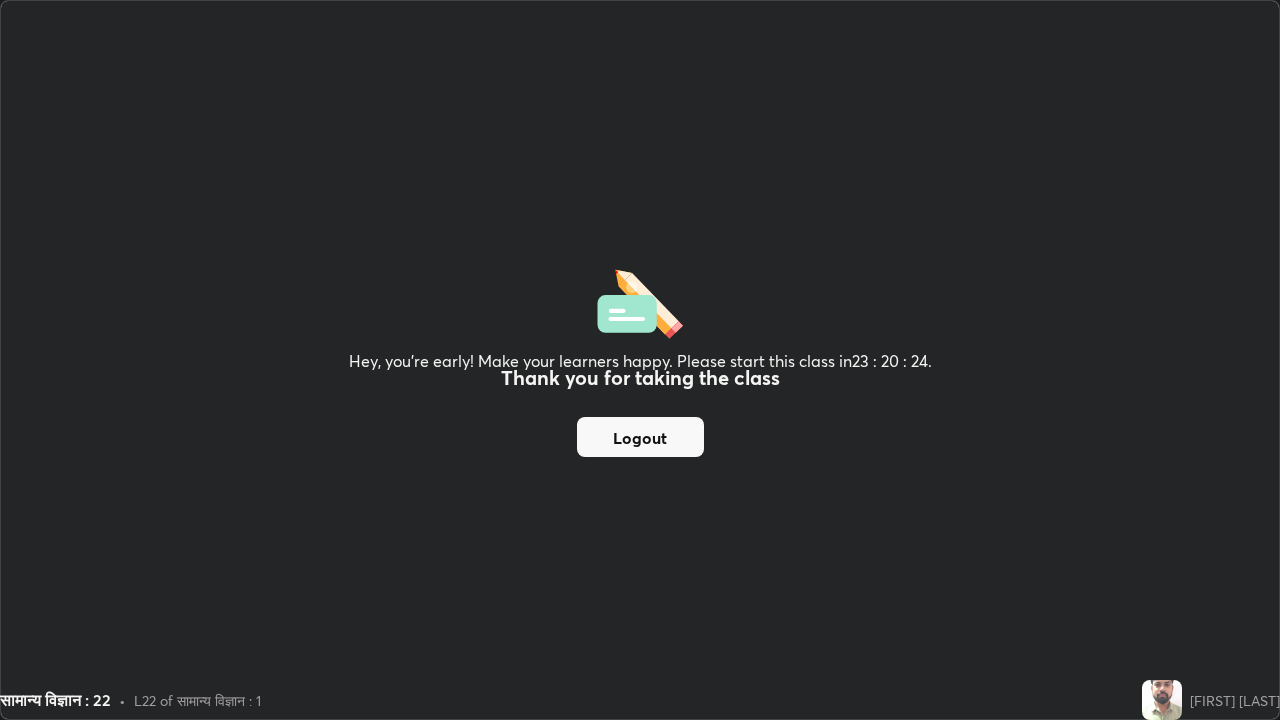 scroll, scrollTop: 0, scrollLeft: 0, axis: both 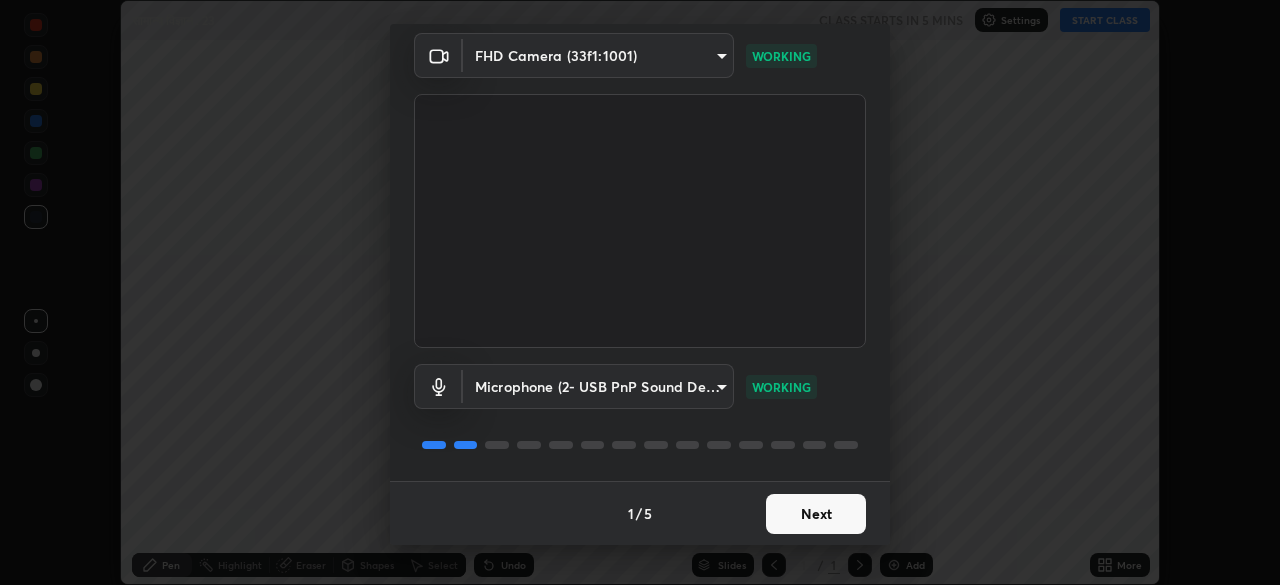 click on "Next" at bounding box center (816, 514) 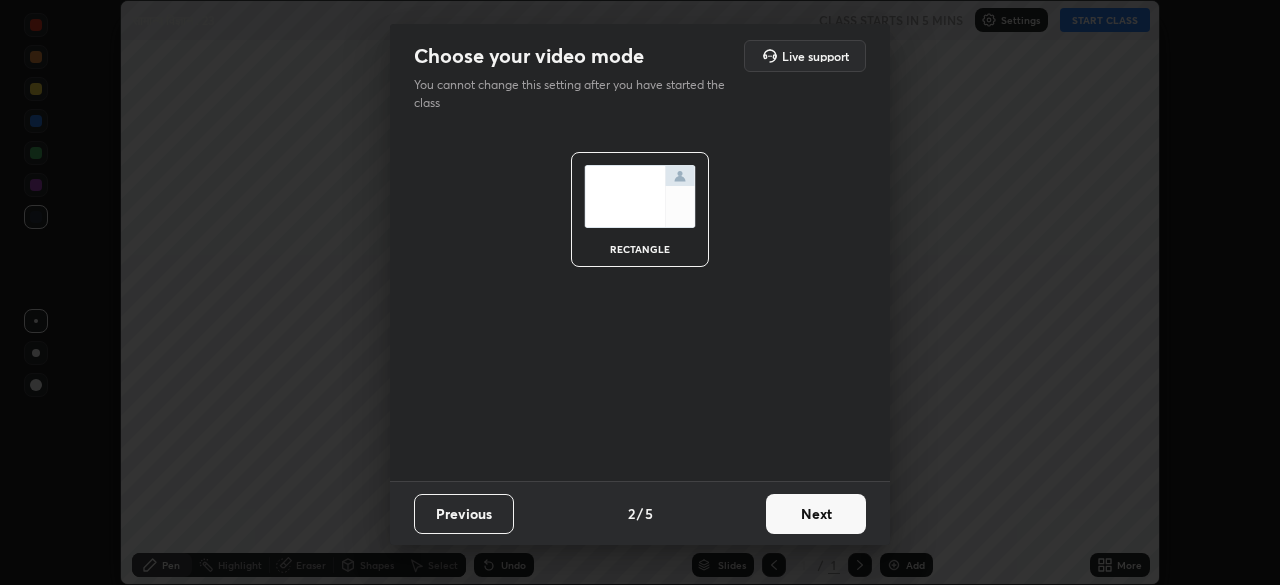 scroll, scrollTop: 0, scrollLeft: 0, axis: both 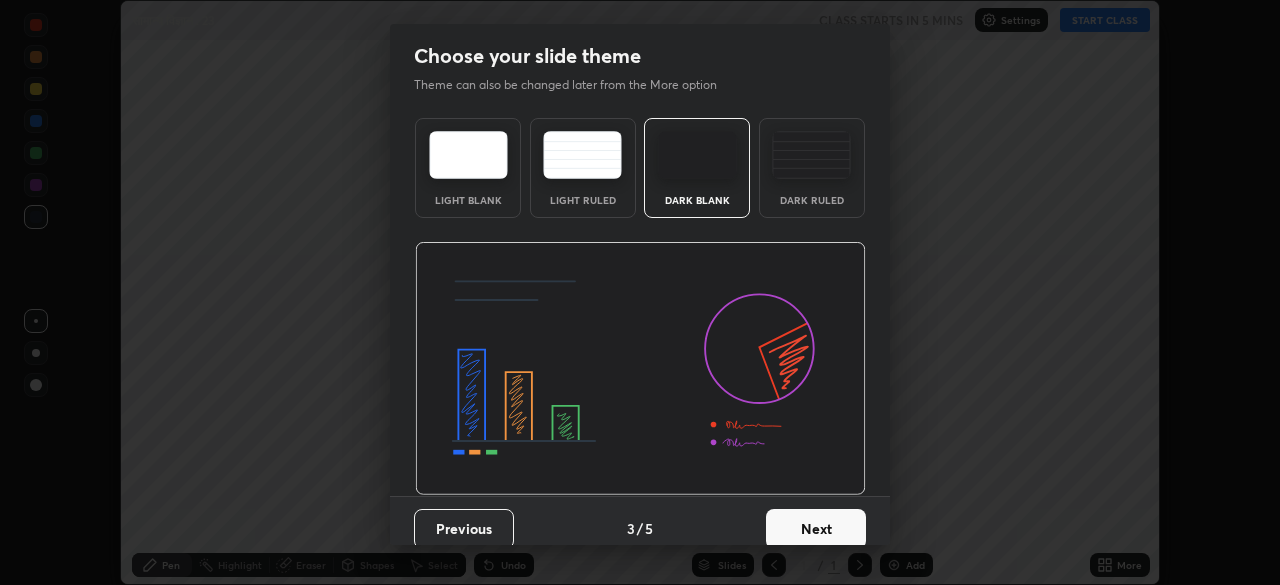 click on "Next" at bounding box center (816, 529) 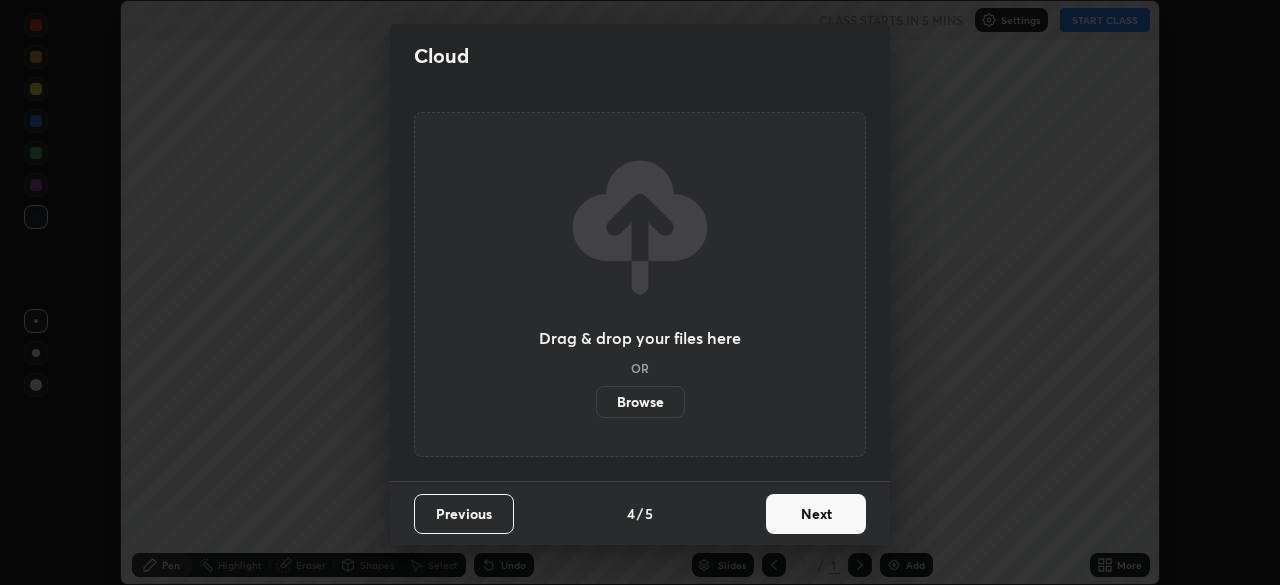 click on "Next" at bounding box center (816, 514) 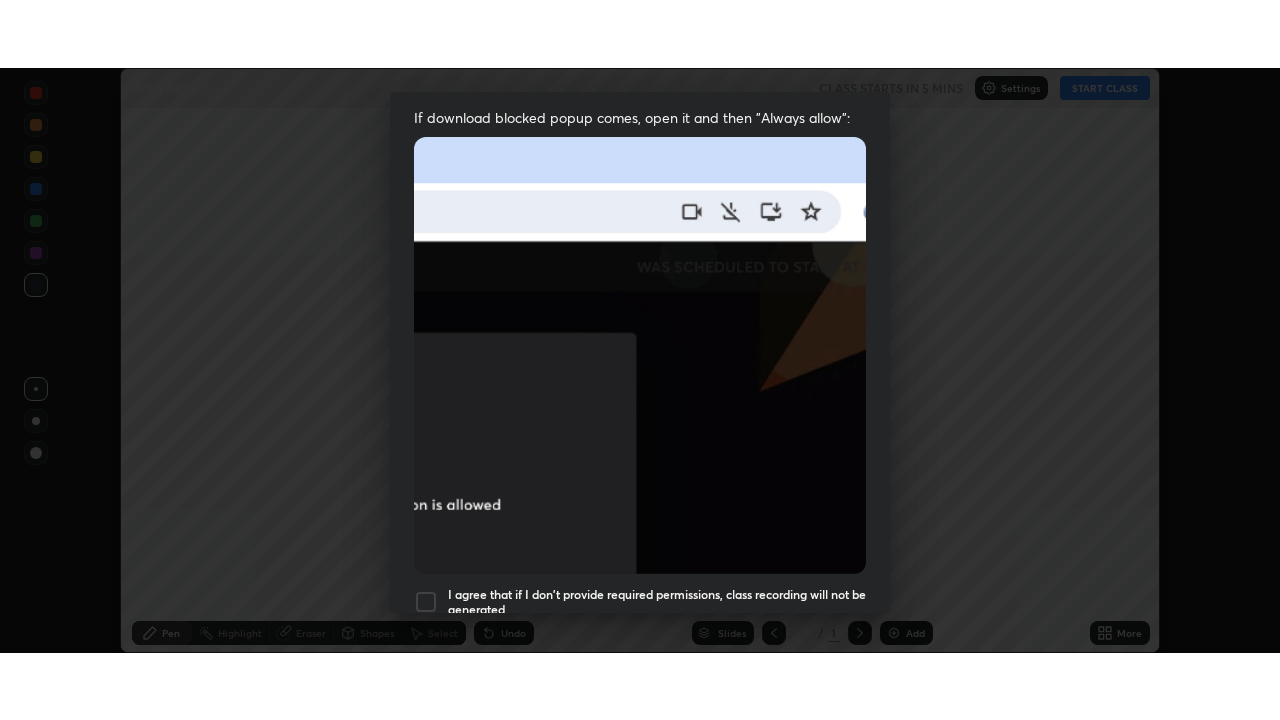 scroll, scrollTop: 479, scrollLeft: 0, axis: vertical 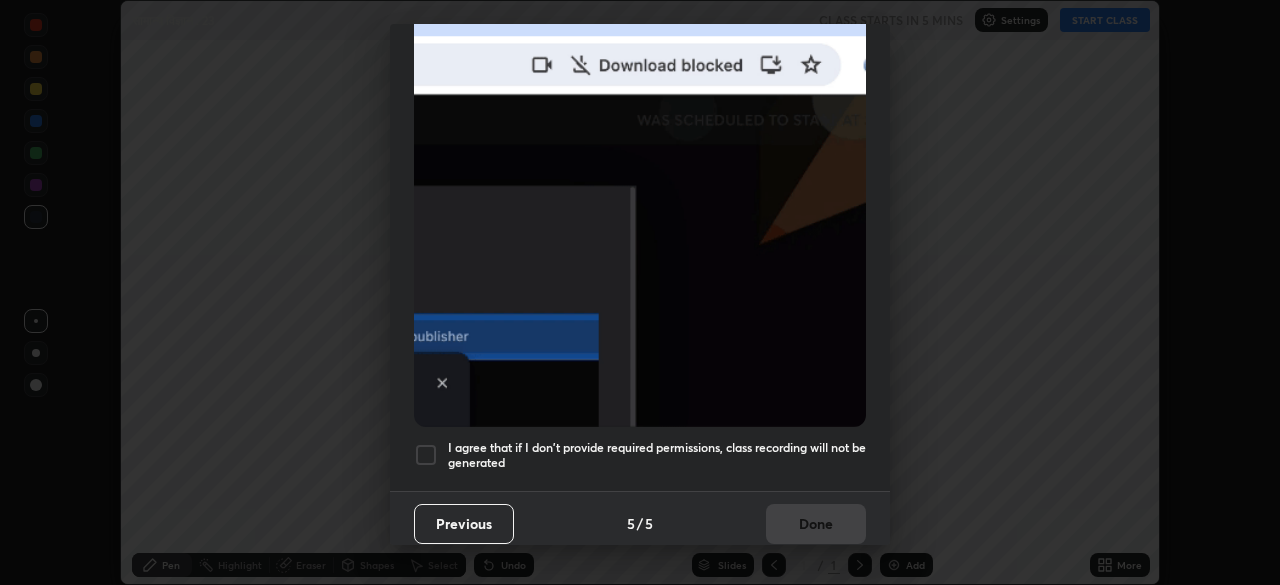click at bounding box center [426, 455] 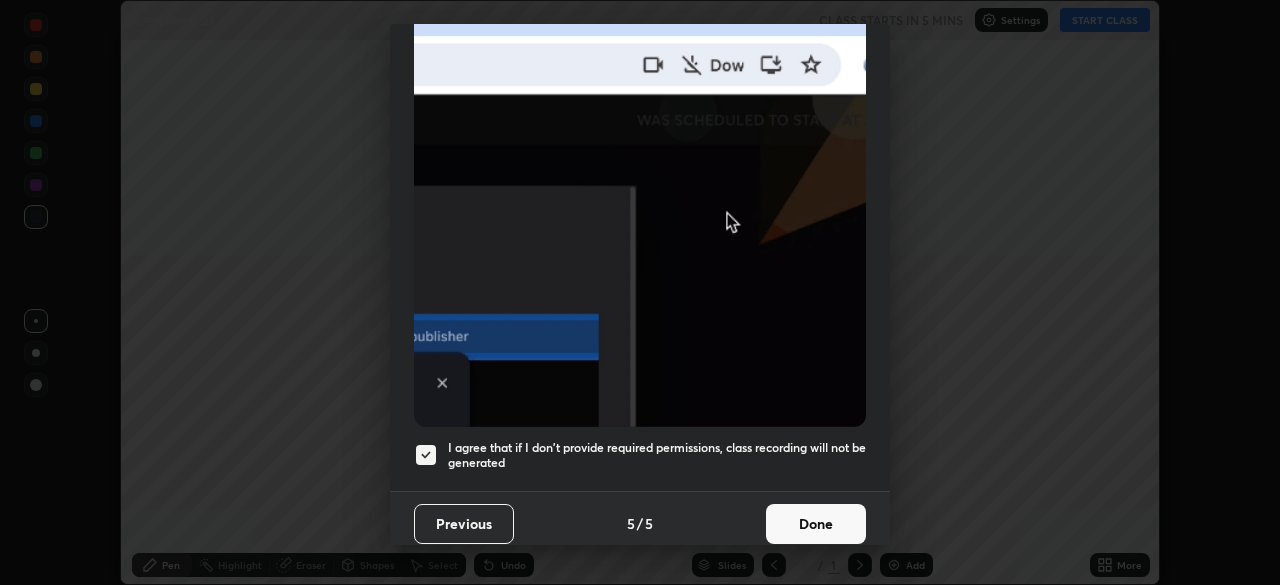 click on "Done" at bounding box center (816, 524) 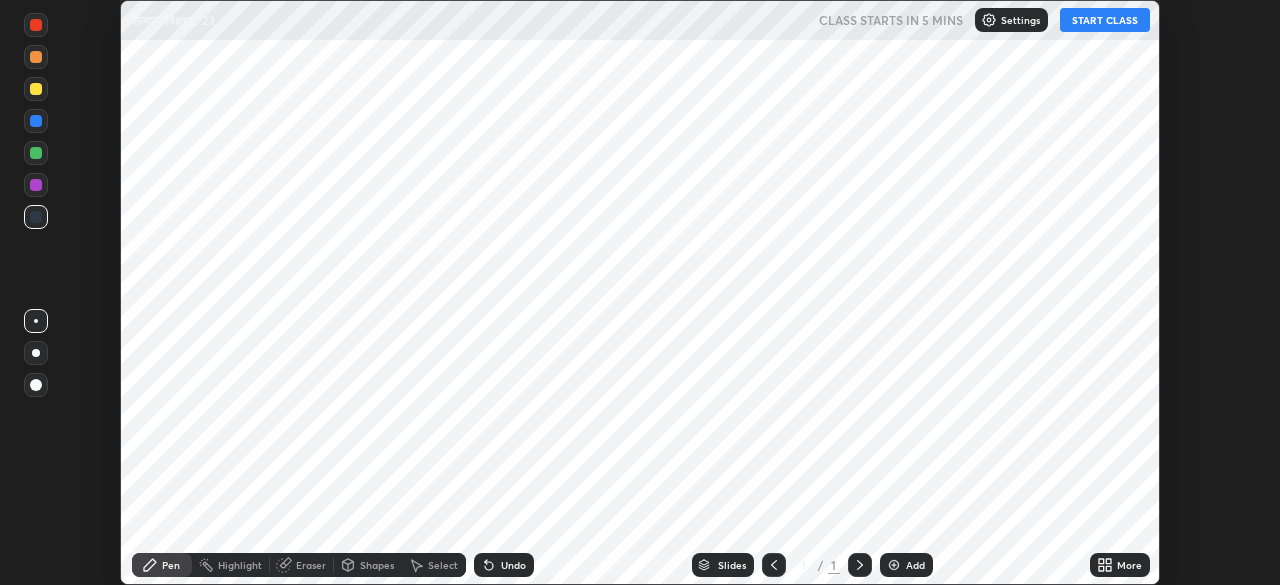 click 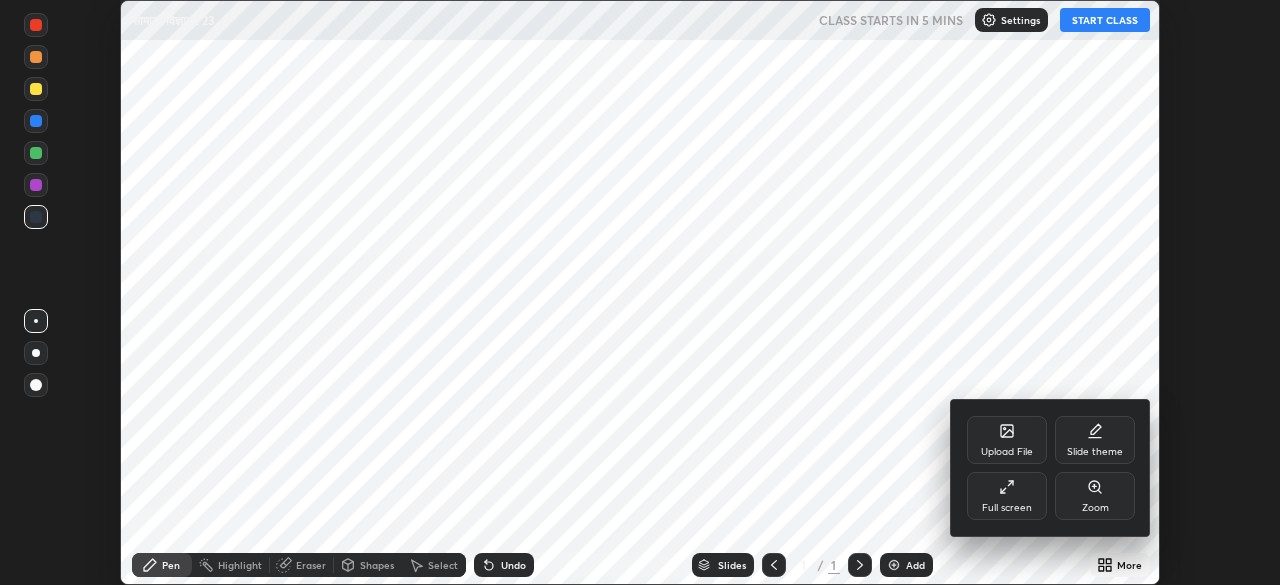 click on "Full screen" at bounding box center [1007, 496] 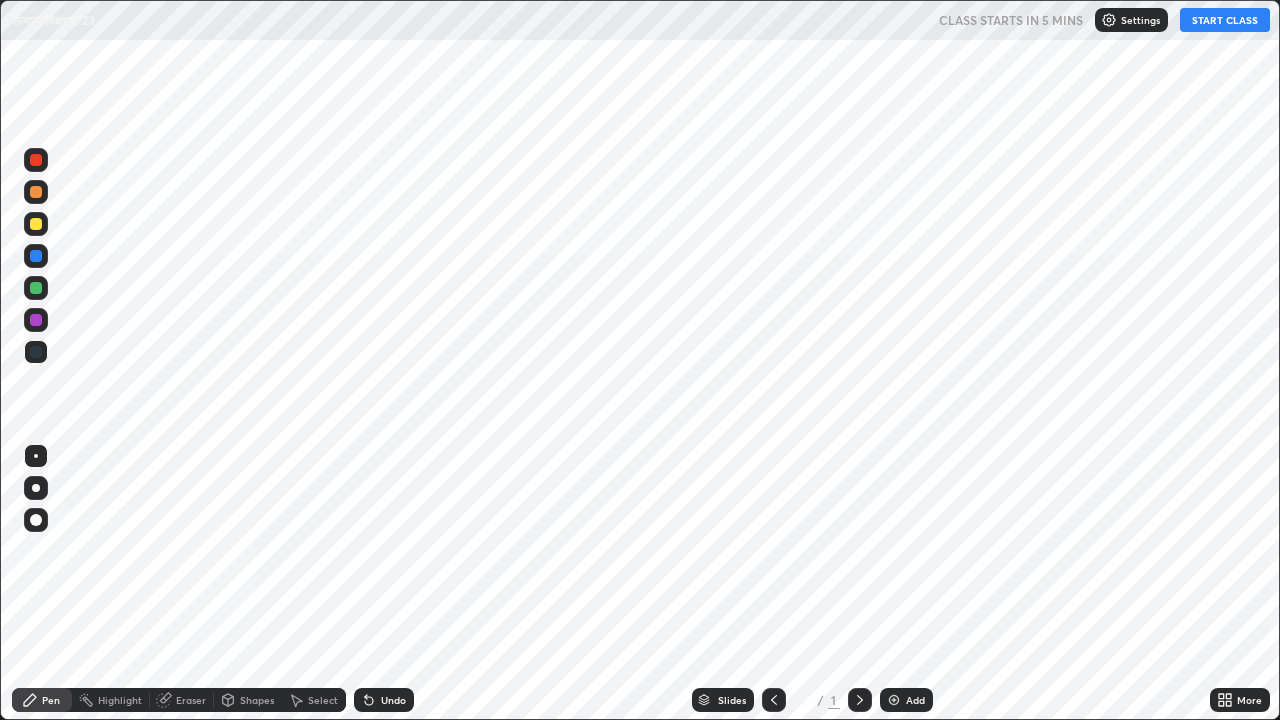 scroll, scrollTop: 99280, scrollLeft: 98720, axis: both 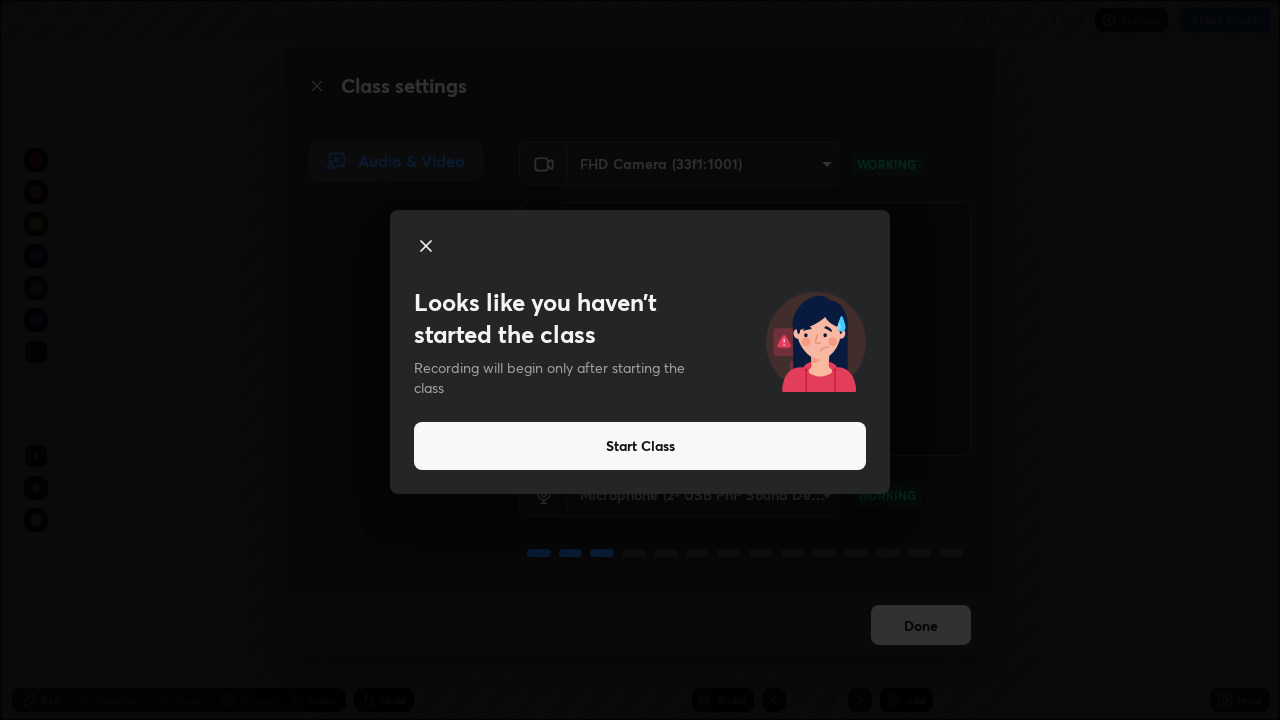 click on "Looks like you haven’t started the class Recording will begin only after starting the class Start Class" at bounding box center [640, 360] 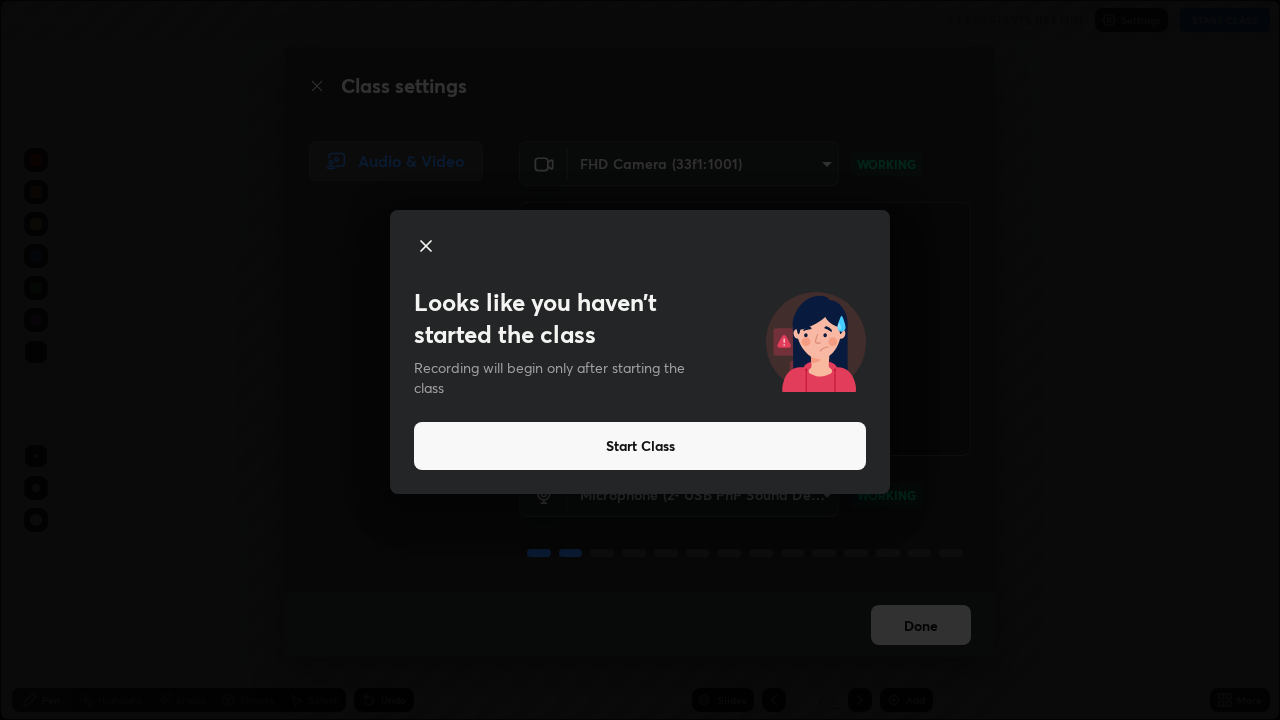 click on "Looks like you haven’t started the class Recording will begin only after starting the class Start Class" at bounding box center (640, 360) 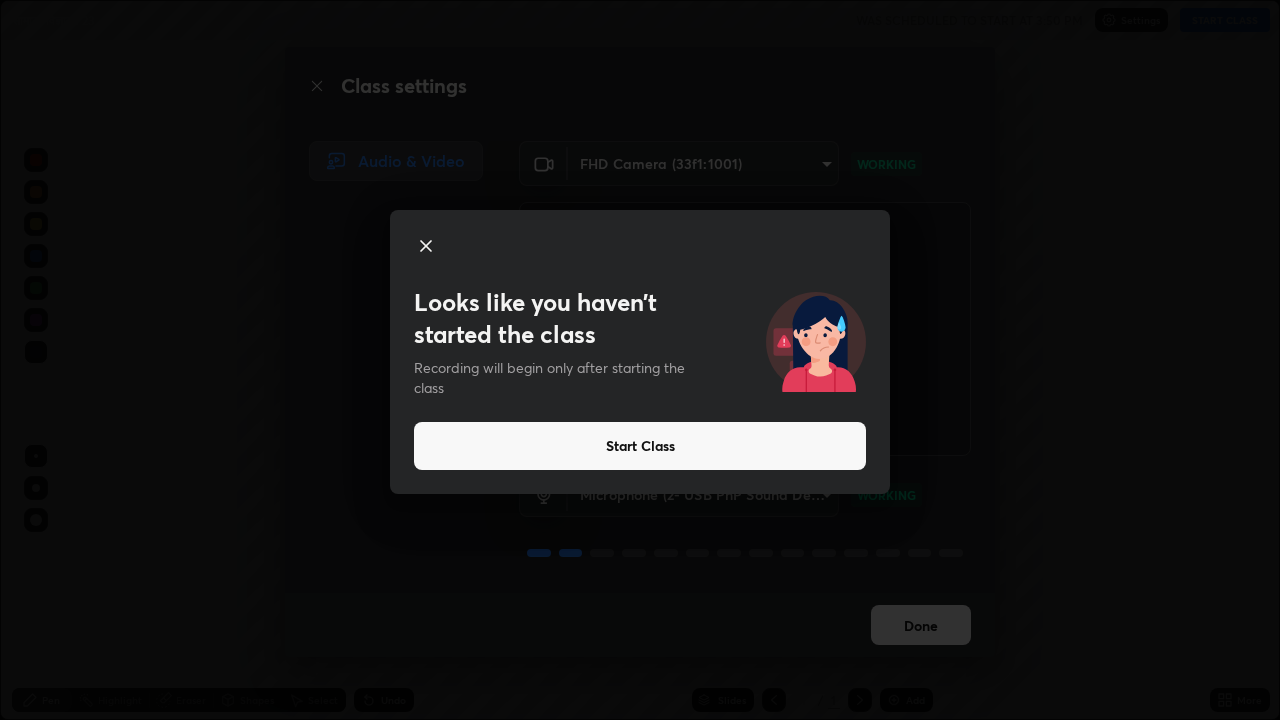 click on "Start Class" at bounding box center (640, 446) 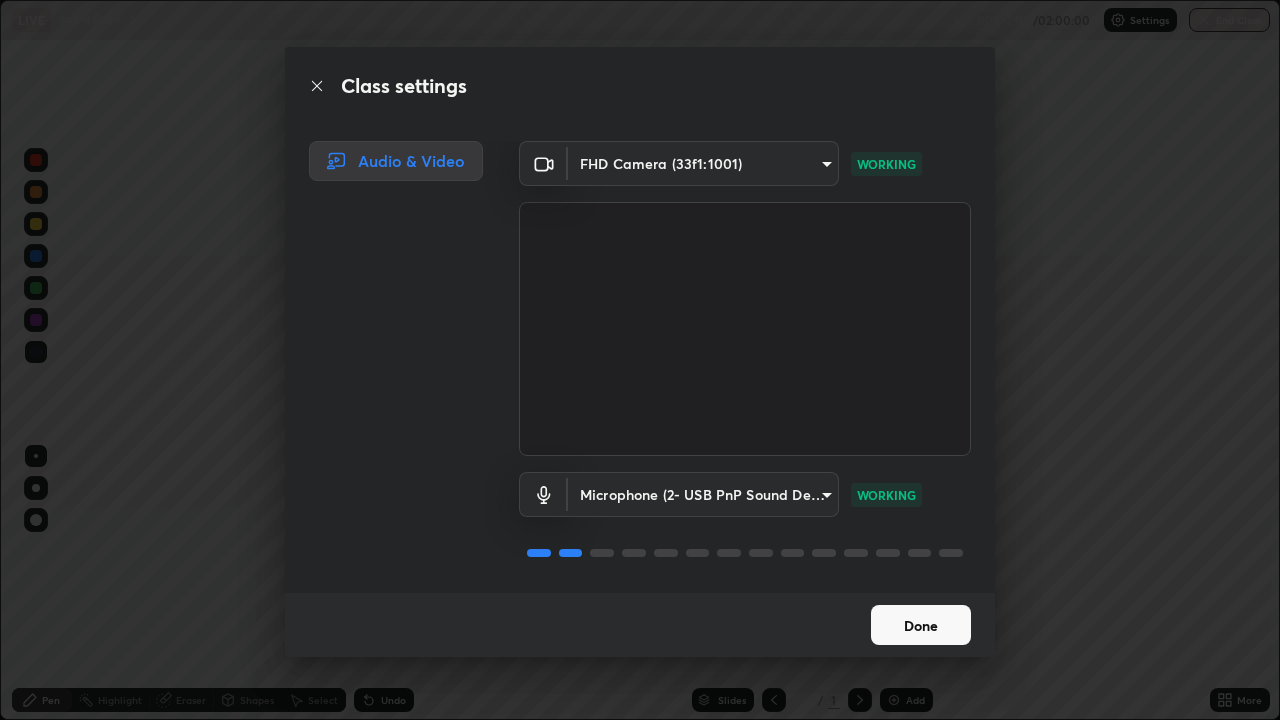 click on "Done" at bounding box center [921, 625] 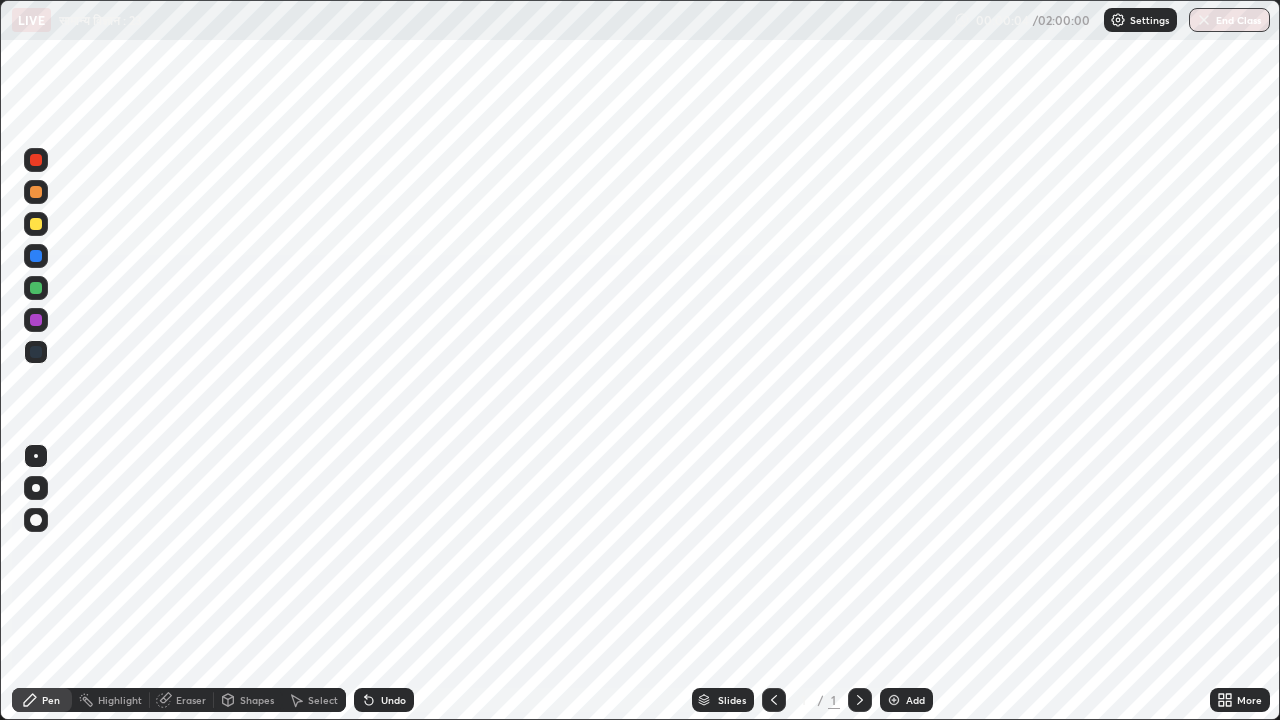 click on "Add" at bounding box center [906, 700] 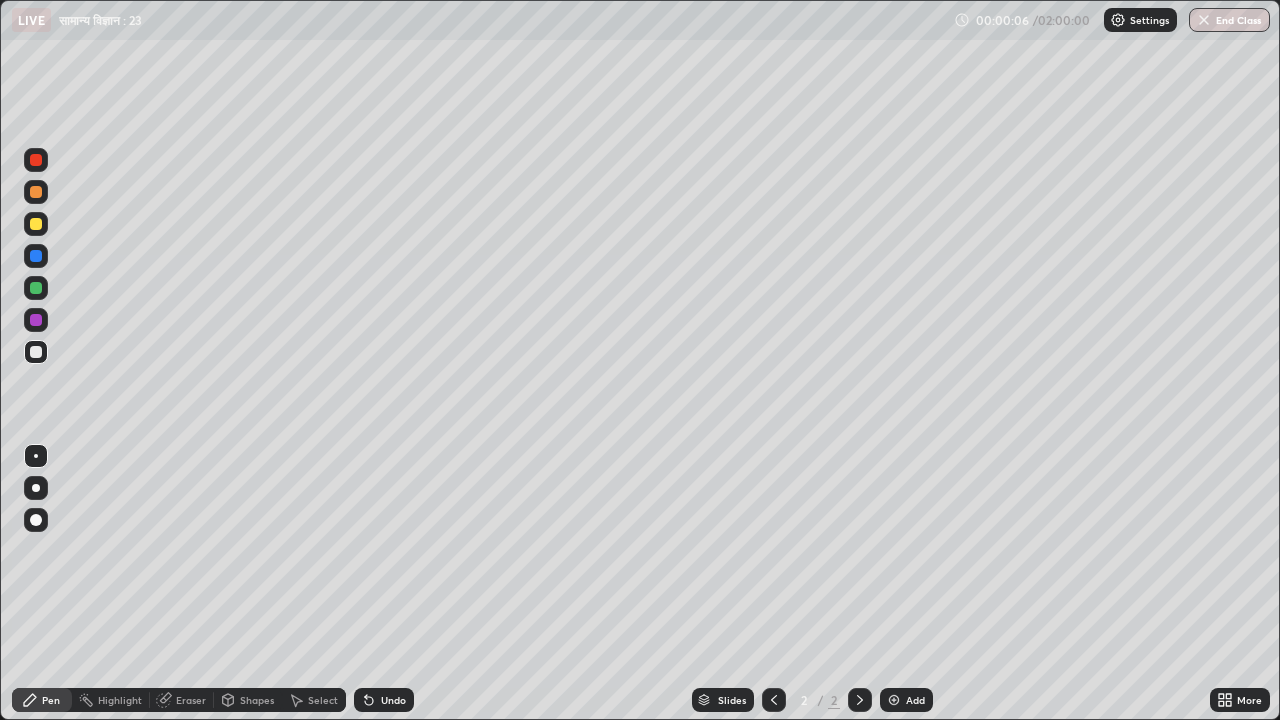 click on "Pen" at bounding box center (51, 700) 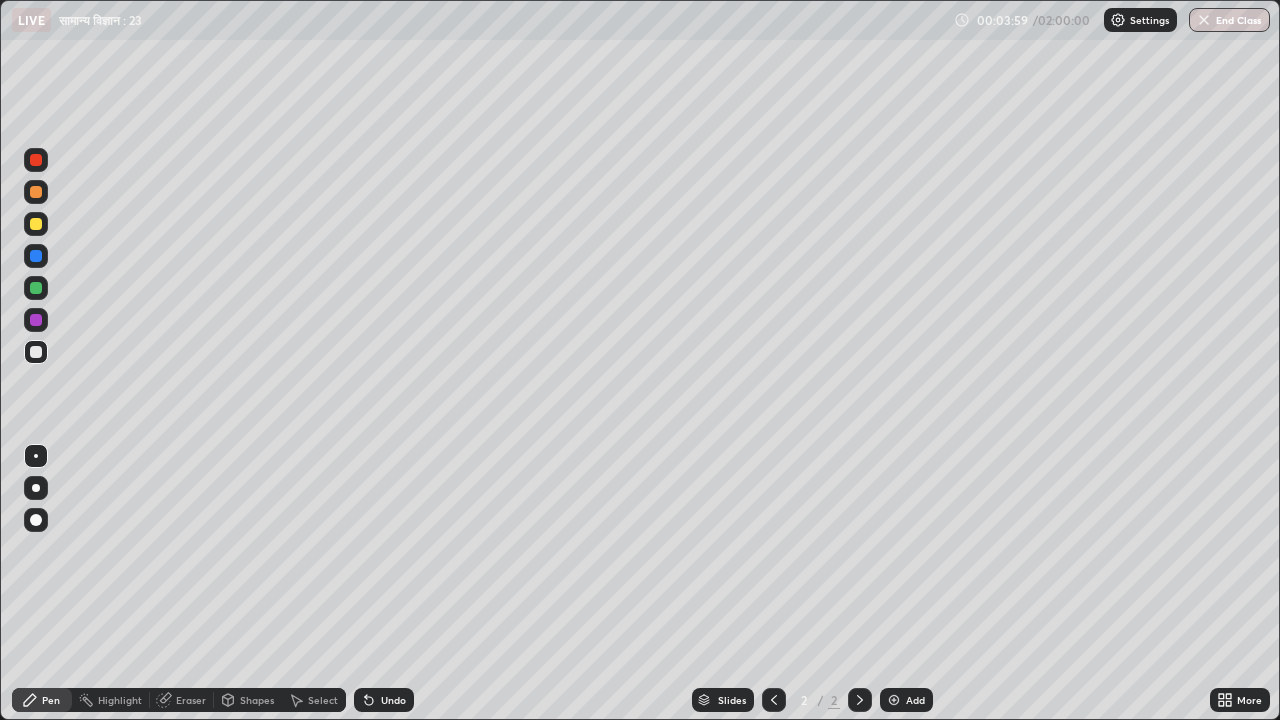 click on "Undo" at bounding box center [393, 700] 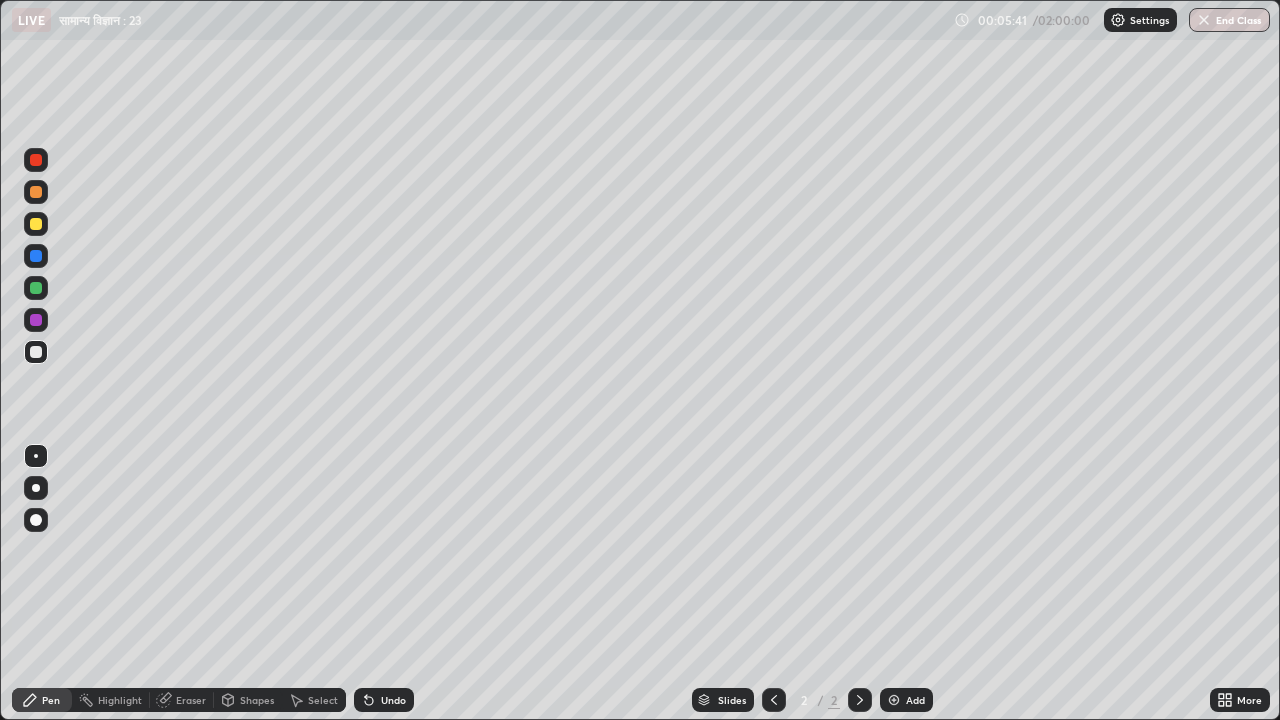 click on "Eraser" at bounding box center (191, 700) 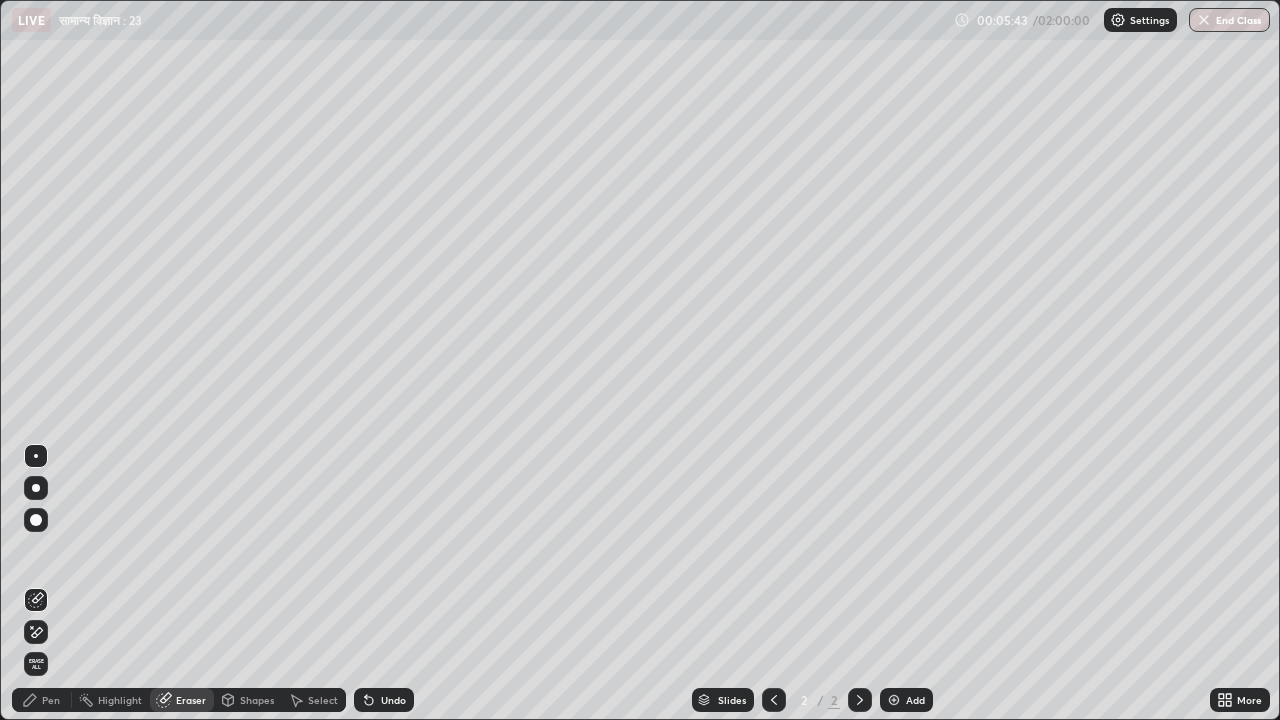 click on "Pen" at bounding box center (51, 700) 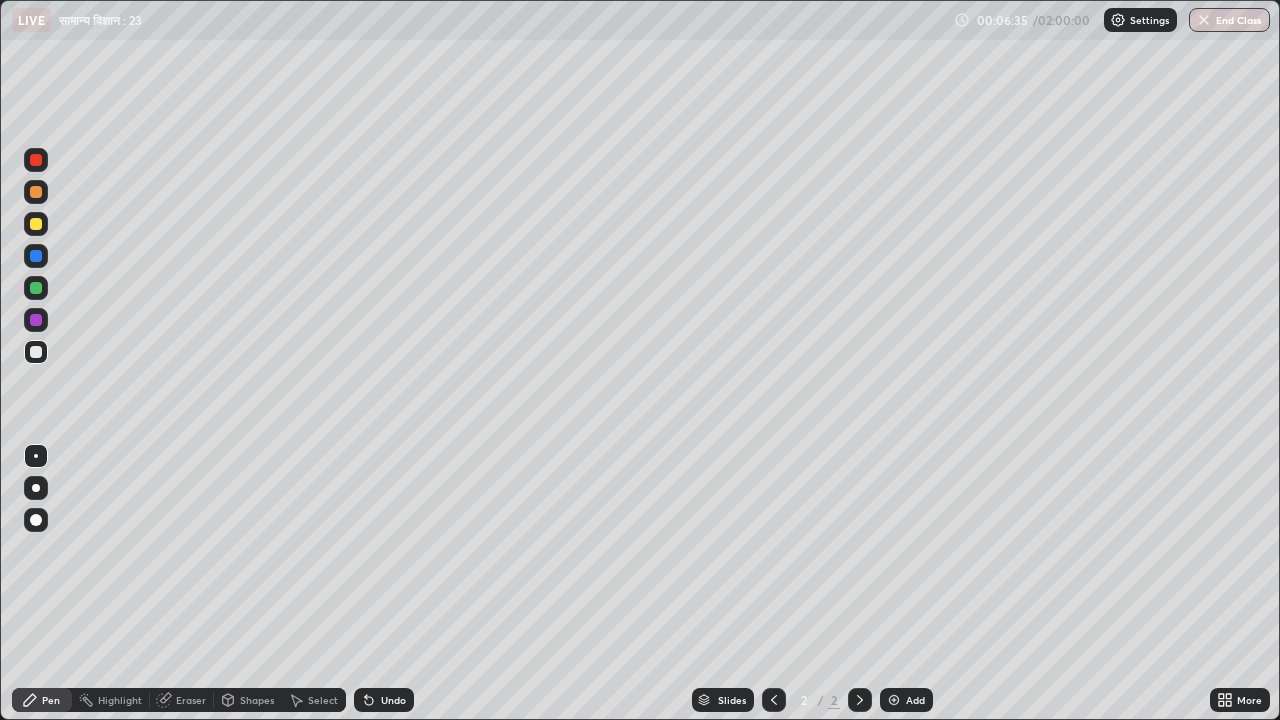 click at bounding box center (36, 256) 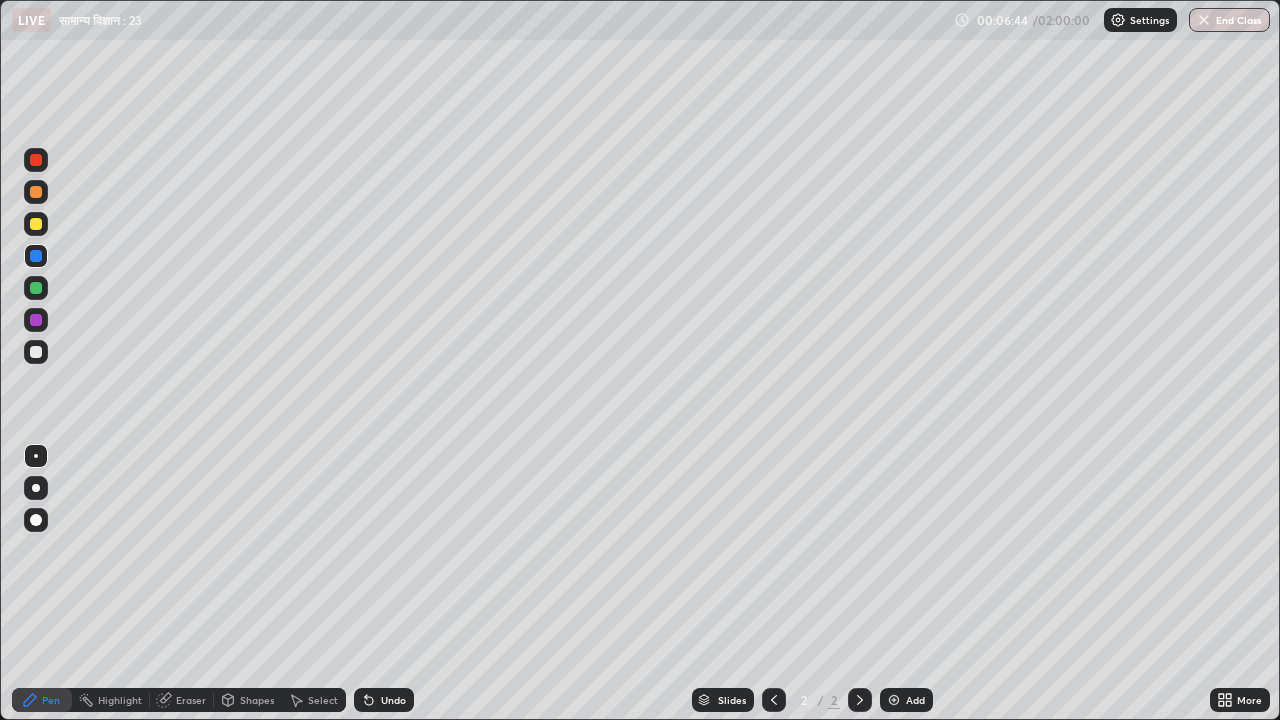 click at bounding box center (36, 352) 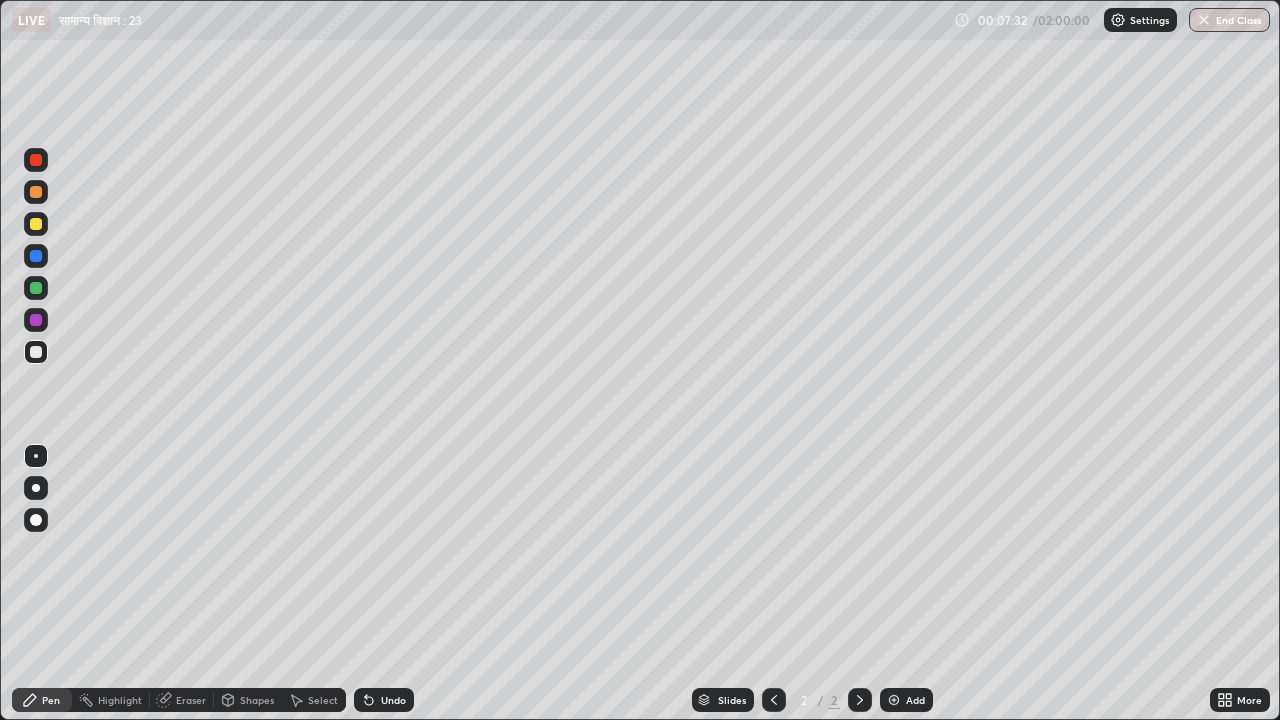 click on "Add" at bounding box center (915, 700) 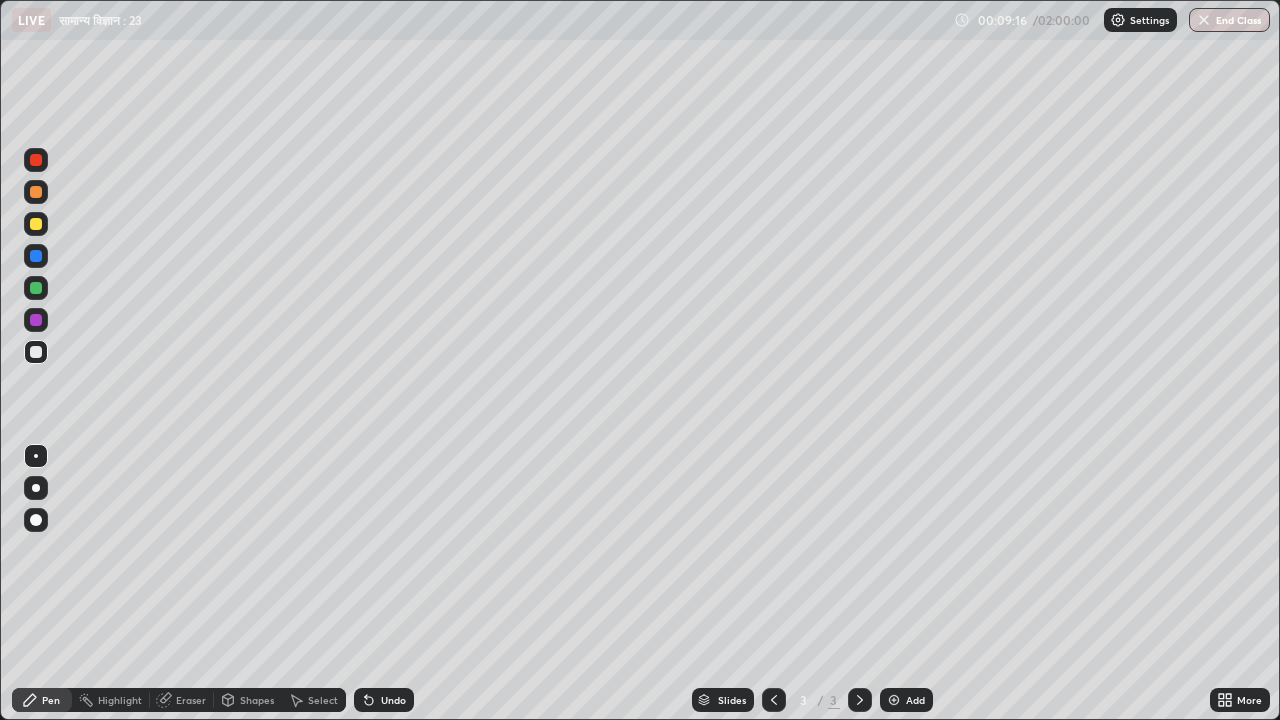 click on "Eraser" at bounding box center (191, 700) 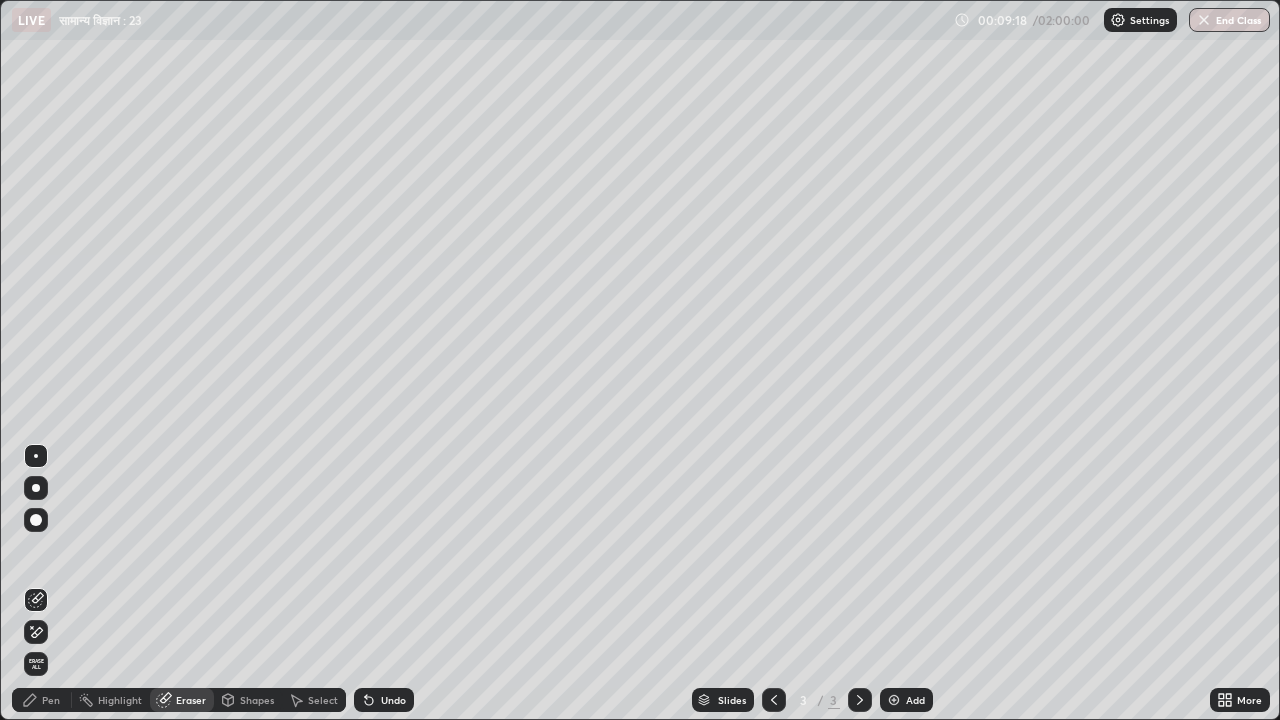 click on "Pen" at bounding box center [51, 700] 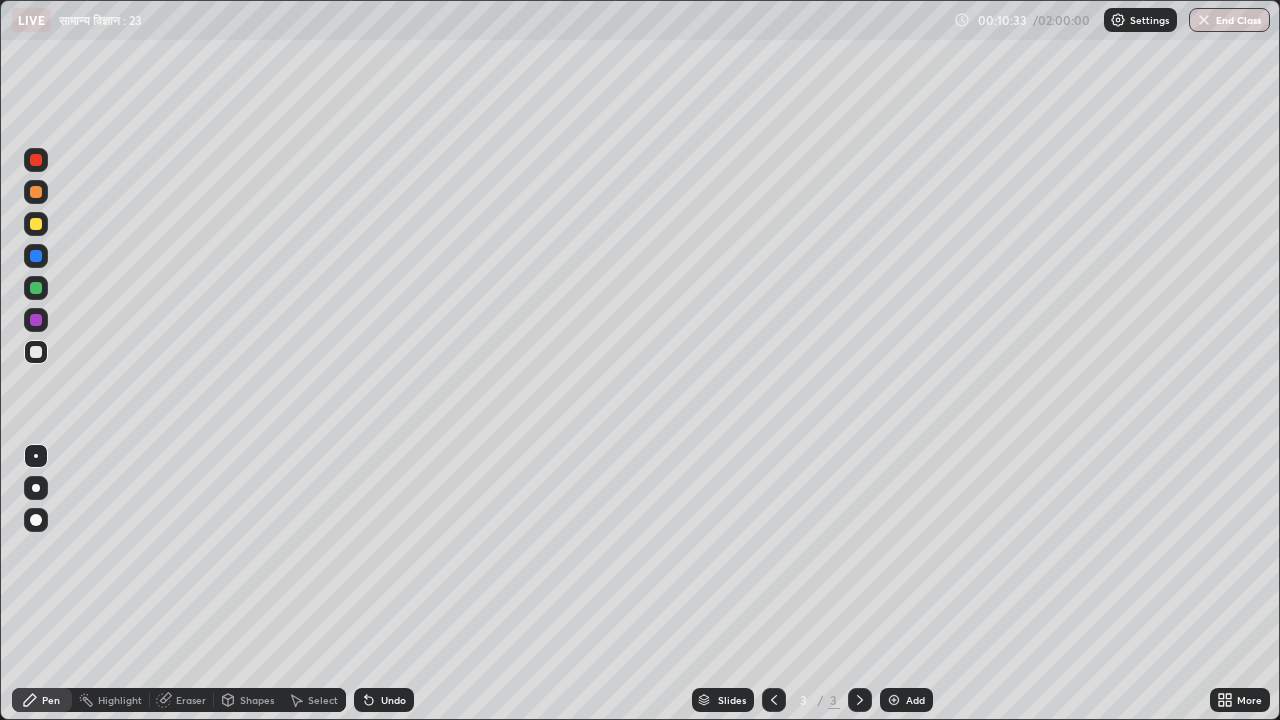 click on "Undo" at bounding box center (393, 700) 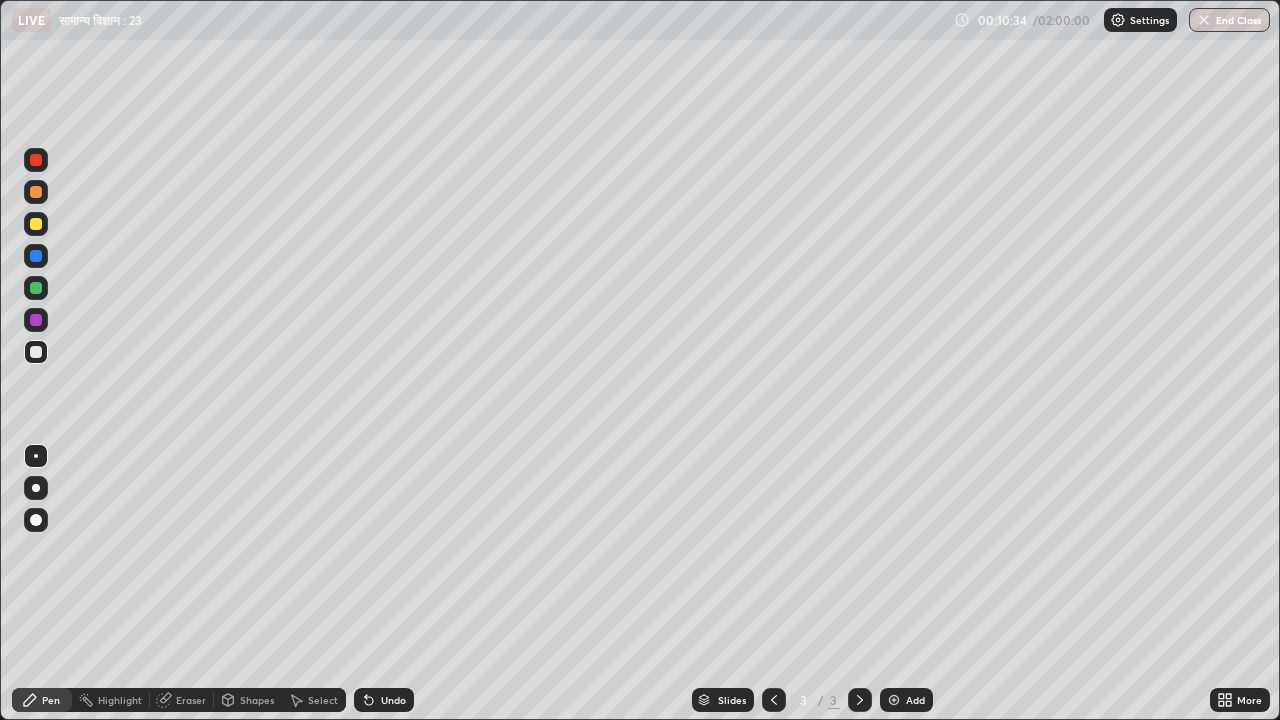click on "Undo" at bounding box center (393, 700) 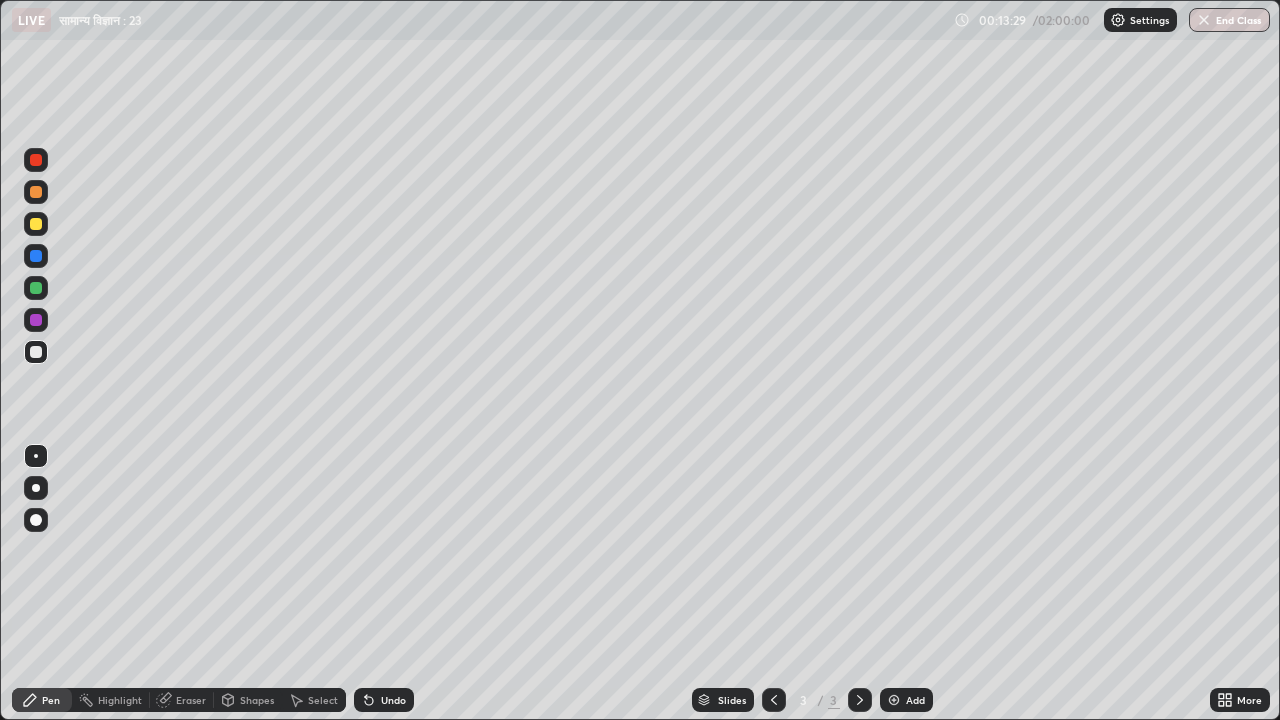 click on "Undo" at bounding box center [393, 700] 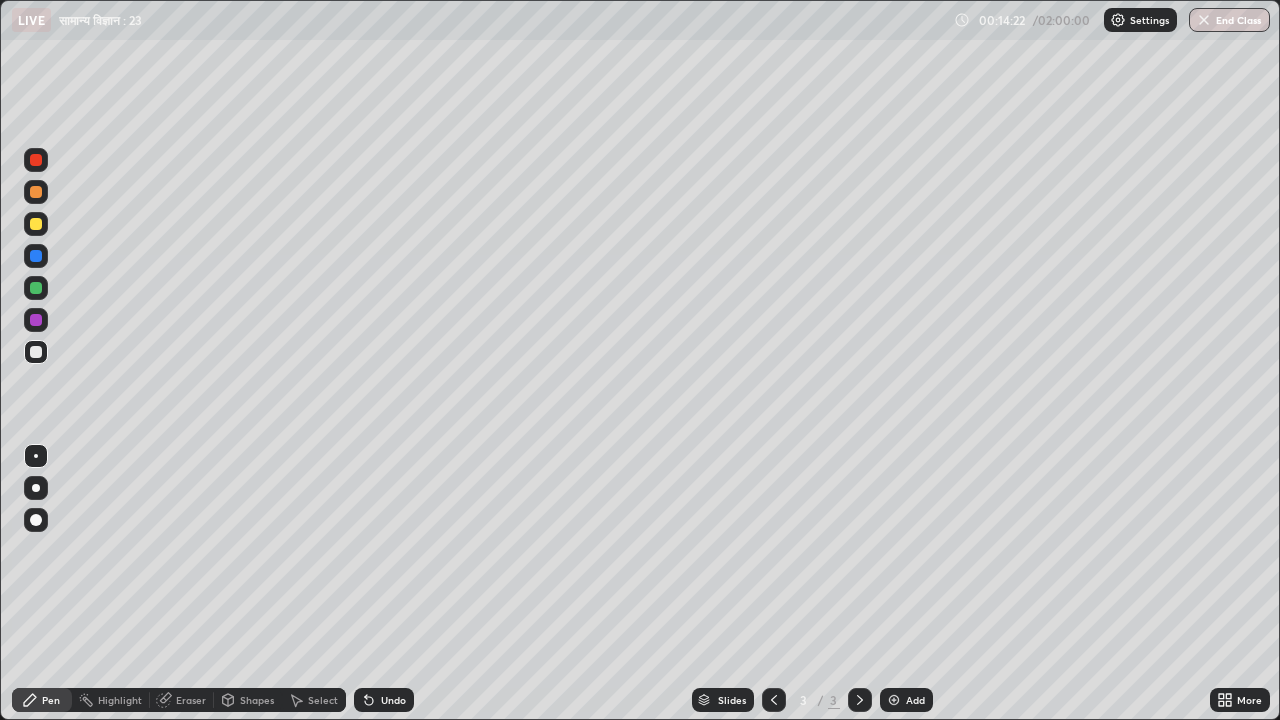 click on "Undo" at bounding box center (384, 700) 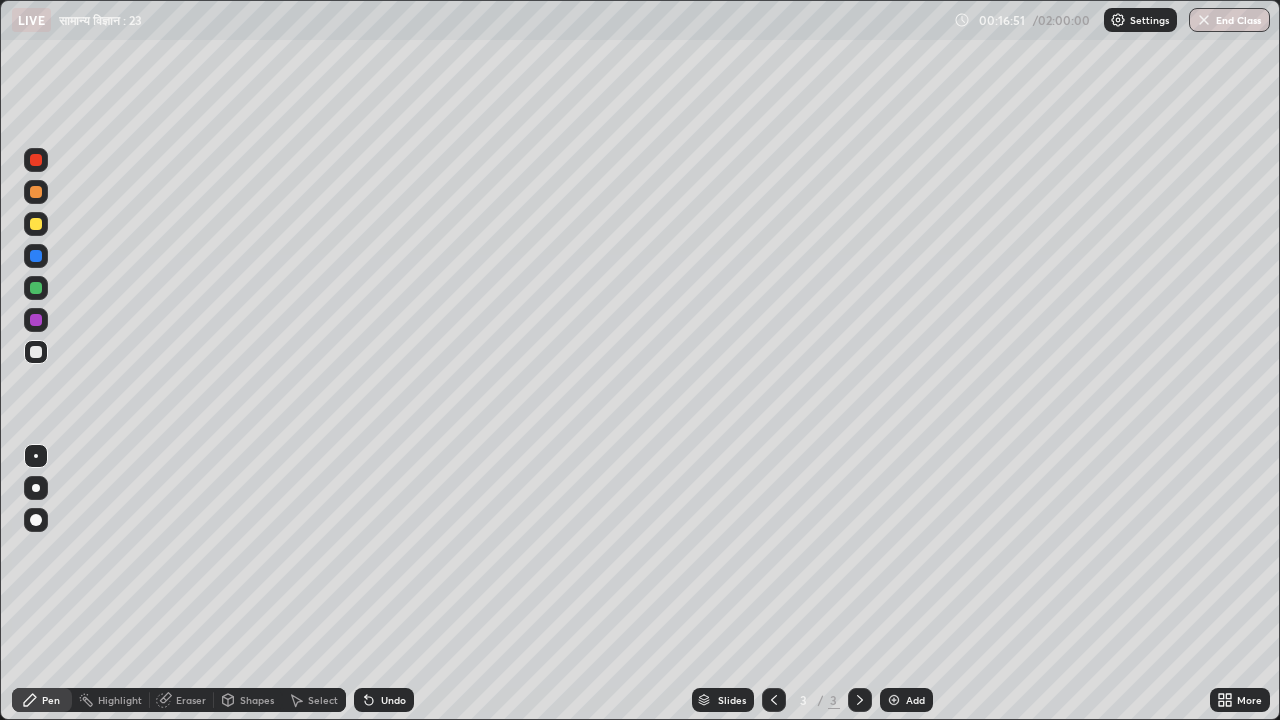 click on "Undo" at bounding box center (384, 700) 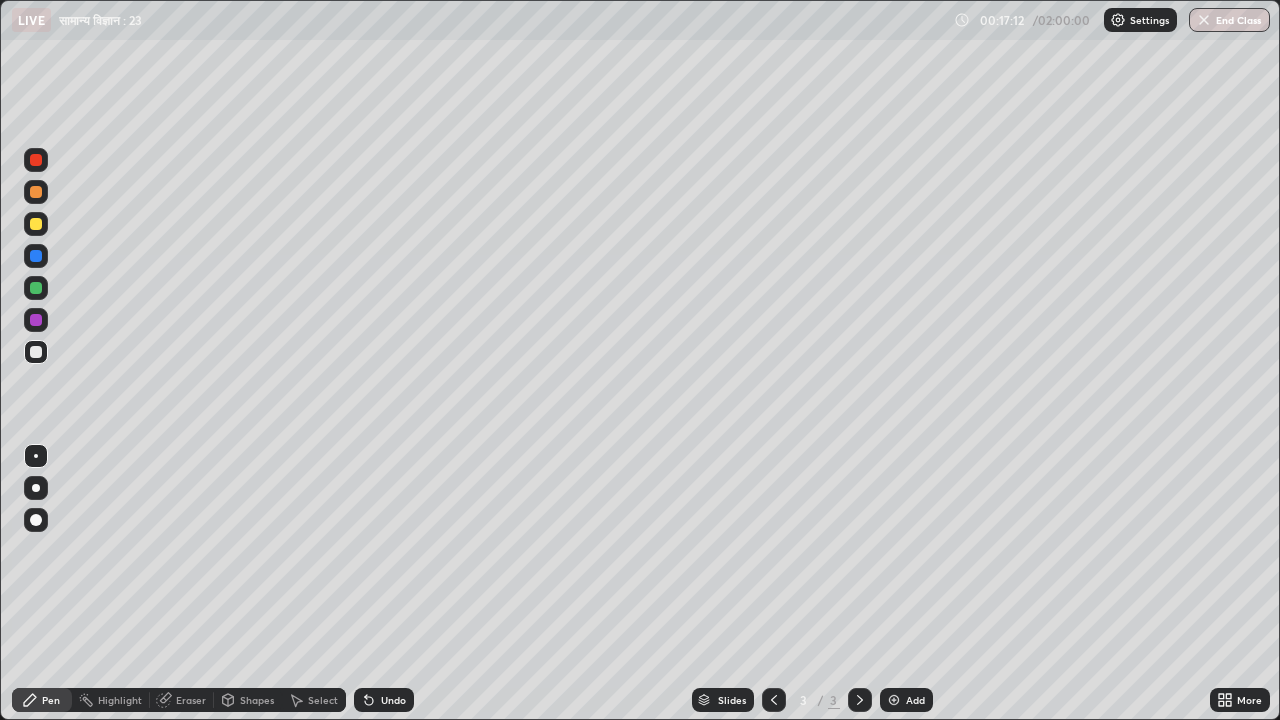 click on "Eraser" at bounding box center [191, 700] 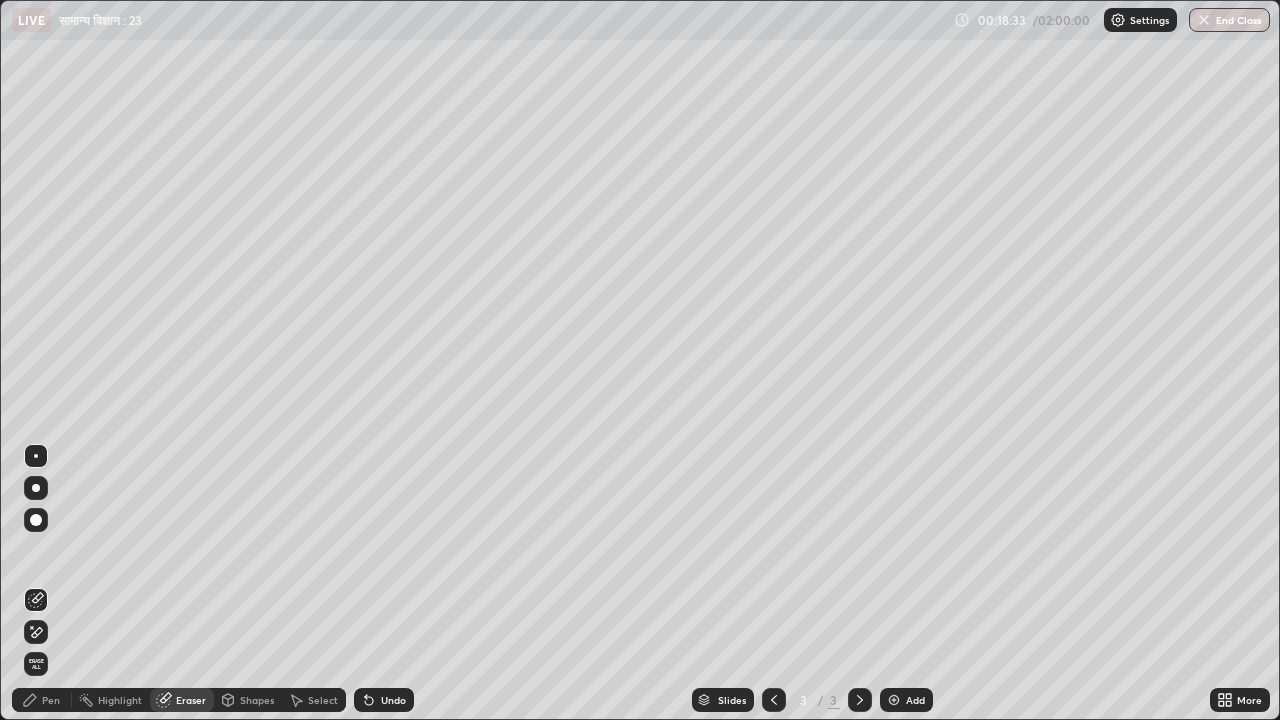 click on "Pen" at bounding box center [51, 700] 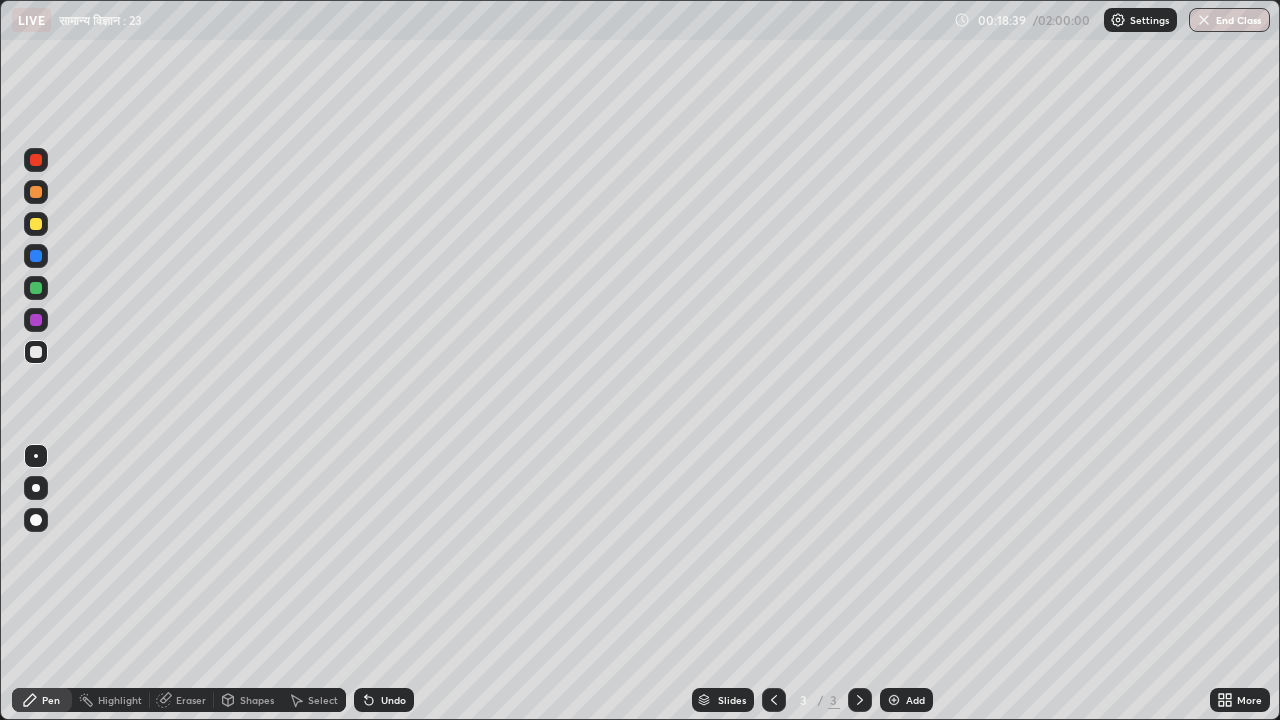 click on "Undo" at bounding box center [393, 700] 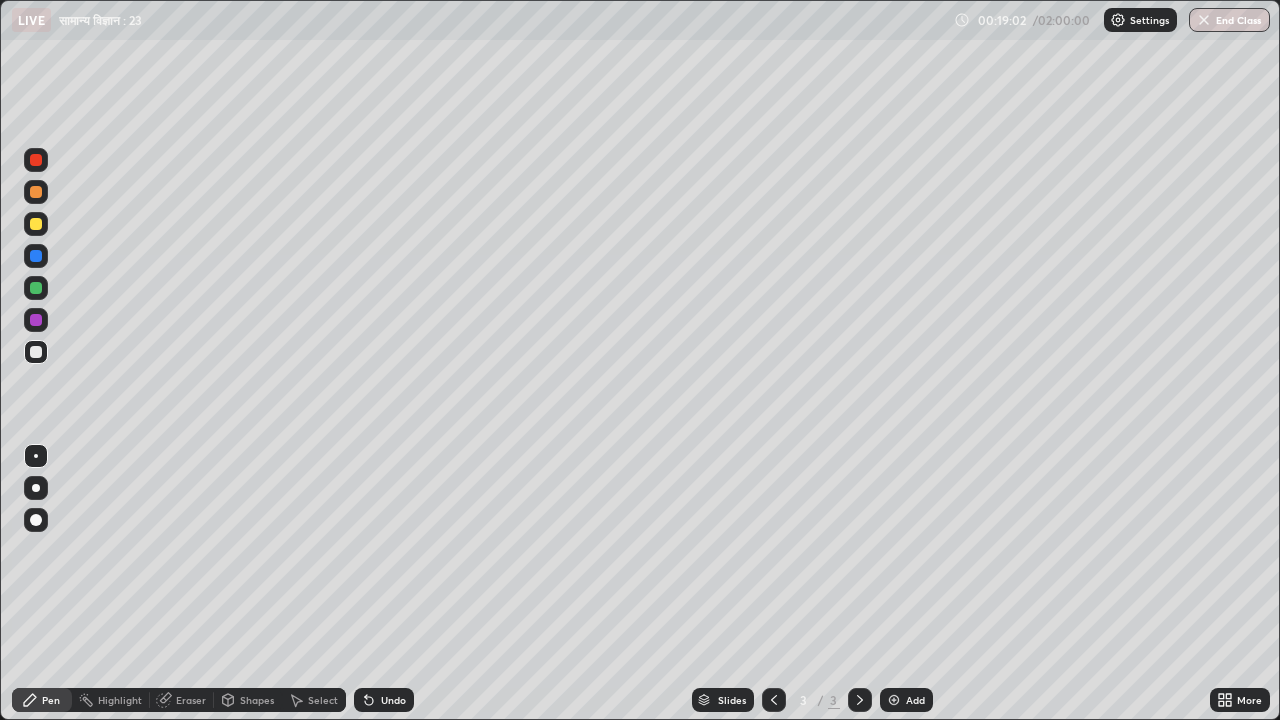 click on "Add" at bounding box center (906, 700) 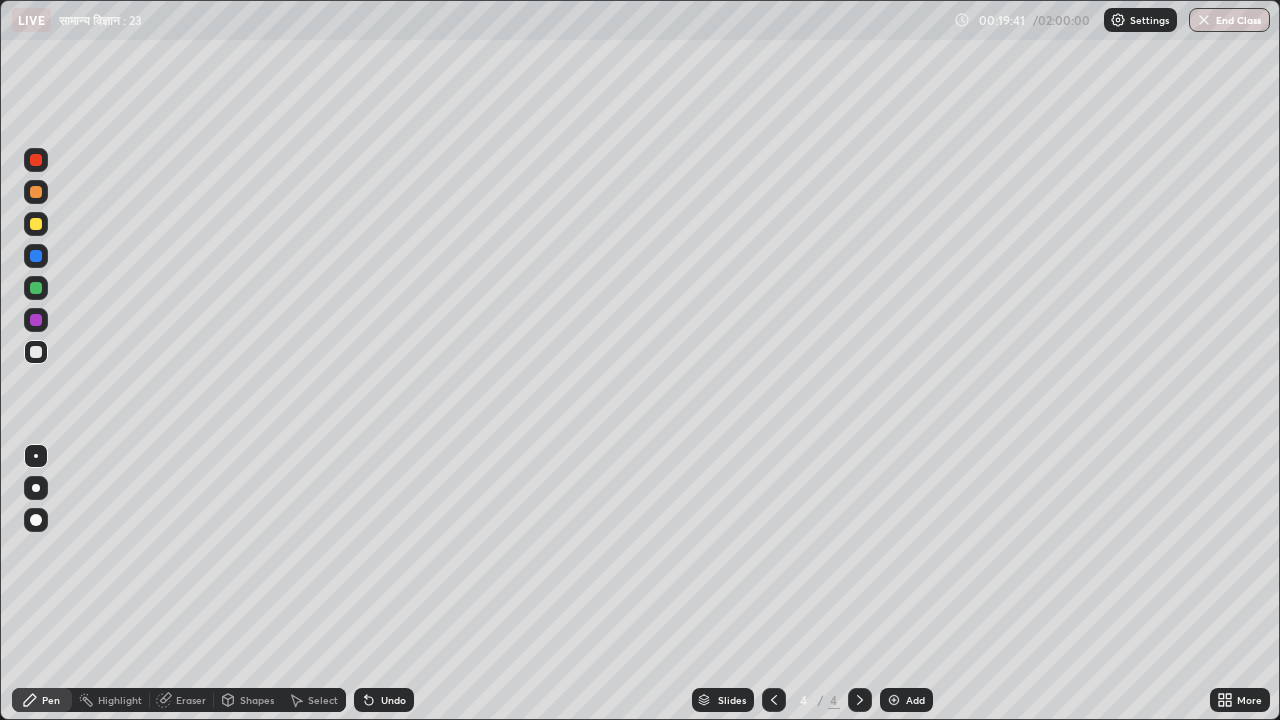 click on "Undo" at bounding box center [393, 700] 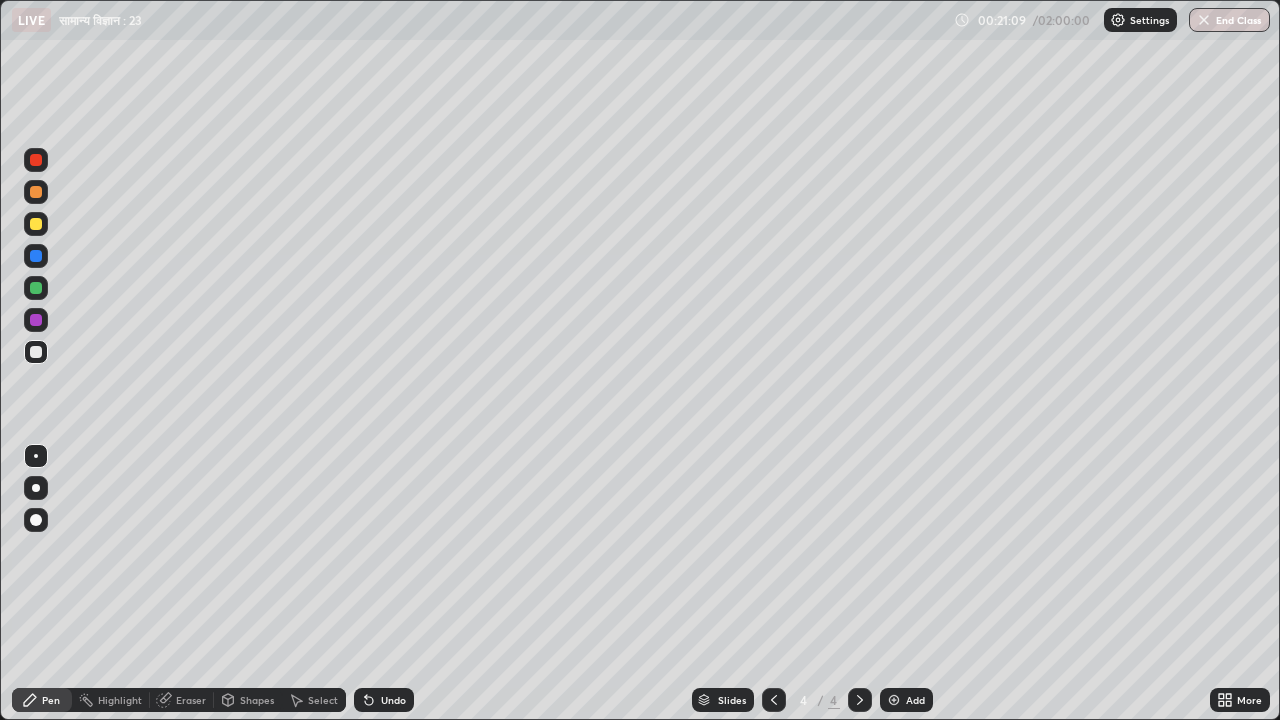 click on "Eraser" at bounding box center (191, 700) 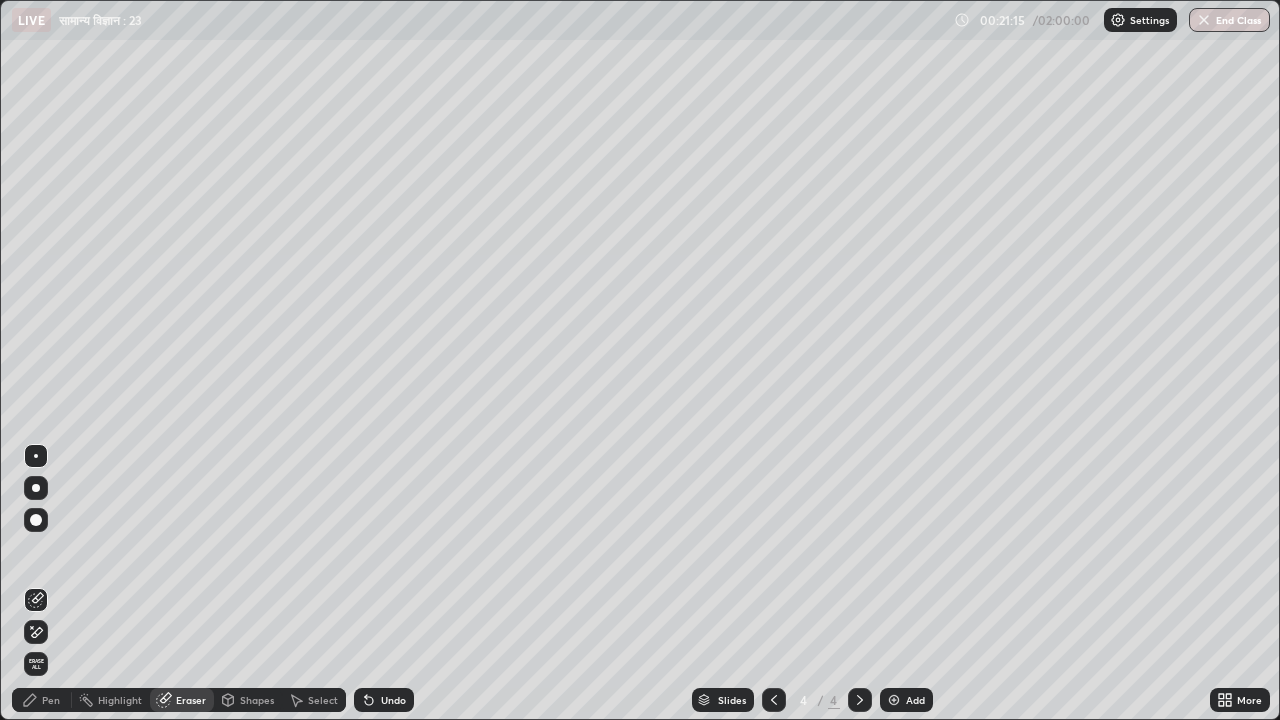 click on "Pen" at bounding box center [51, 700] 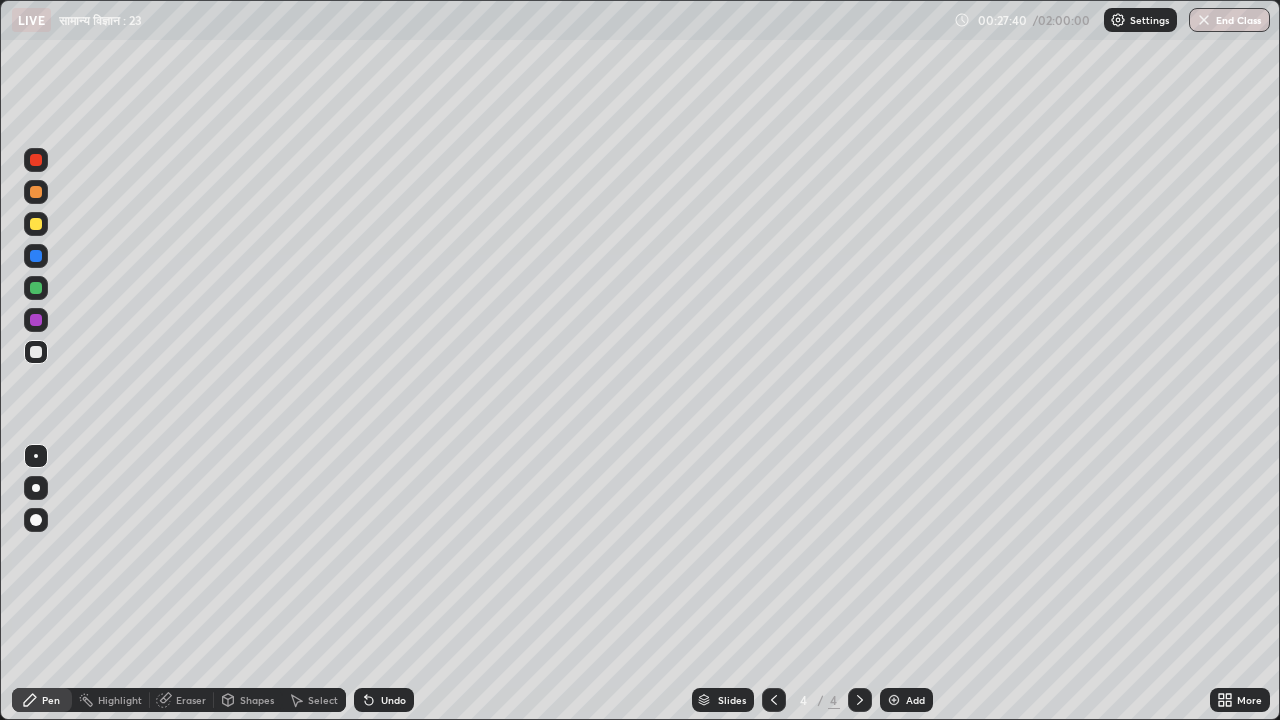 click on "Undo" at bounding box center [384, 700] 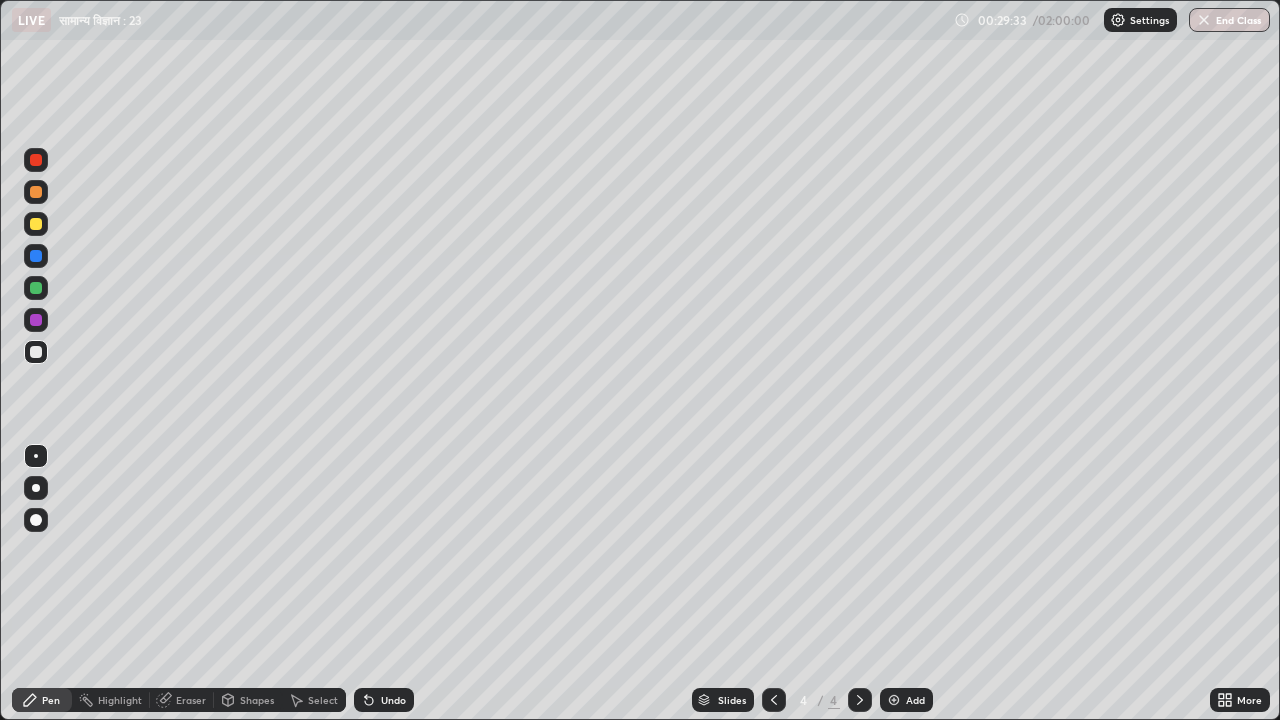 click at bounding box center (36, 256) 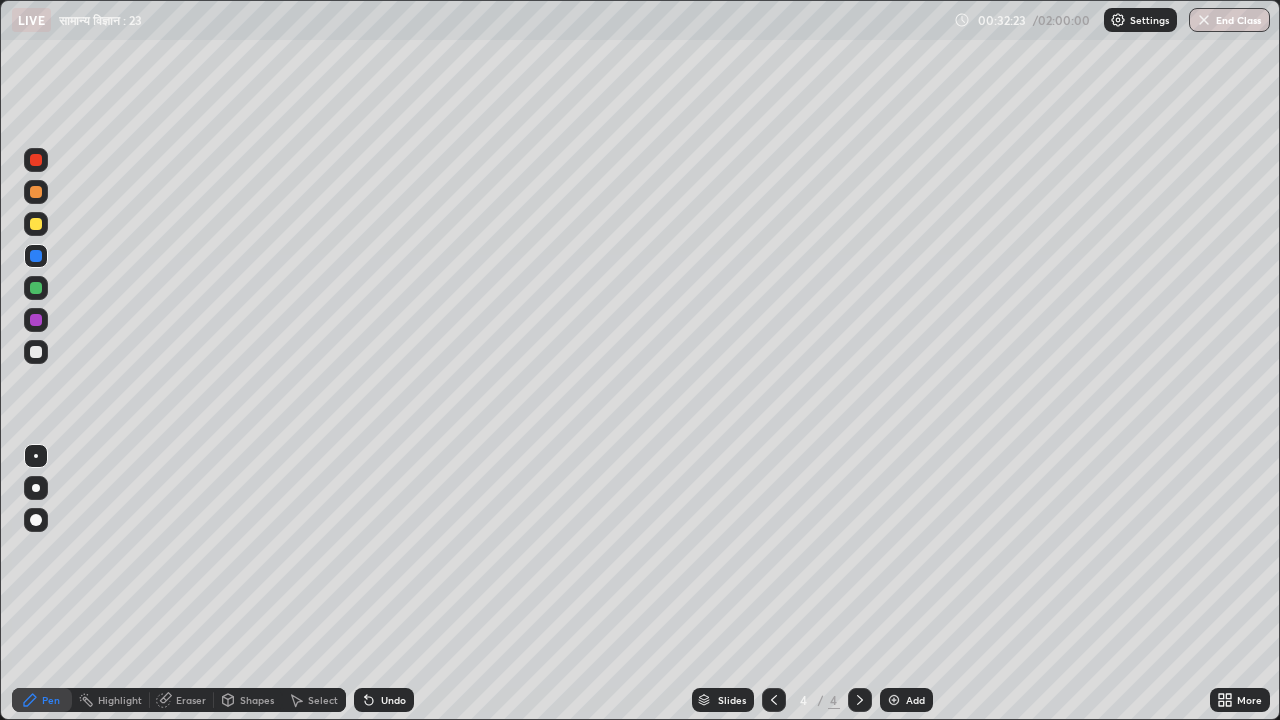 click at bounding box center [36, 352] 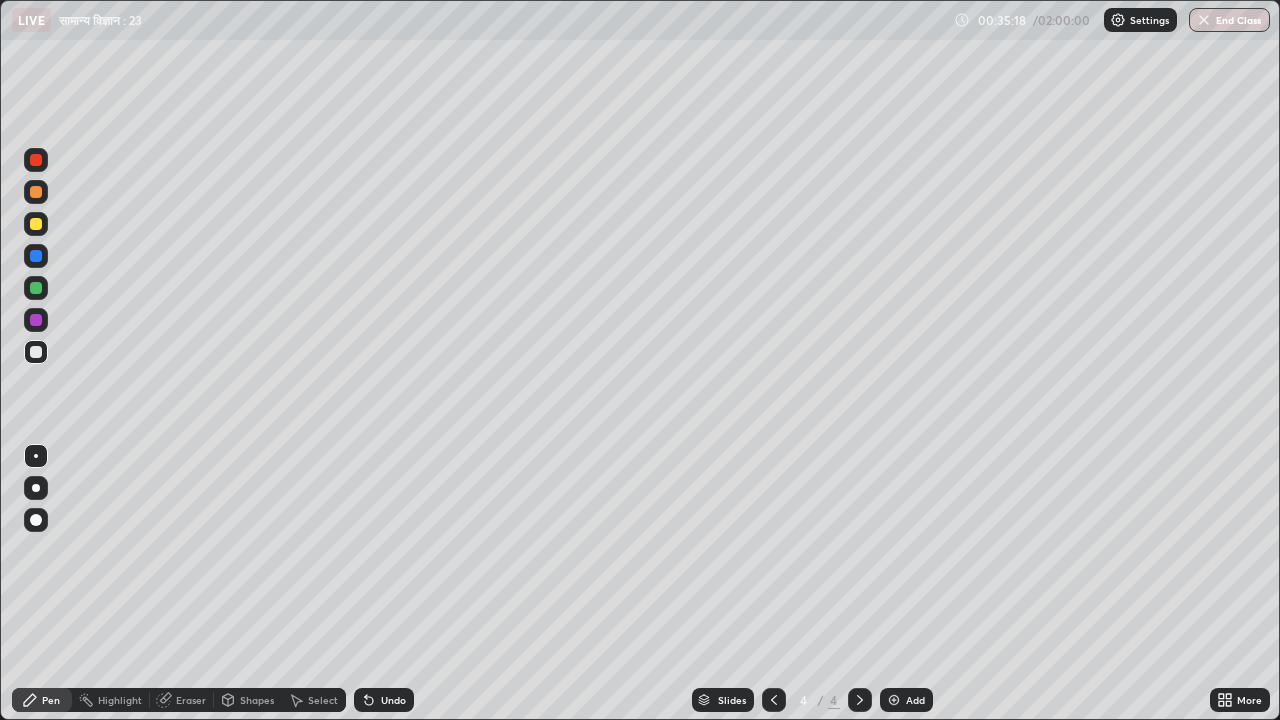 click on "Slides 4 / 4 Add" at bounding box center (812, 700) 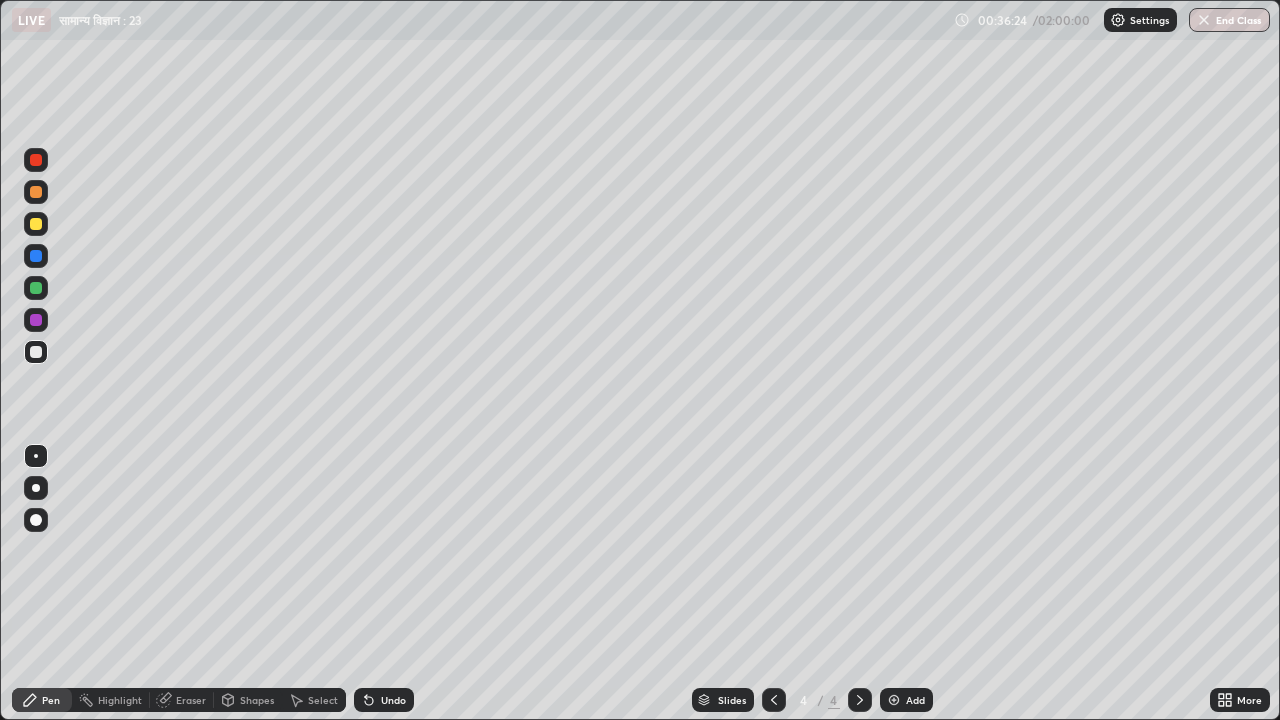 click on "Add" at bounding box center (915, 700) 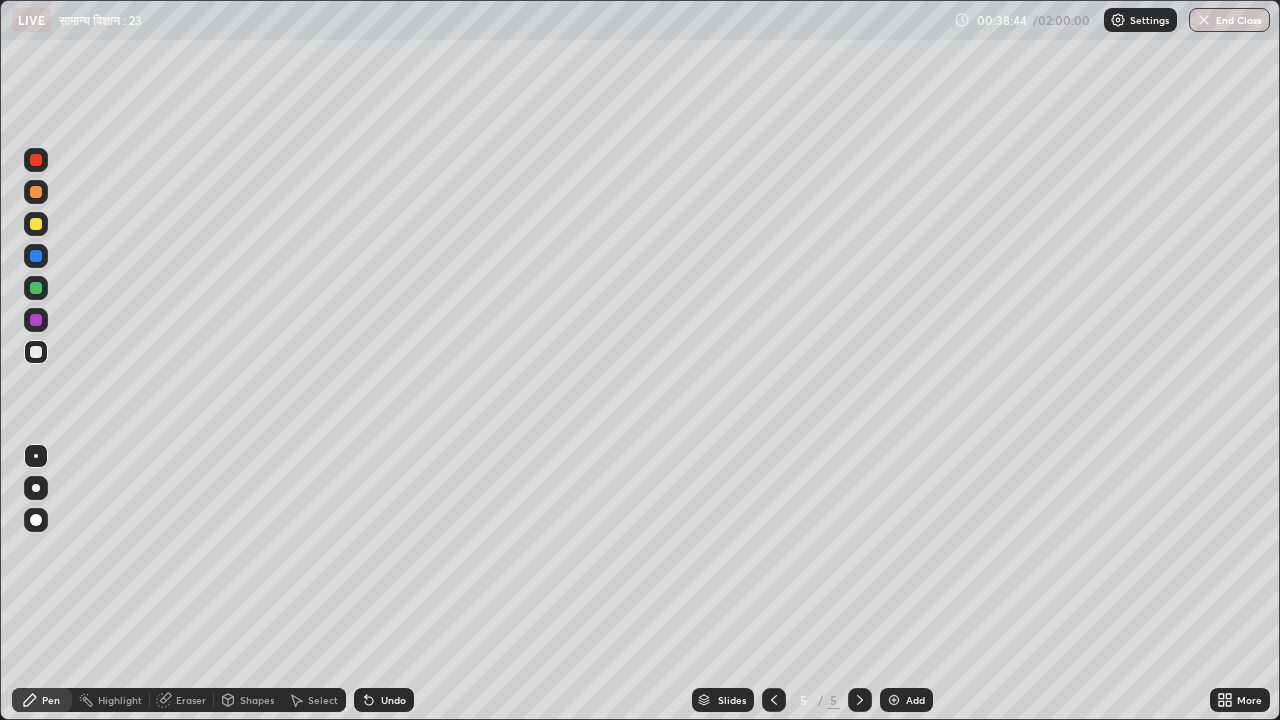 click on "Eraser" at bounding box center (191, 700) 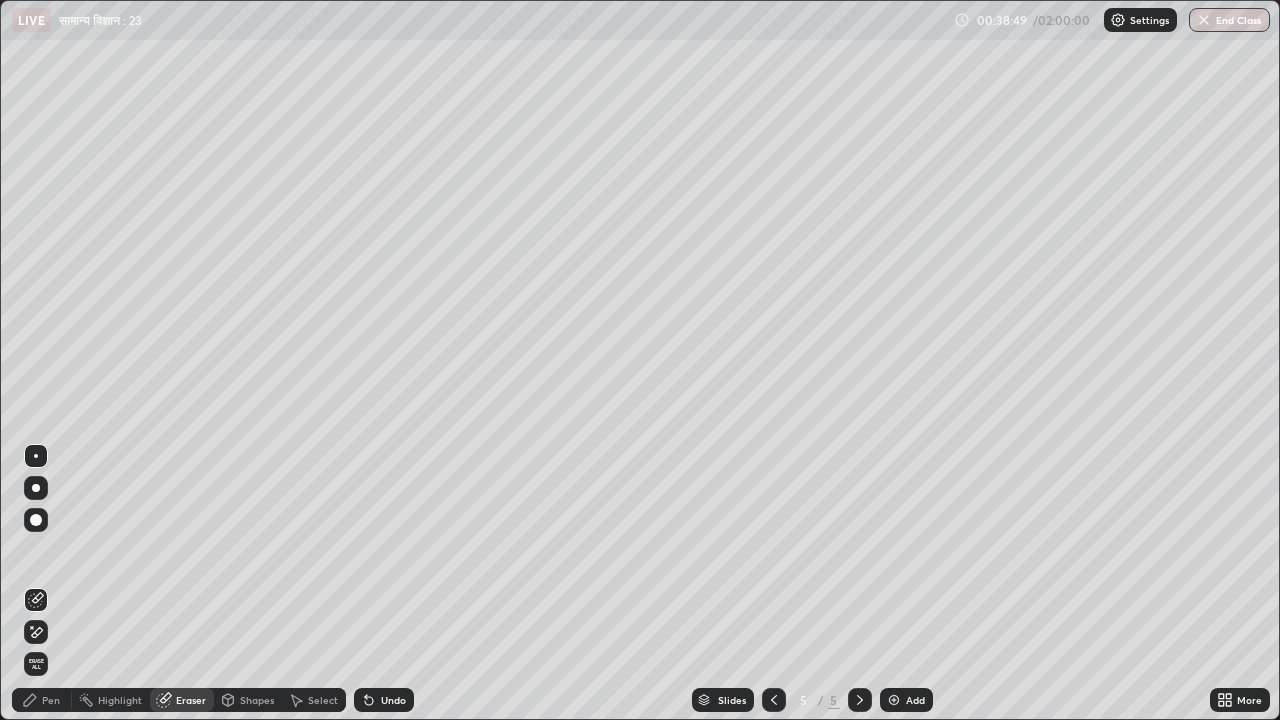 click on "Pen" at bounding box center (51, 700) 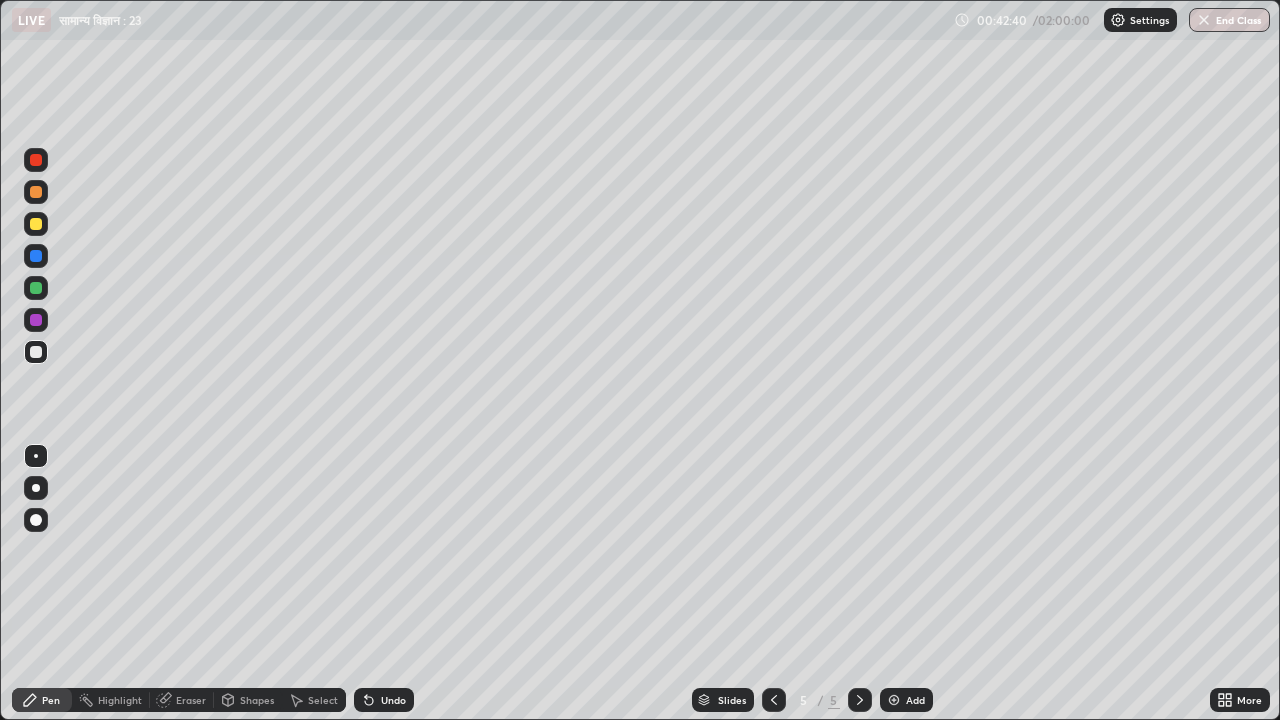 click on "Undo" at bounding box center [393, 700] 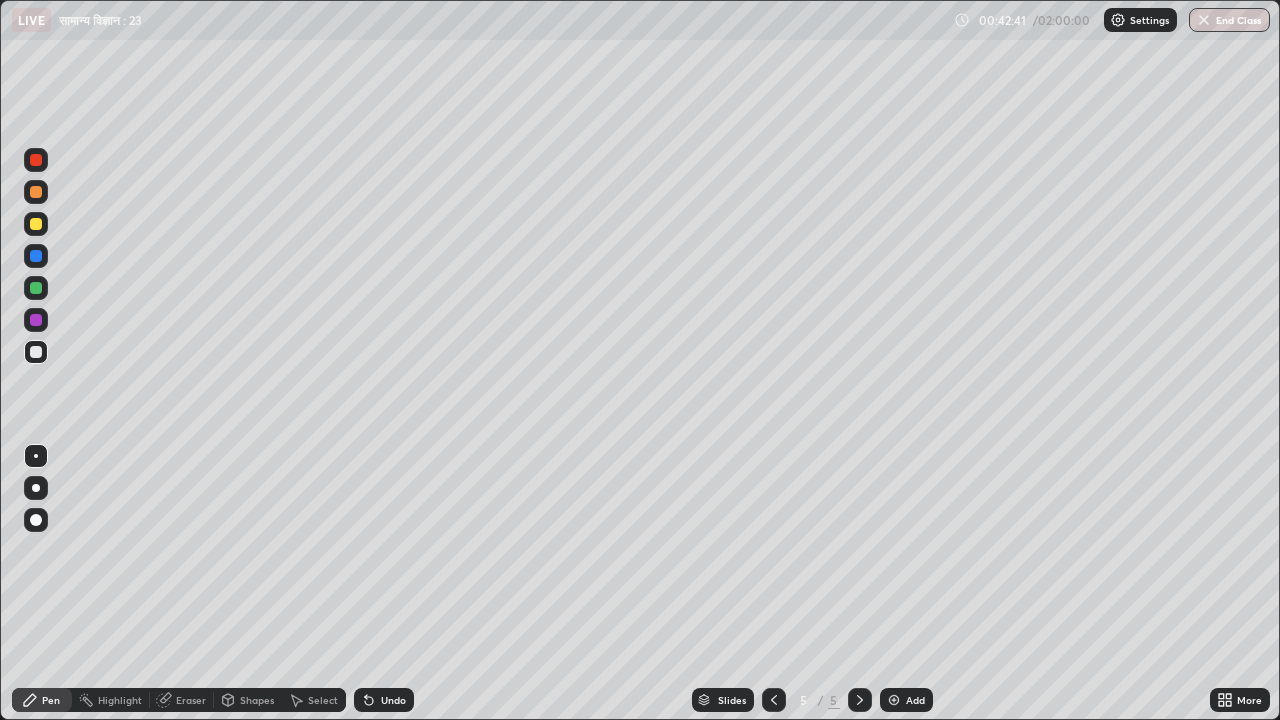 click on "Undo" at bounding box center (393, 700) 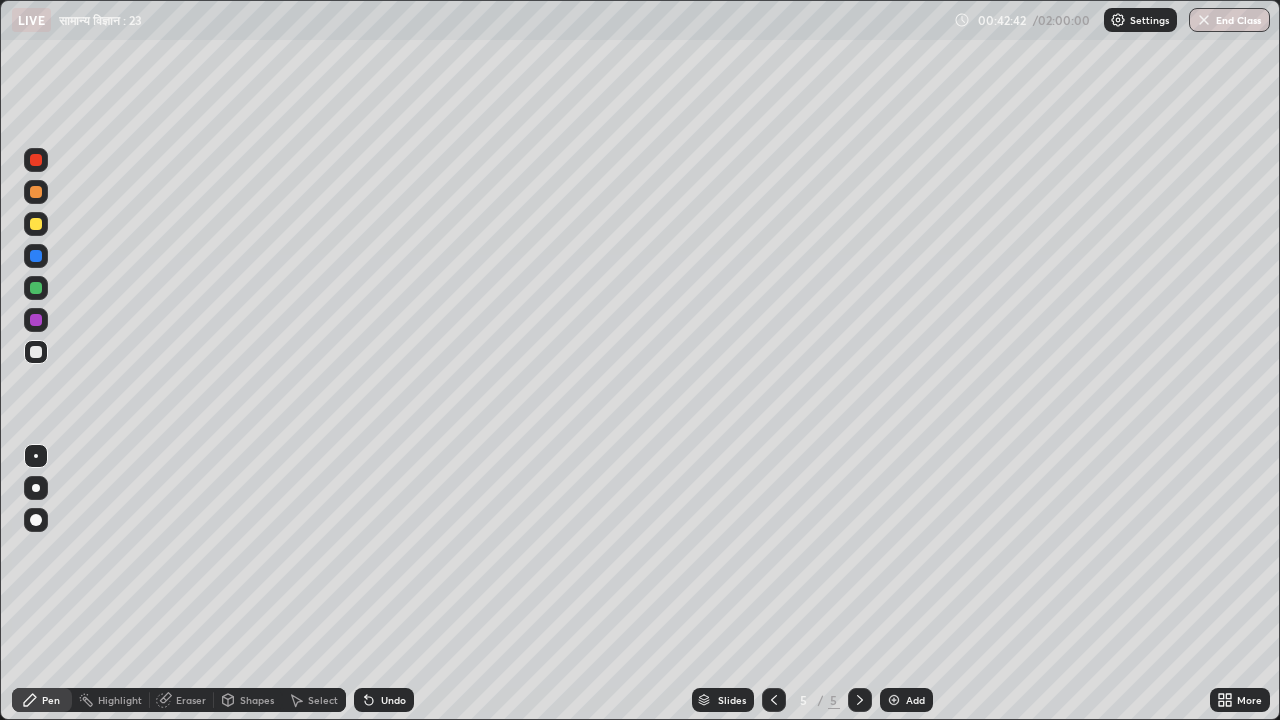 click on "Undo" at bounding box center (384, 700) 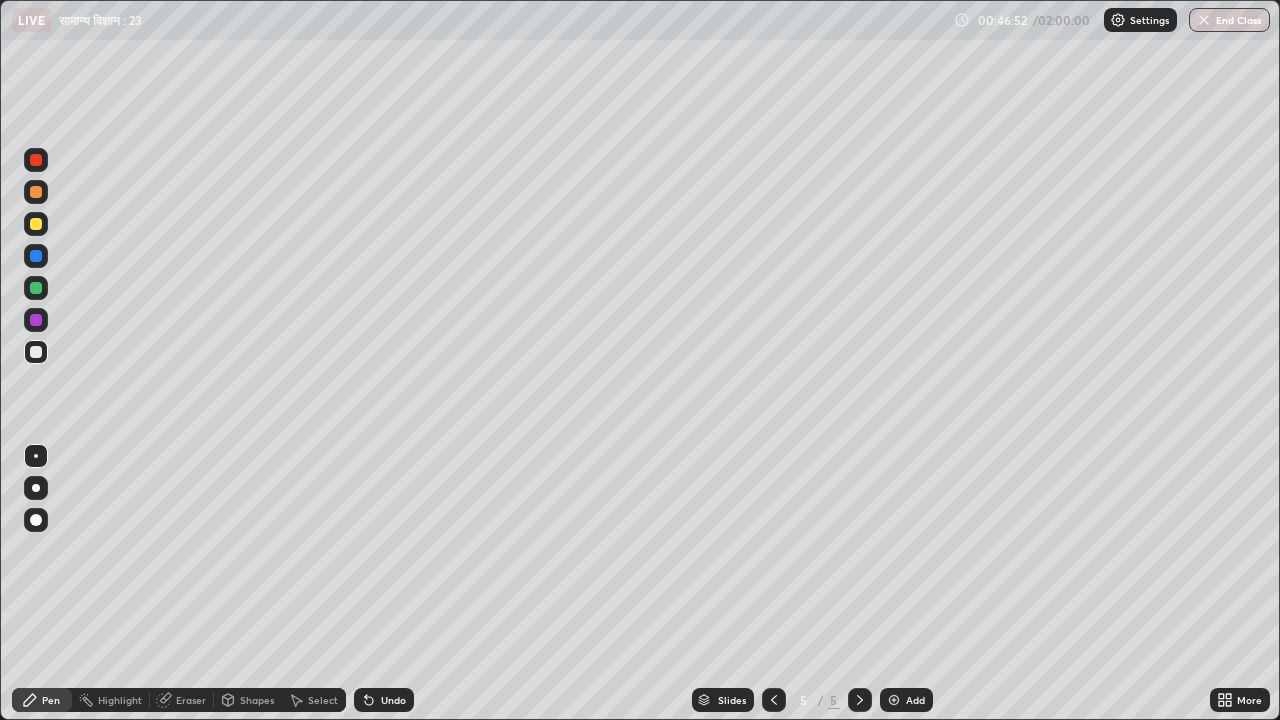 click on "Undo" at bounding box center (393, 700) 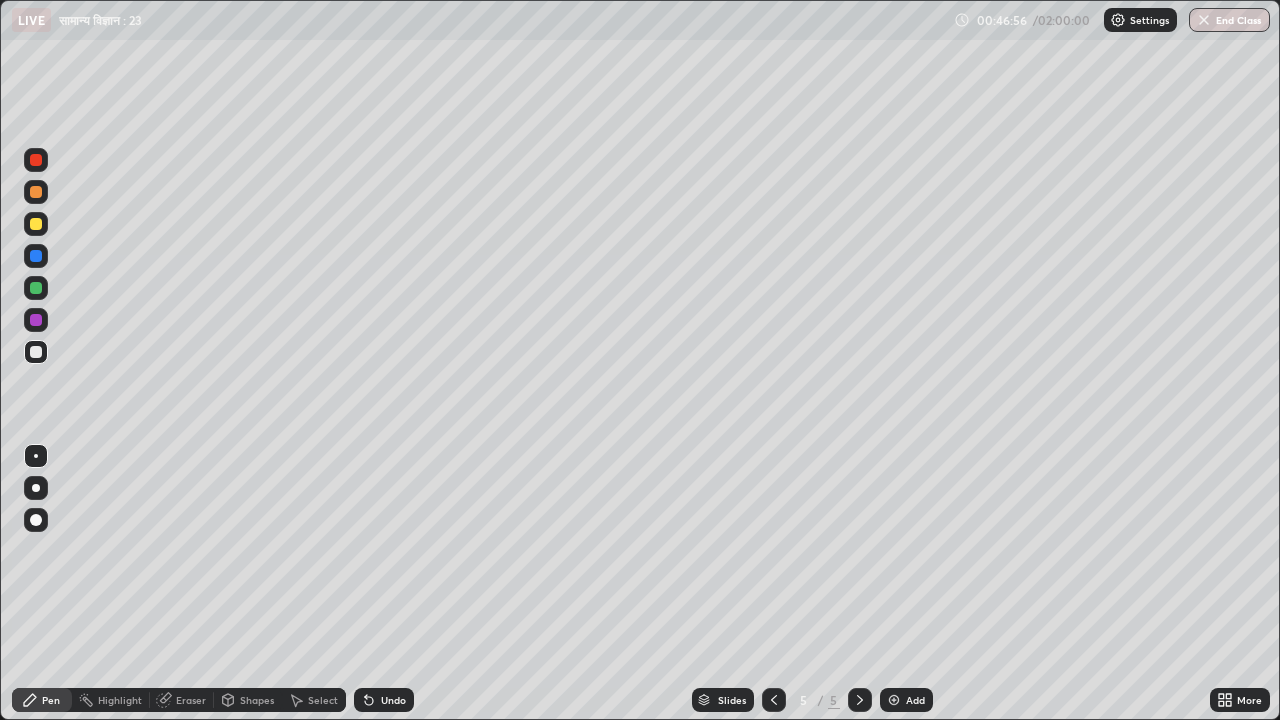 click on "Add" at bounding box center (915, 700) 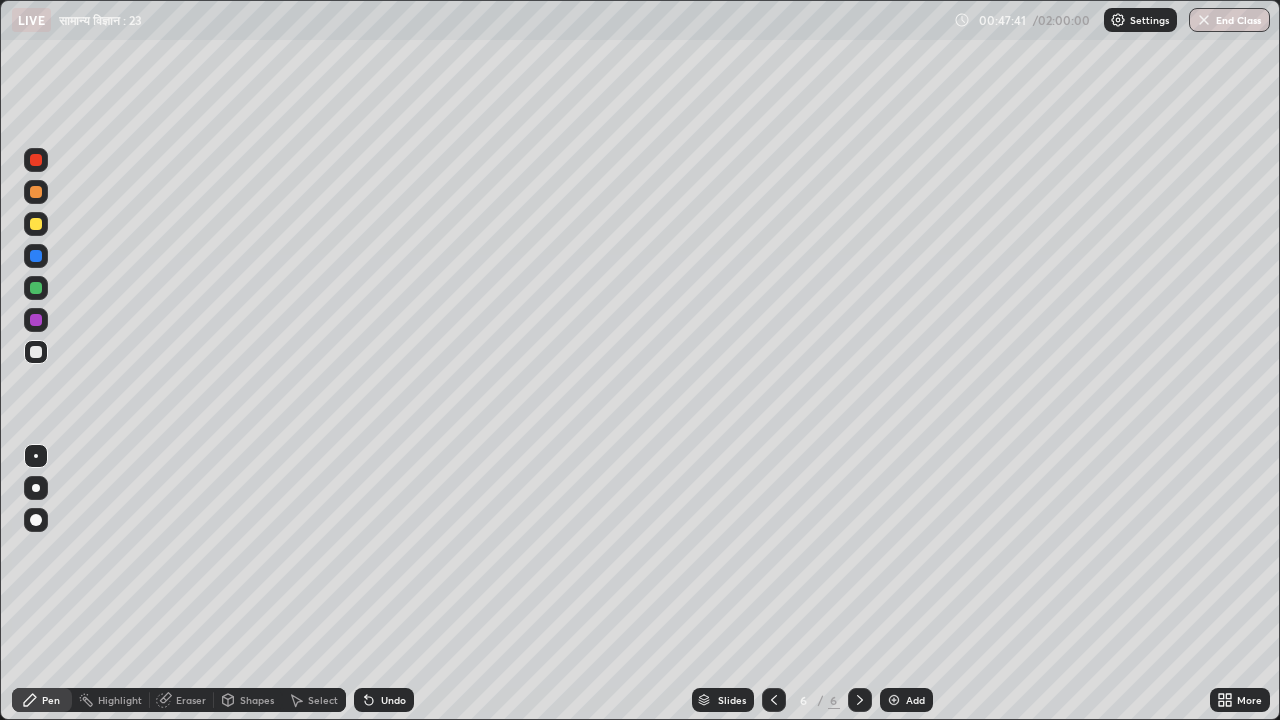 click on "Undo" at bounding box center (393, 700) 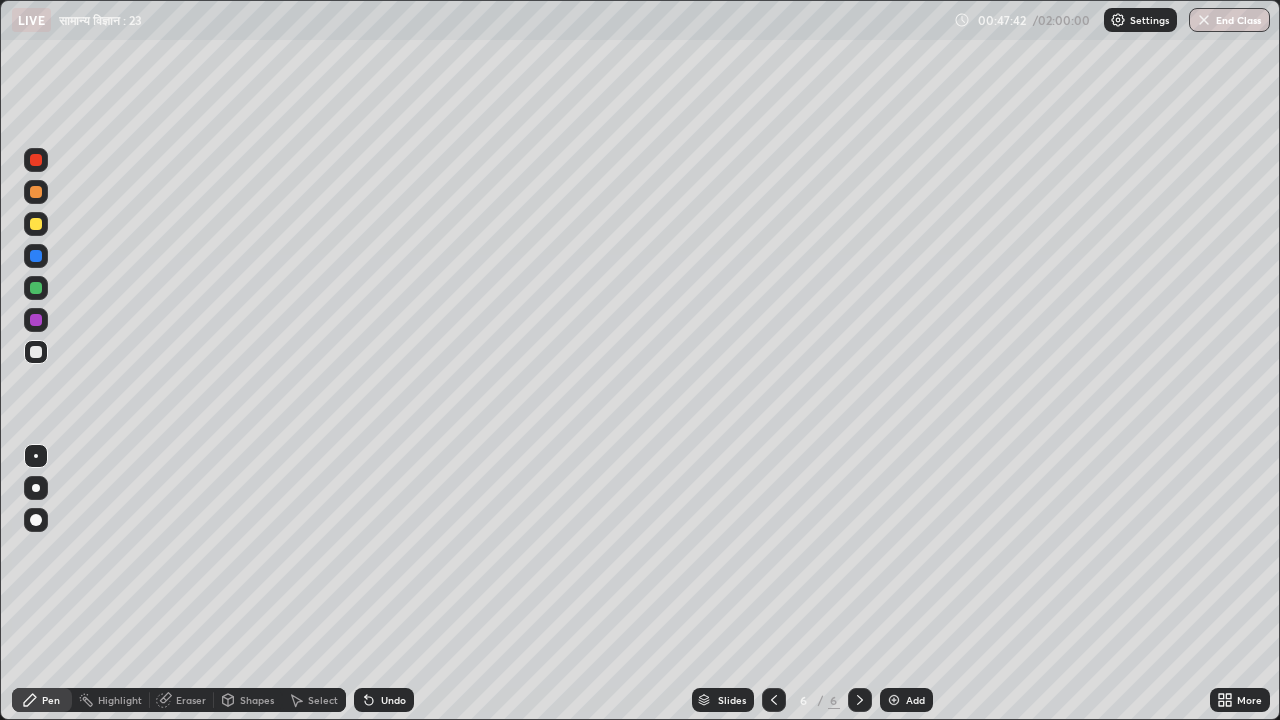 click on "Undo" at bounding box center (393, 700) 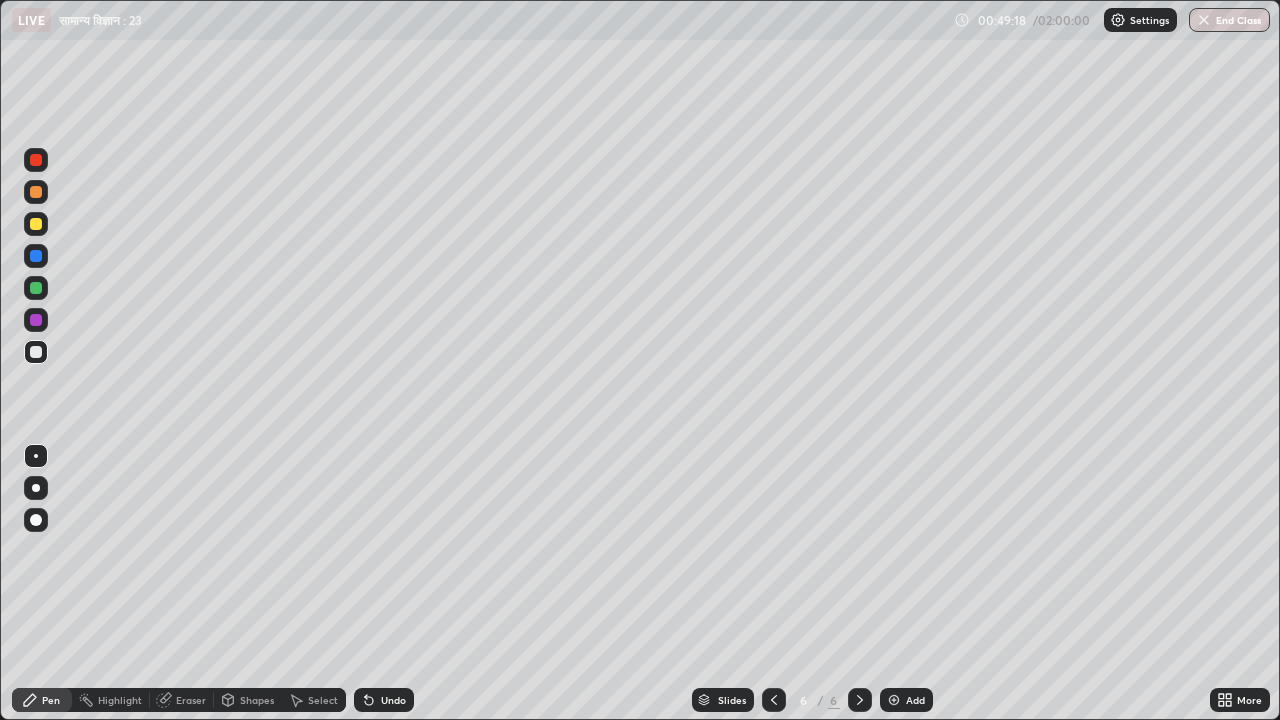 click on "Undo" at bounding box center [393, 700] 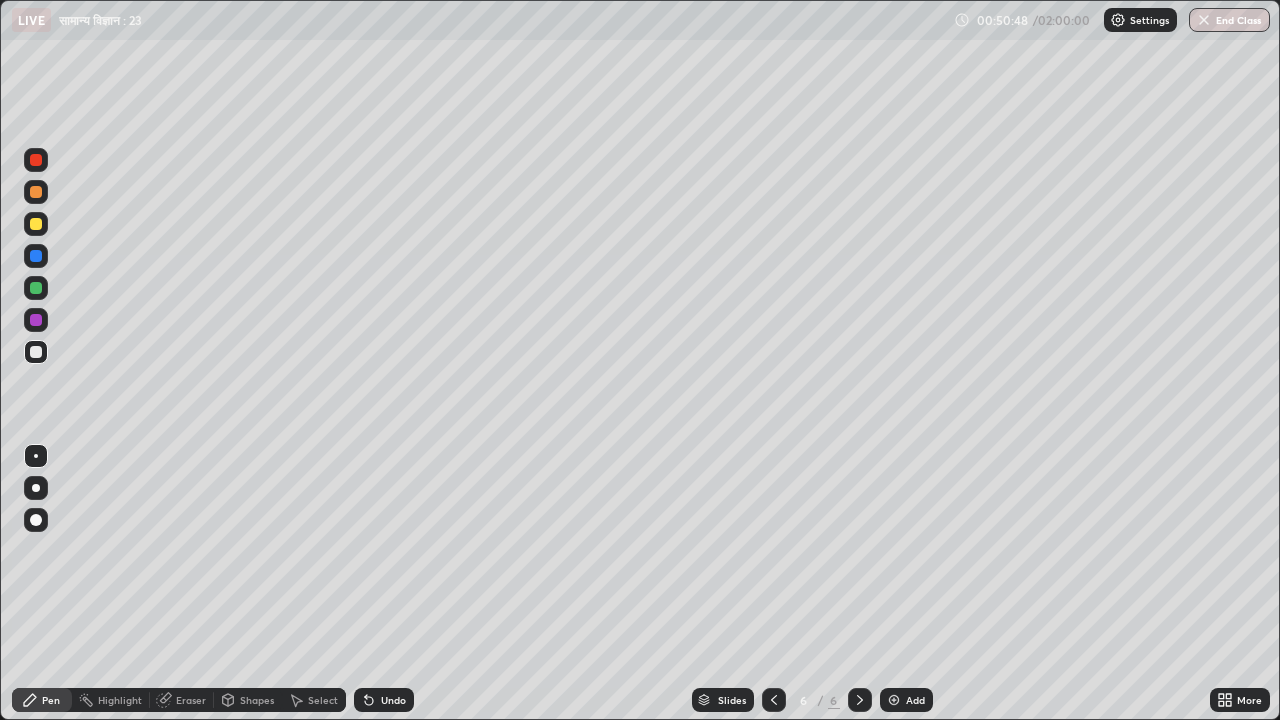 click on "Add" at bounding box center (906, 700) 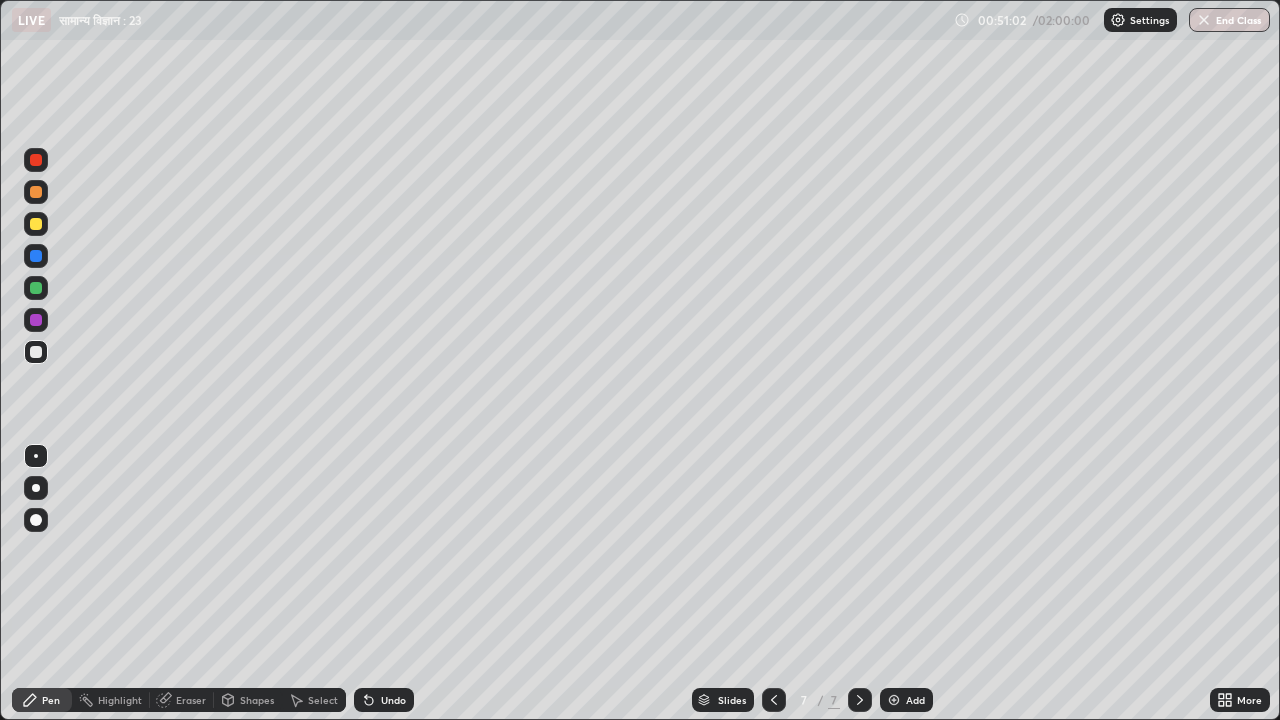 click 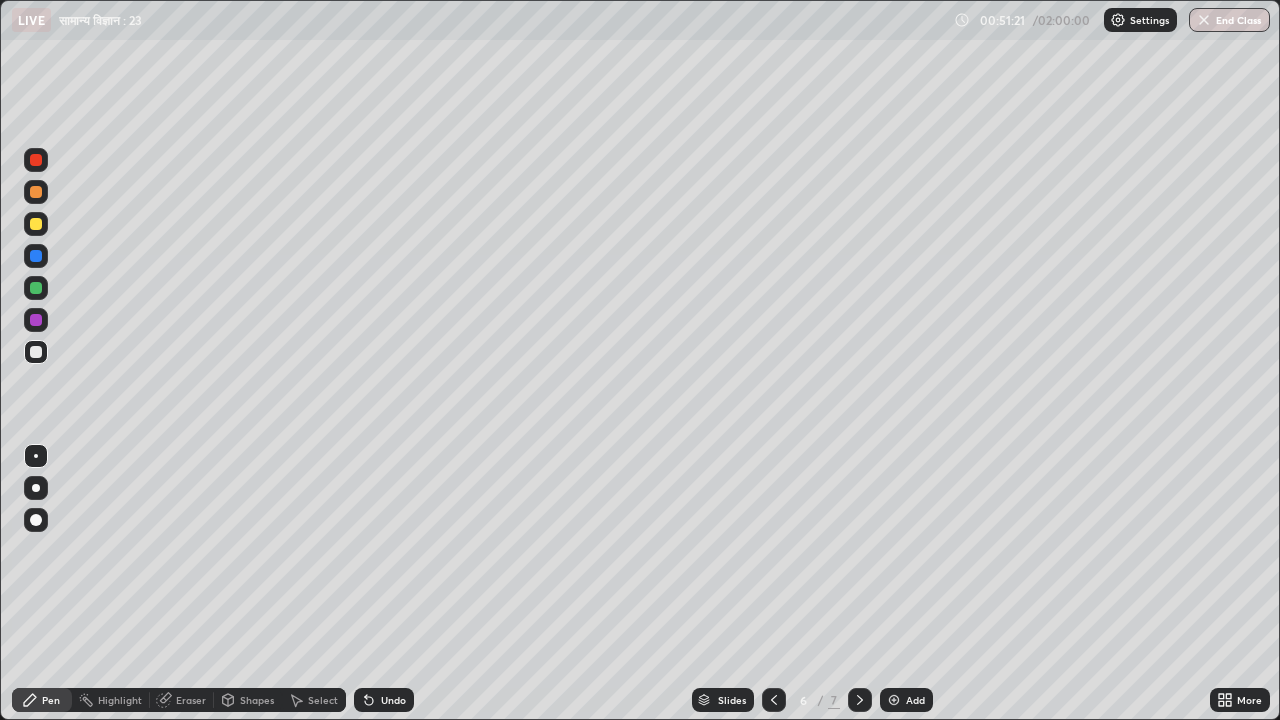 click on "Add" at bounding box center (915, 700) 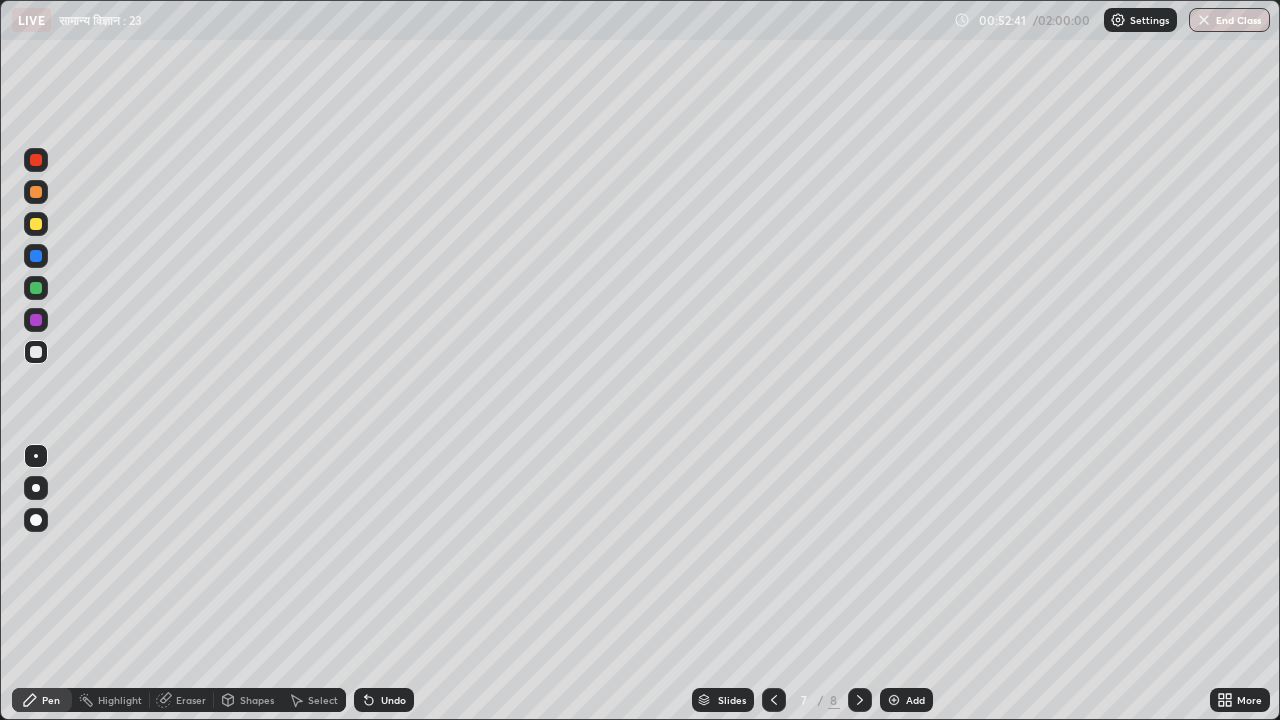 click at bounding box center [774, 700] 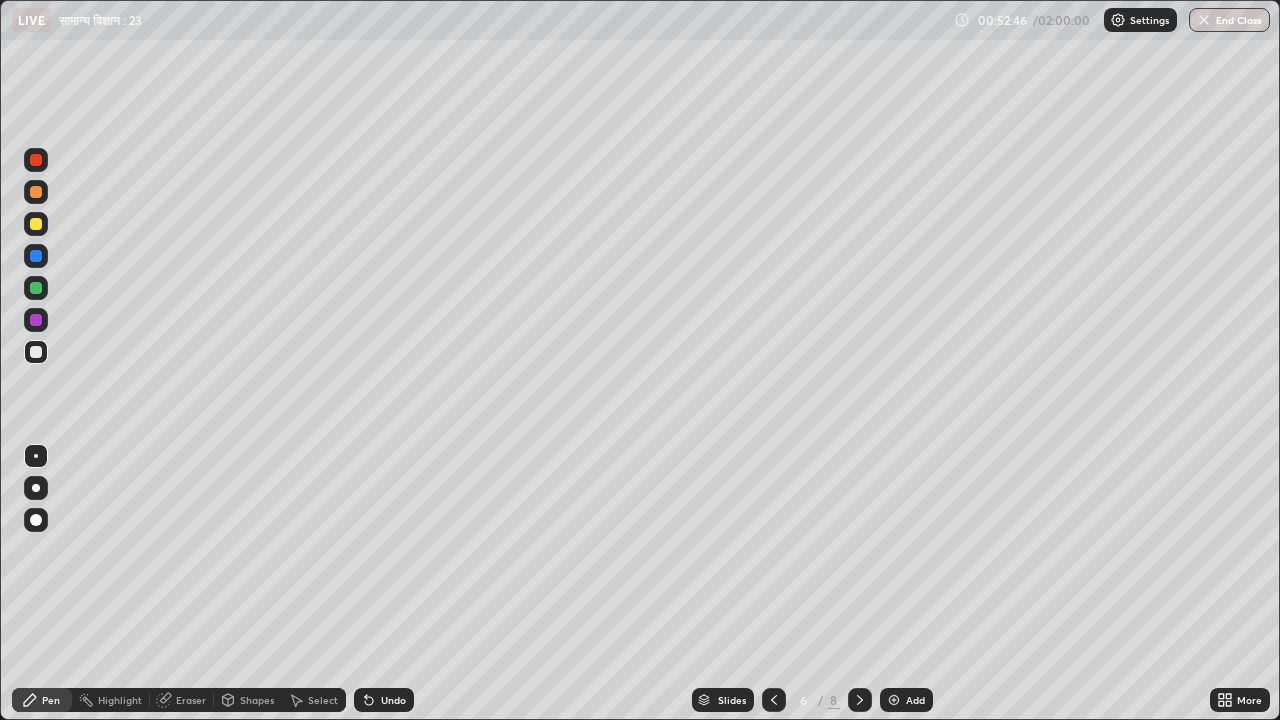 click 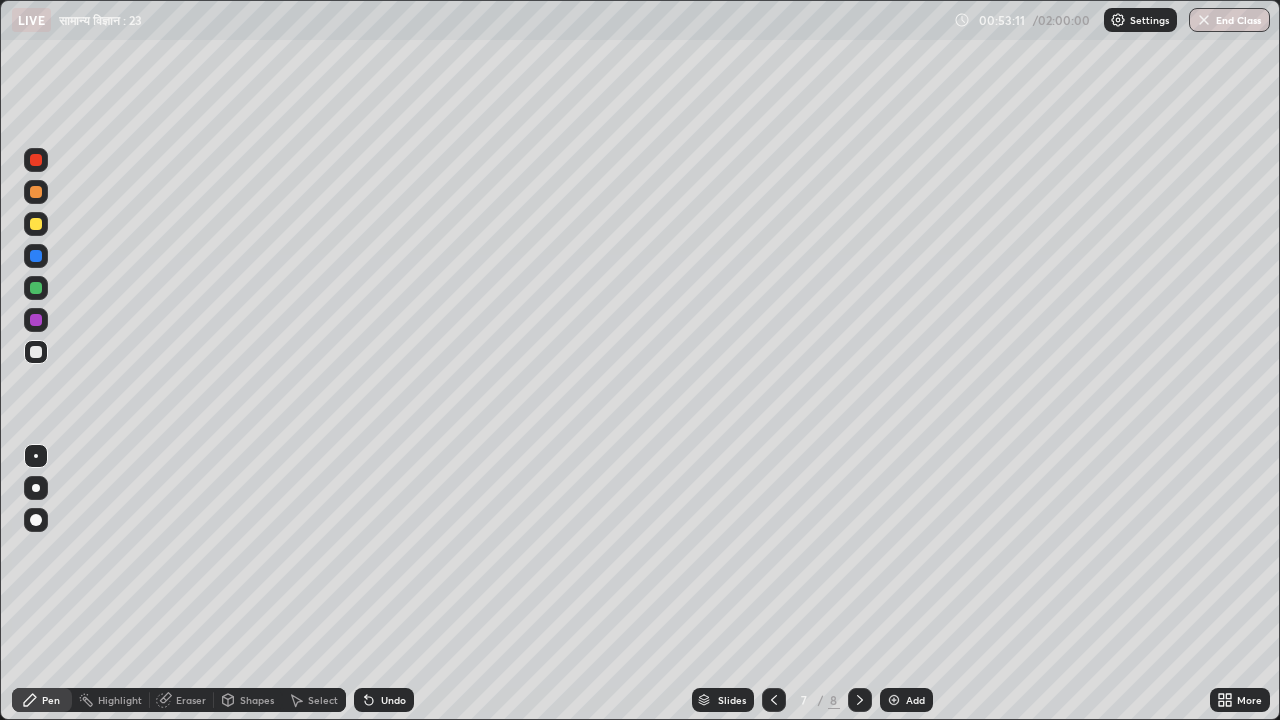 click on "Undo" at bounding box center (393, 700) 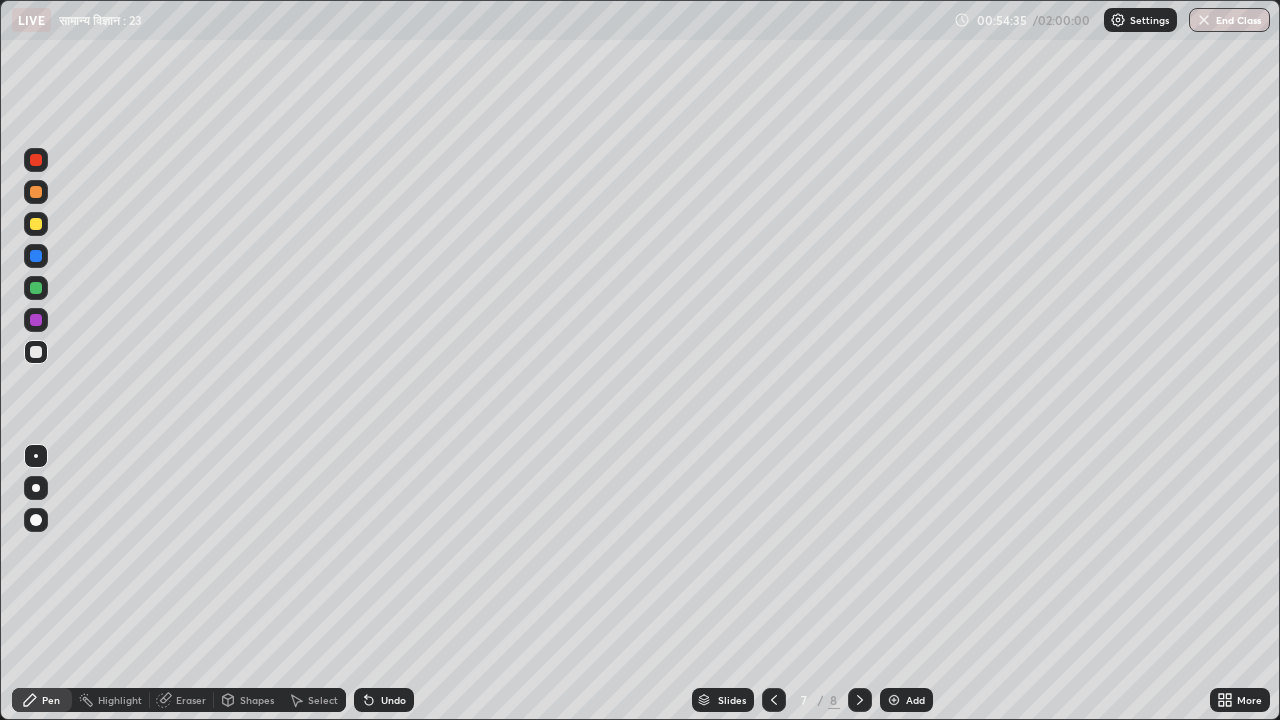 click on "Undo" at bounding box center (393, 700) 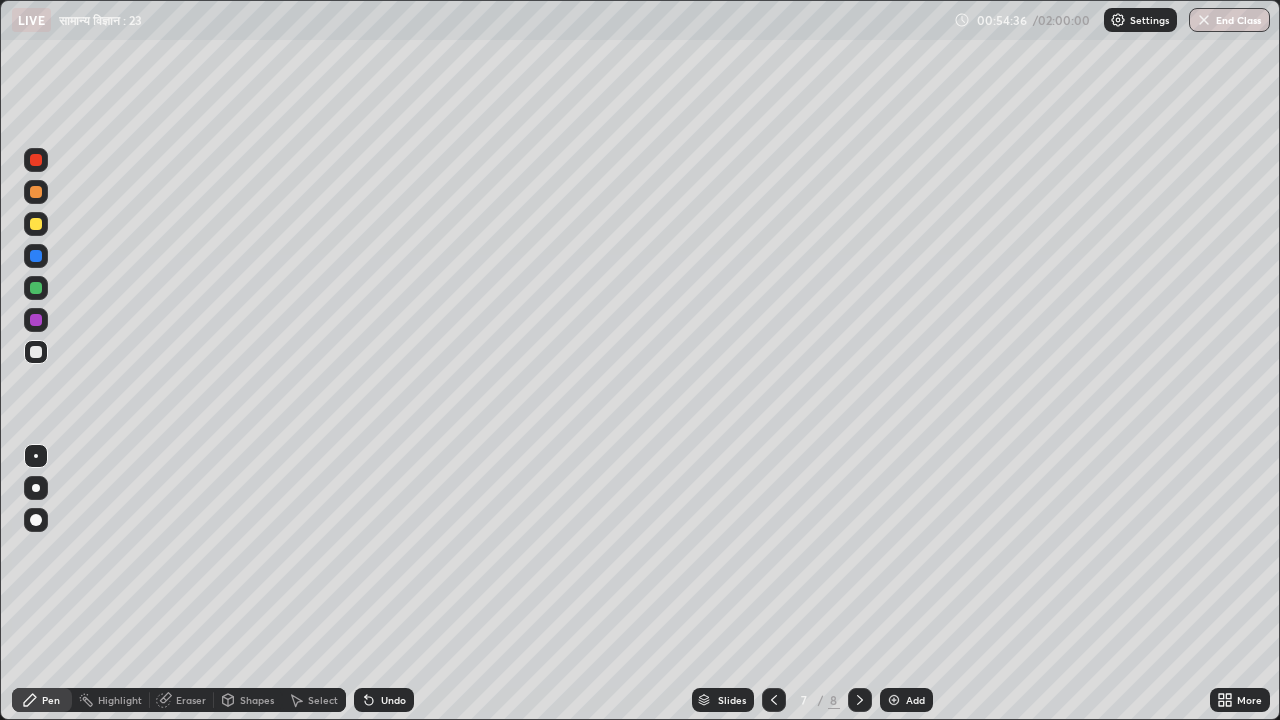 click on "Undo" at bounding box center (393, 700) 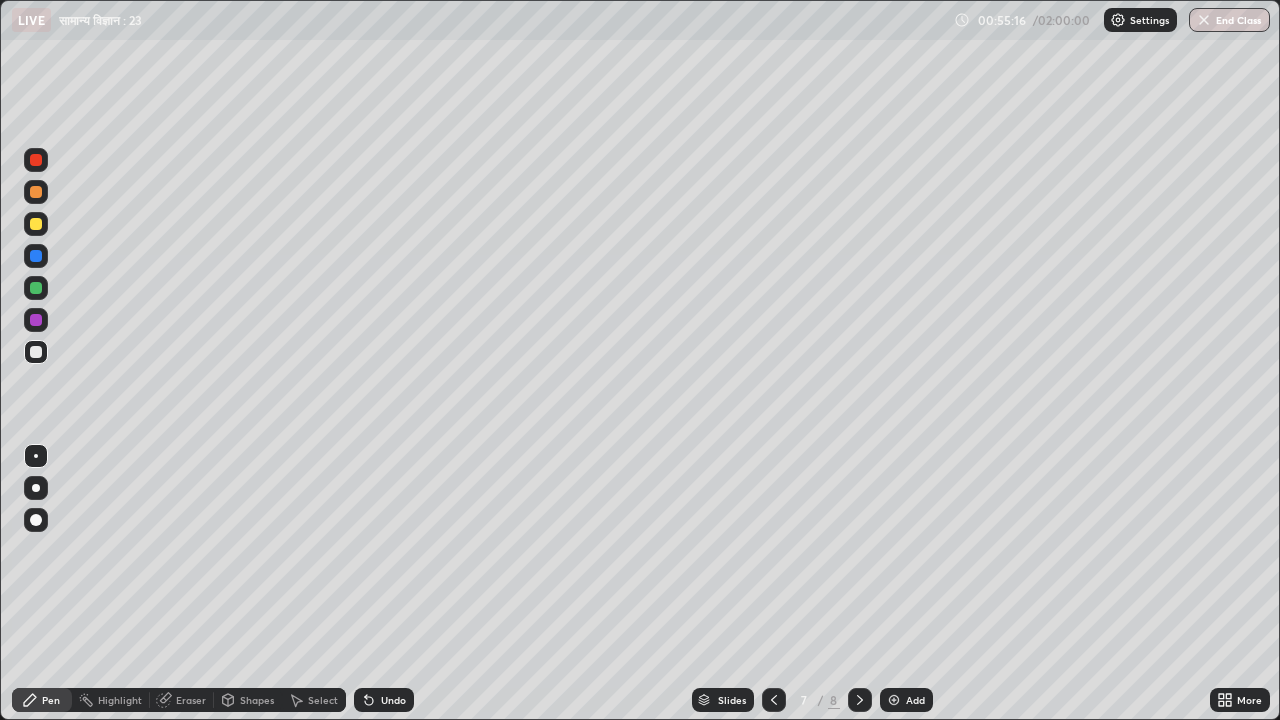 click on "Eraser" at bounding box center [191, 700] 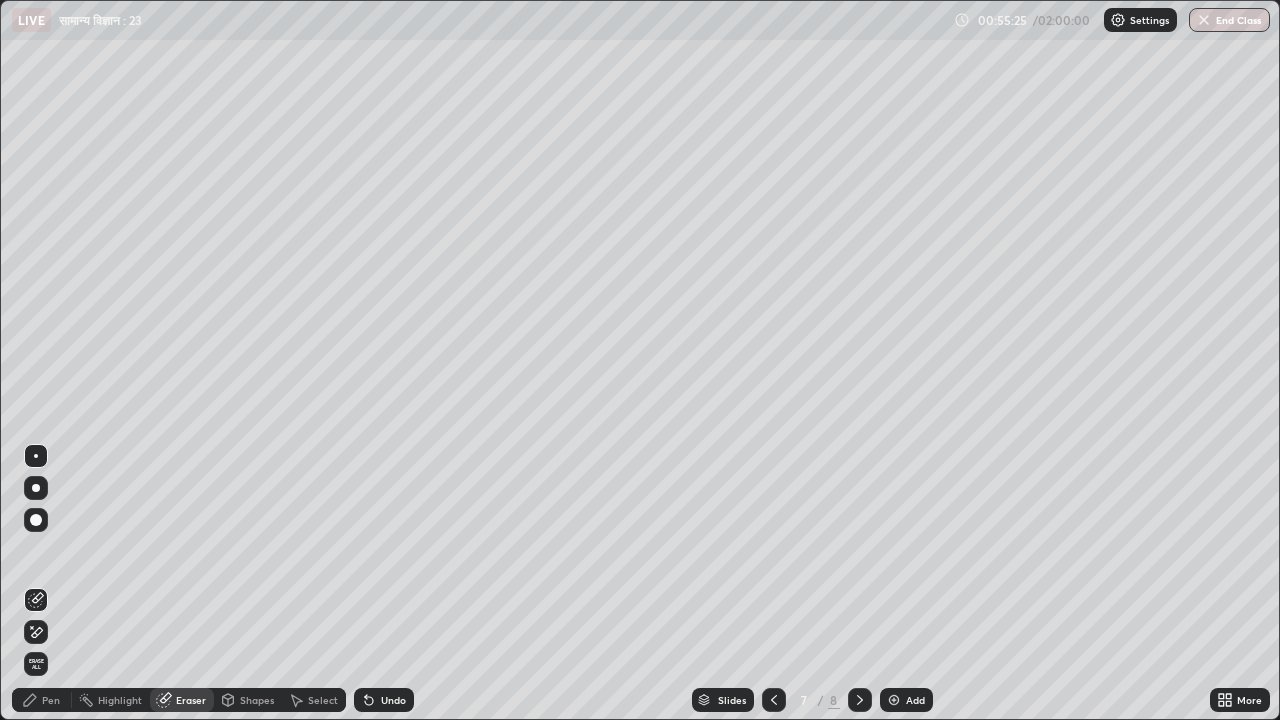 click on "Pen" at bounding box center [51, 700] 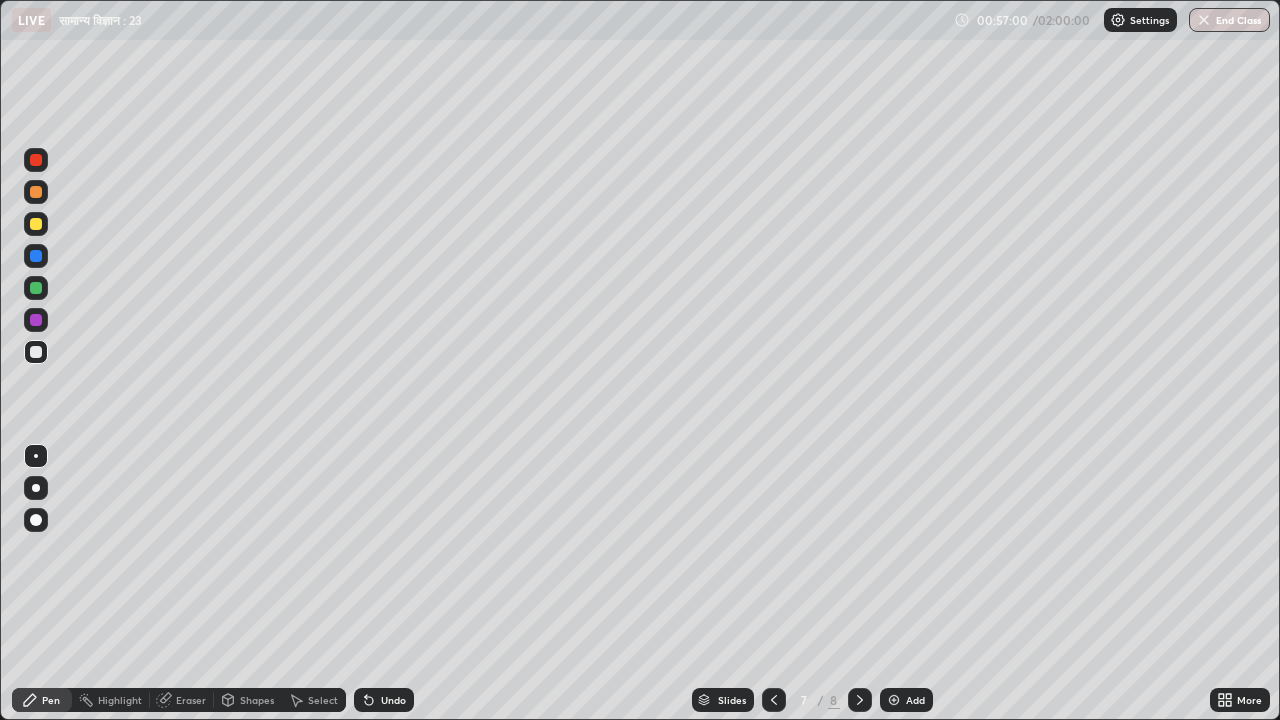 click 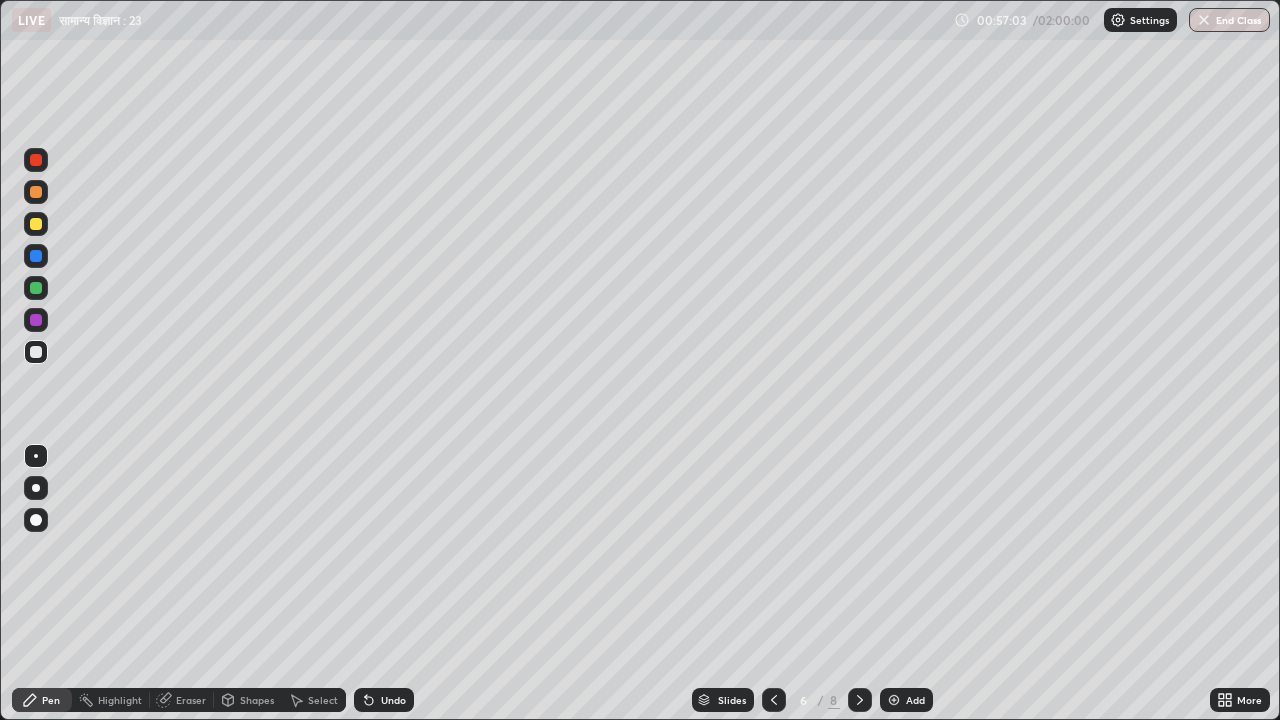 click 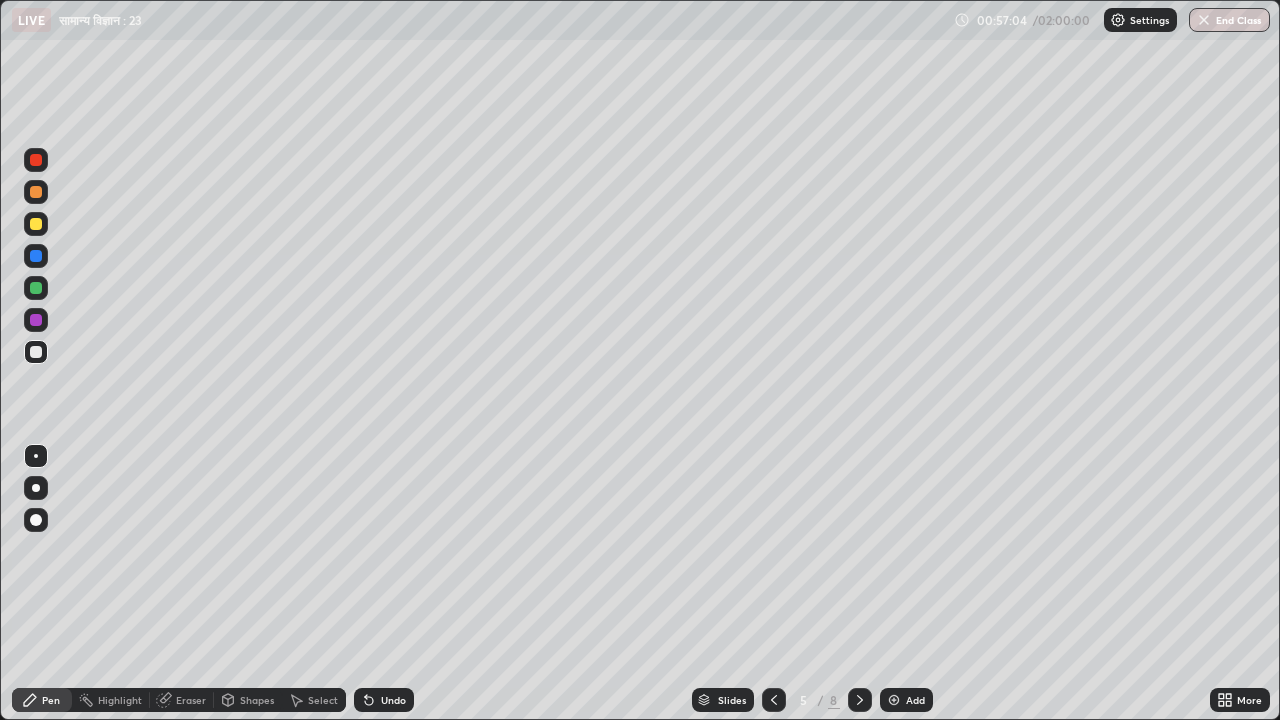 click at bounding box center [36, 192] 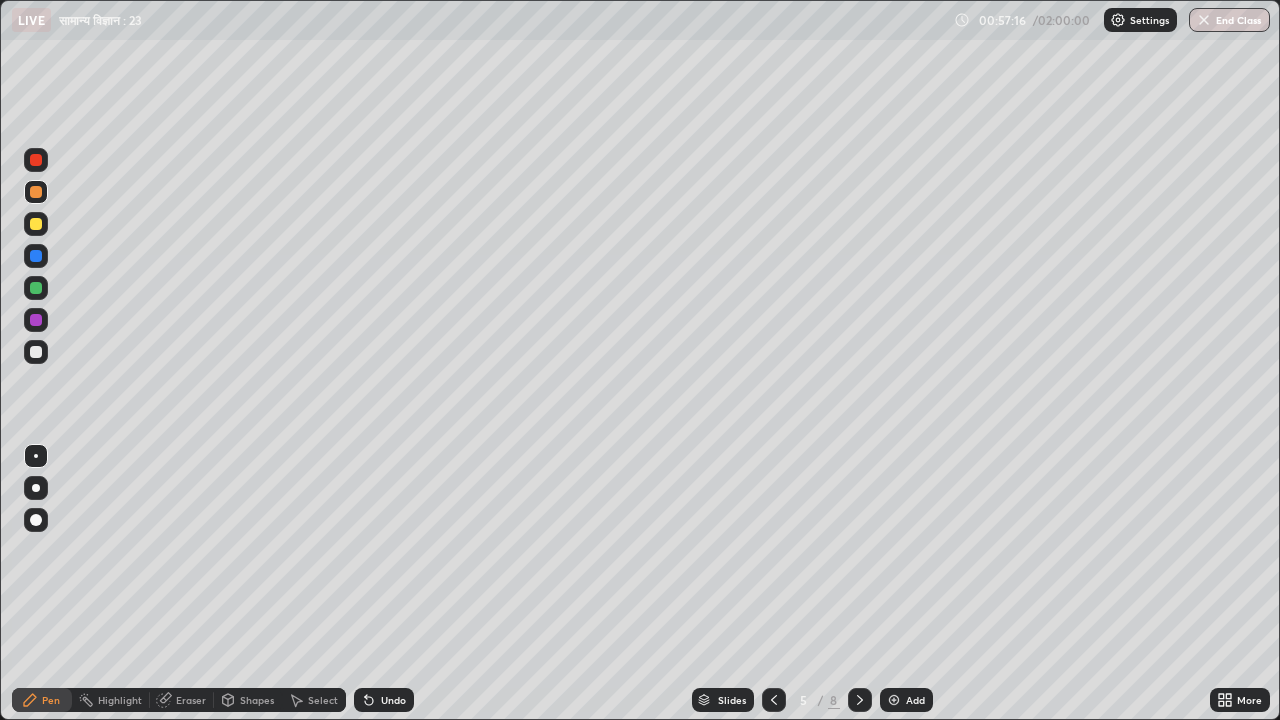 click 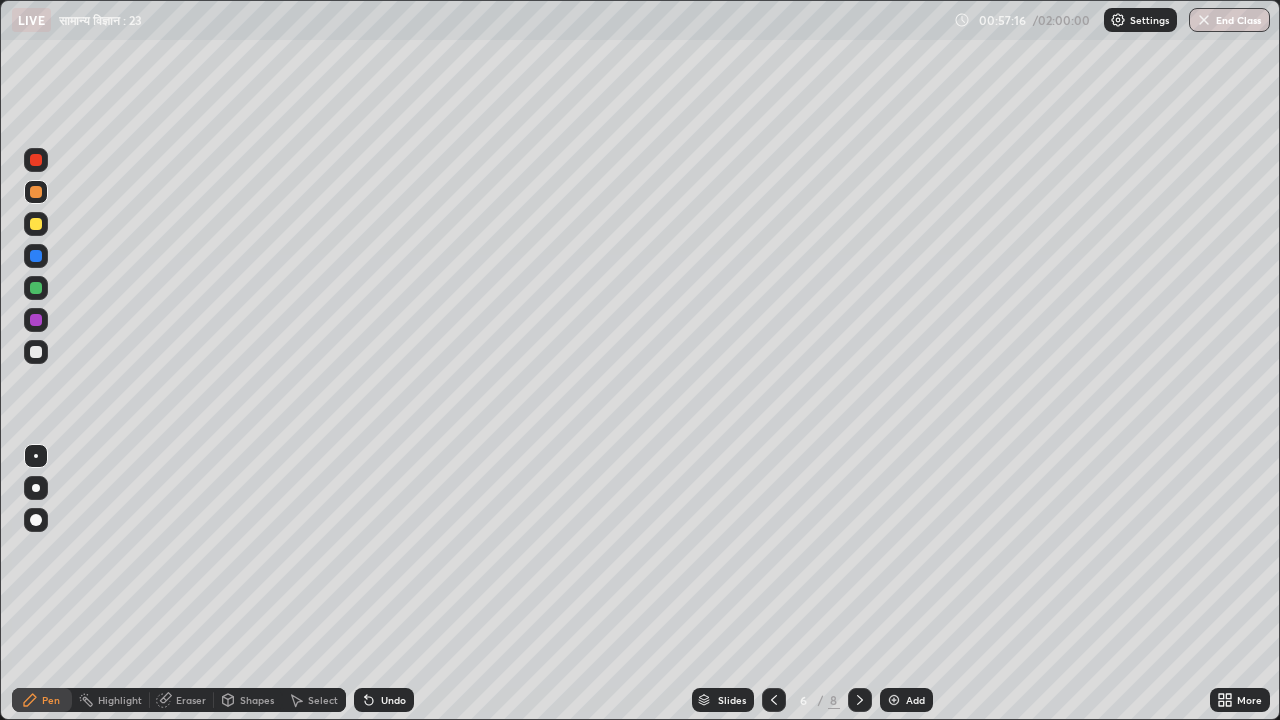 click 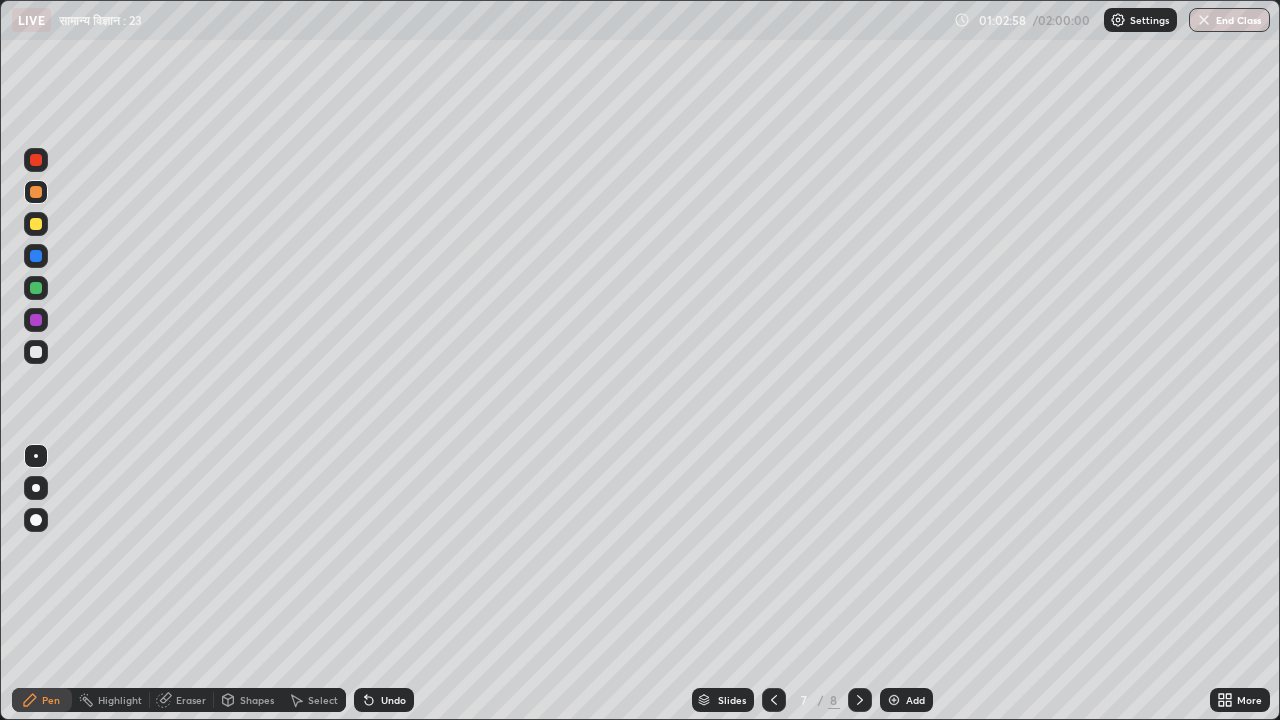 click on "Add" at bounding box center (915, 700) 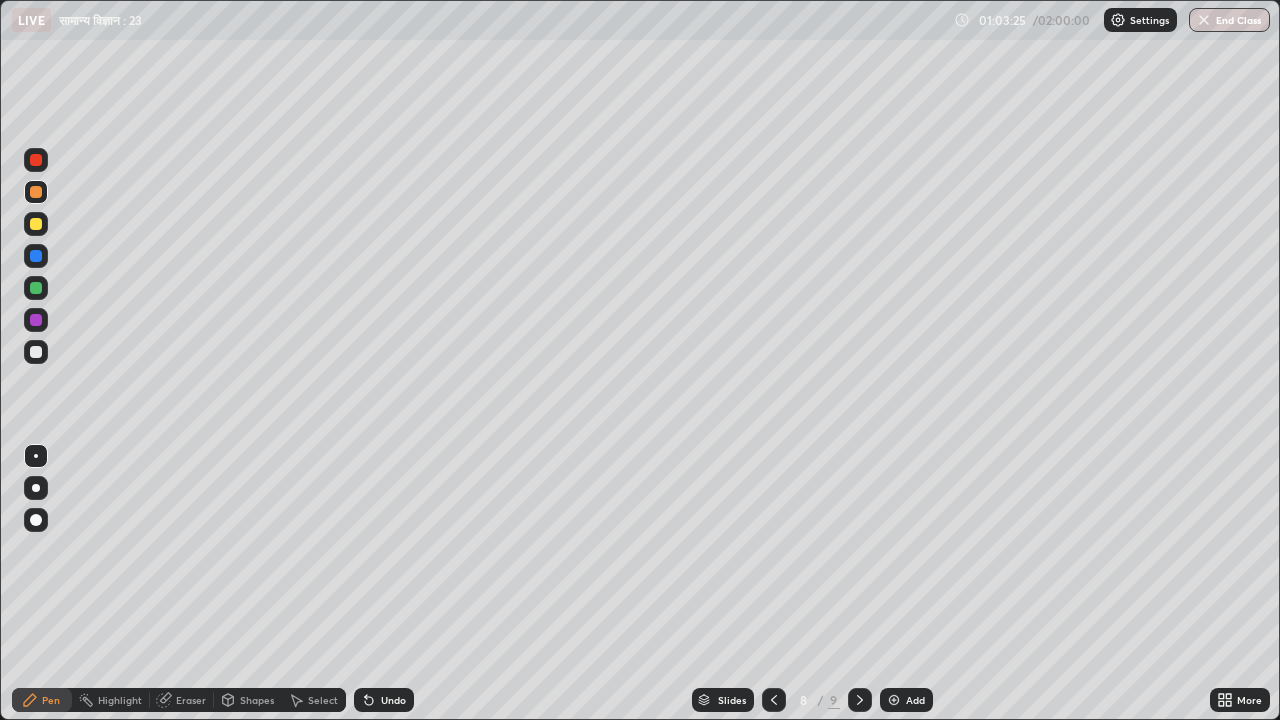 click 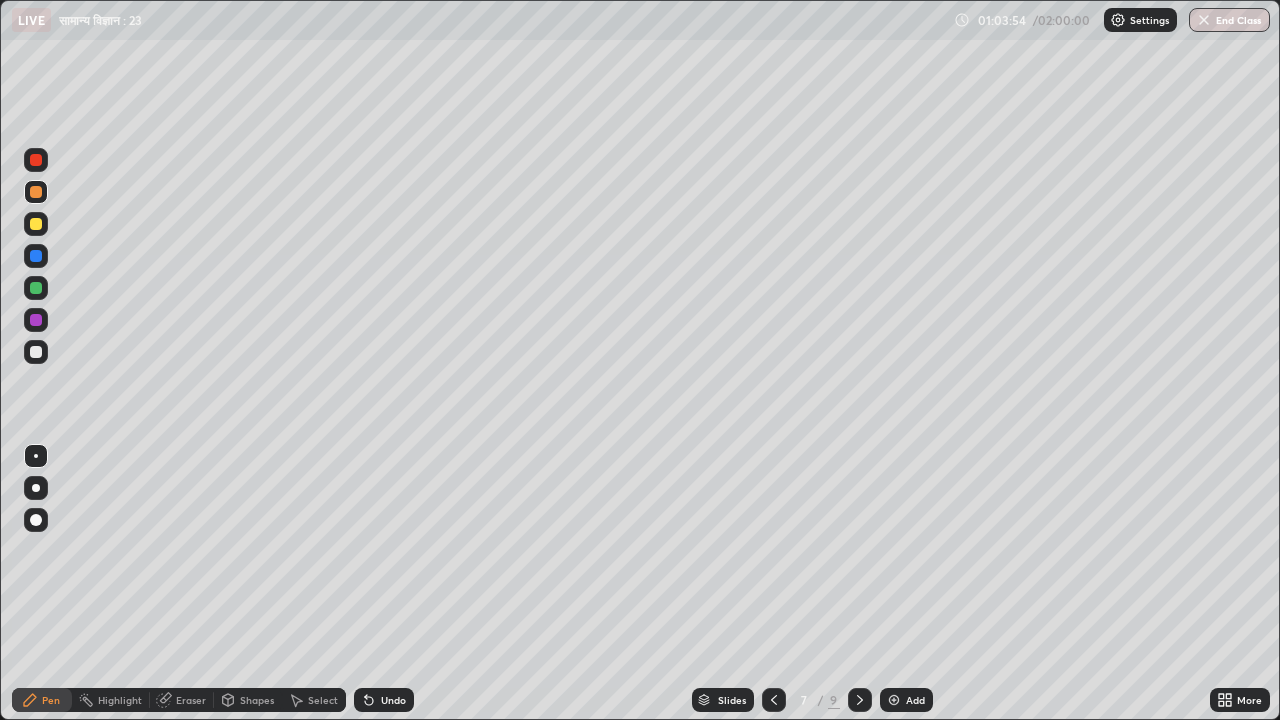click on "Undo" at bounding box center [393, 700] 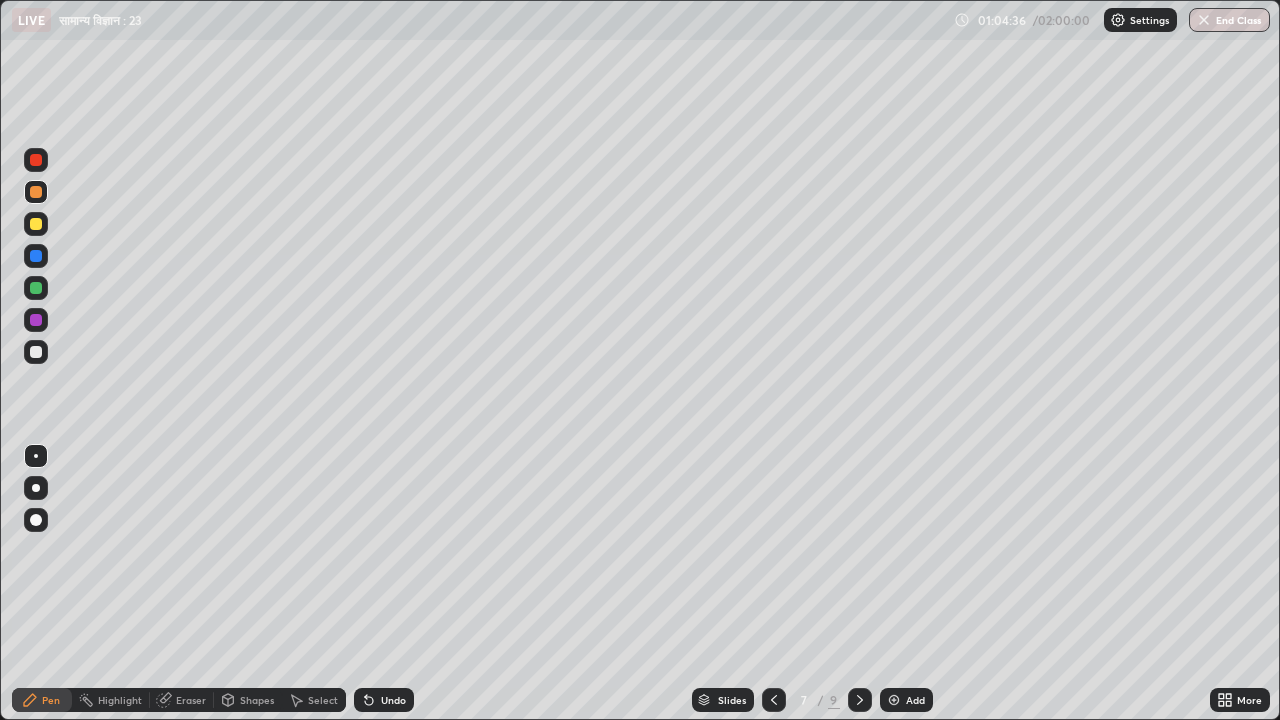click 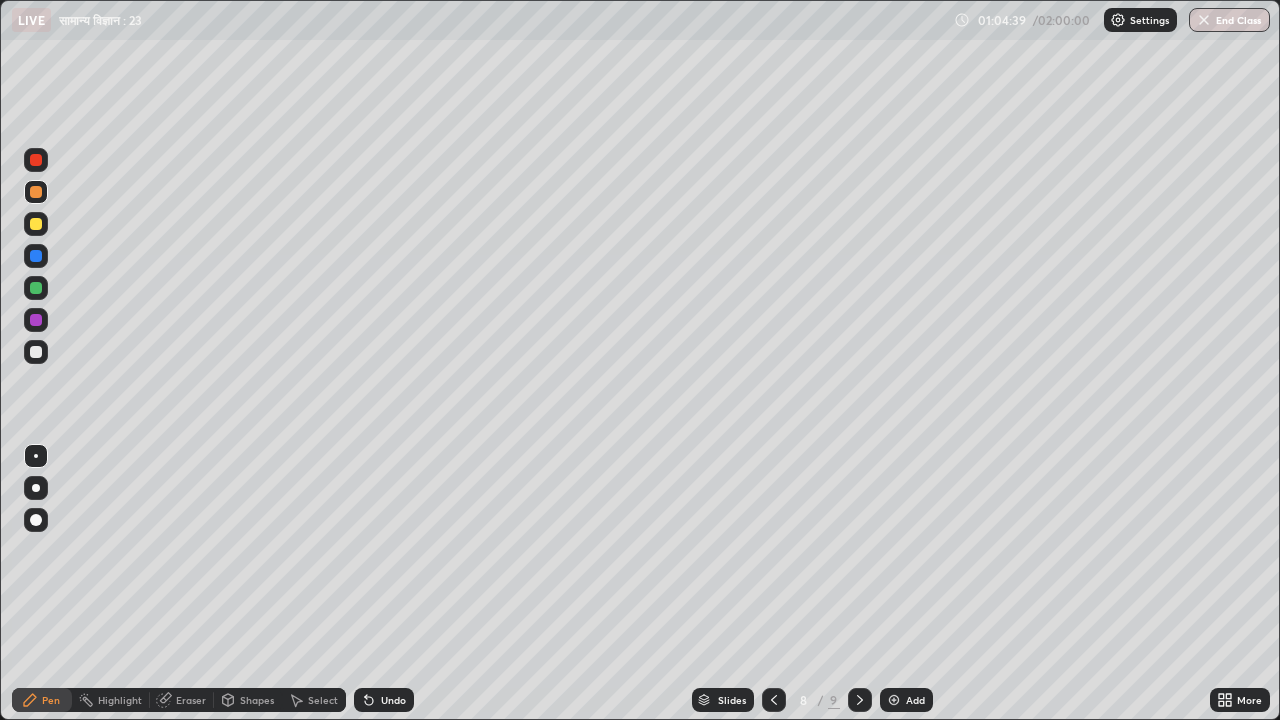 click at bounding box center [36, 352] 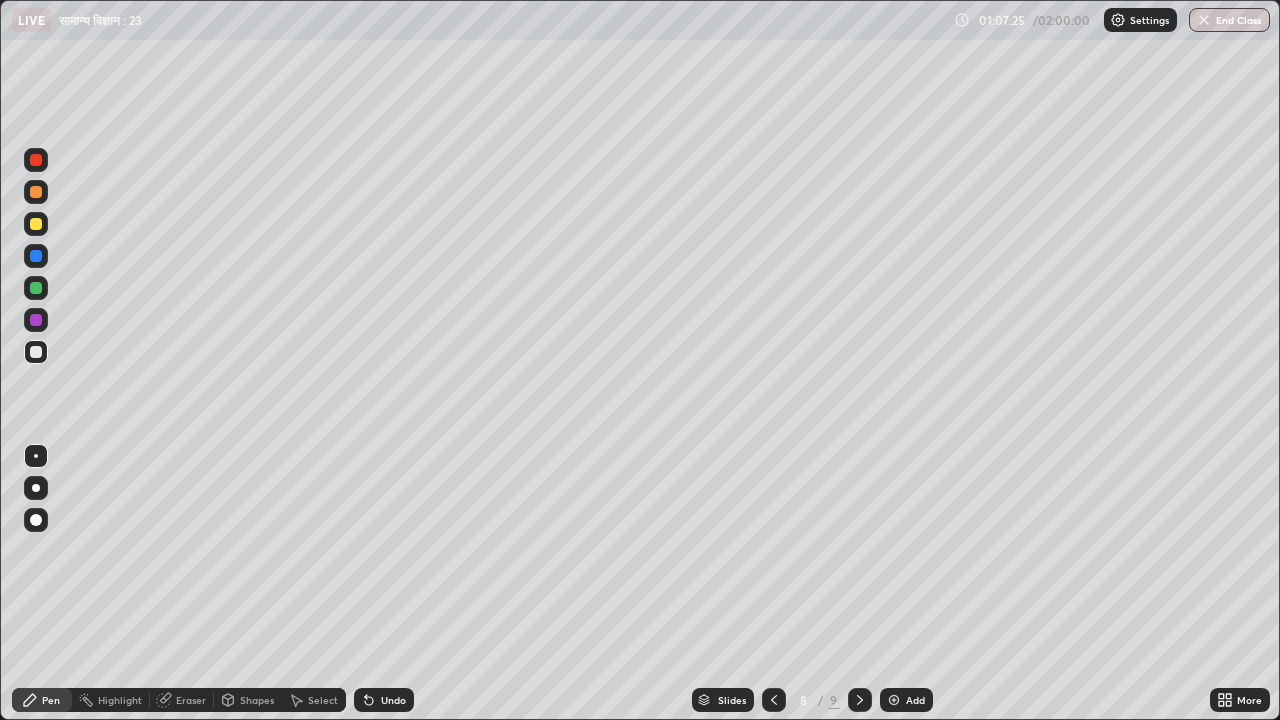 click on "Undo" at bounding box center [393, 700] 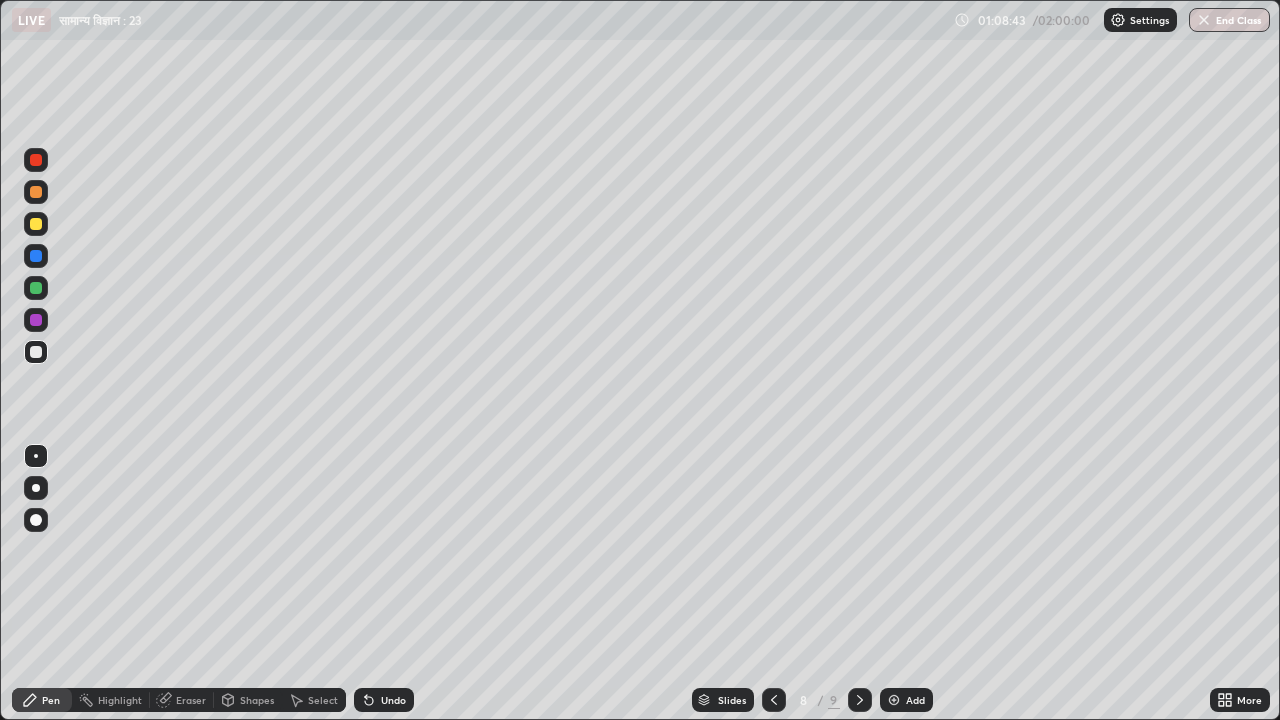 click on "Undo" at bounding box center (393, 700) 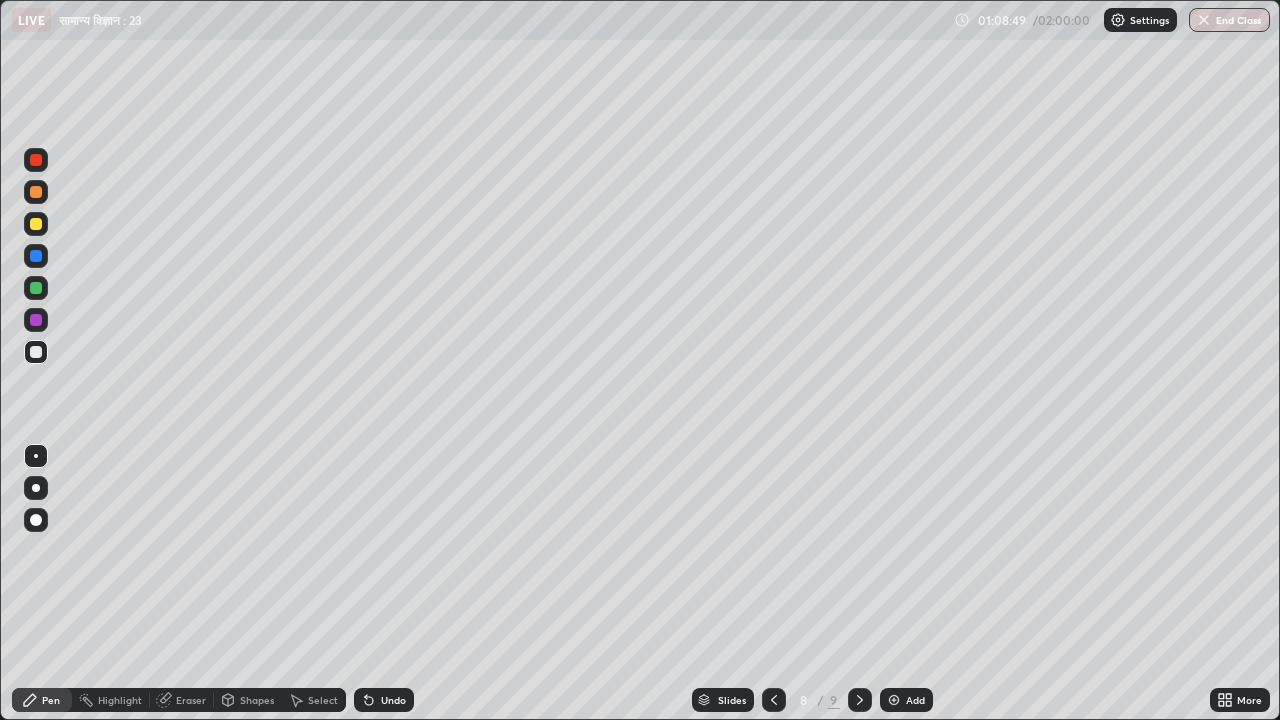 click on "Undo" at bounding box center (393, 700) 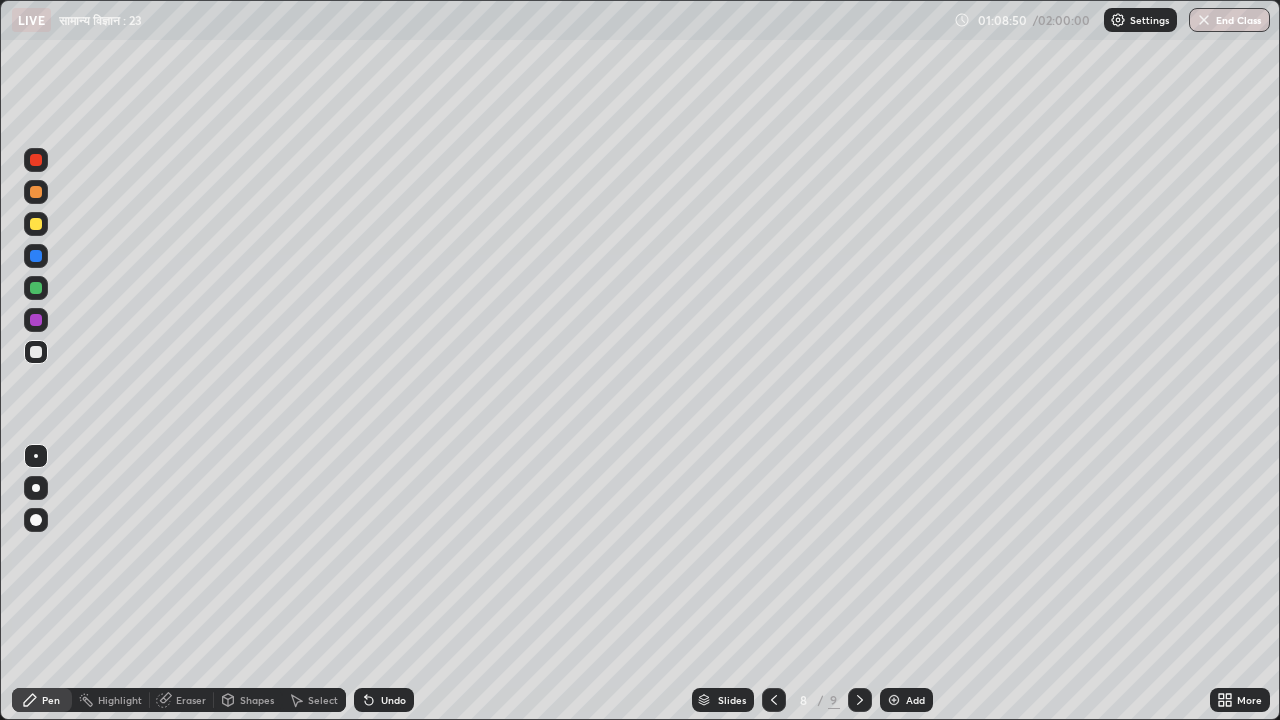 click on "Undo" at bounding box center (393, 700) 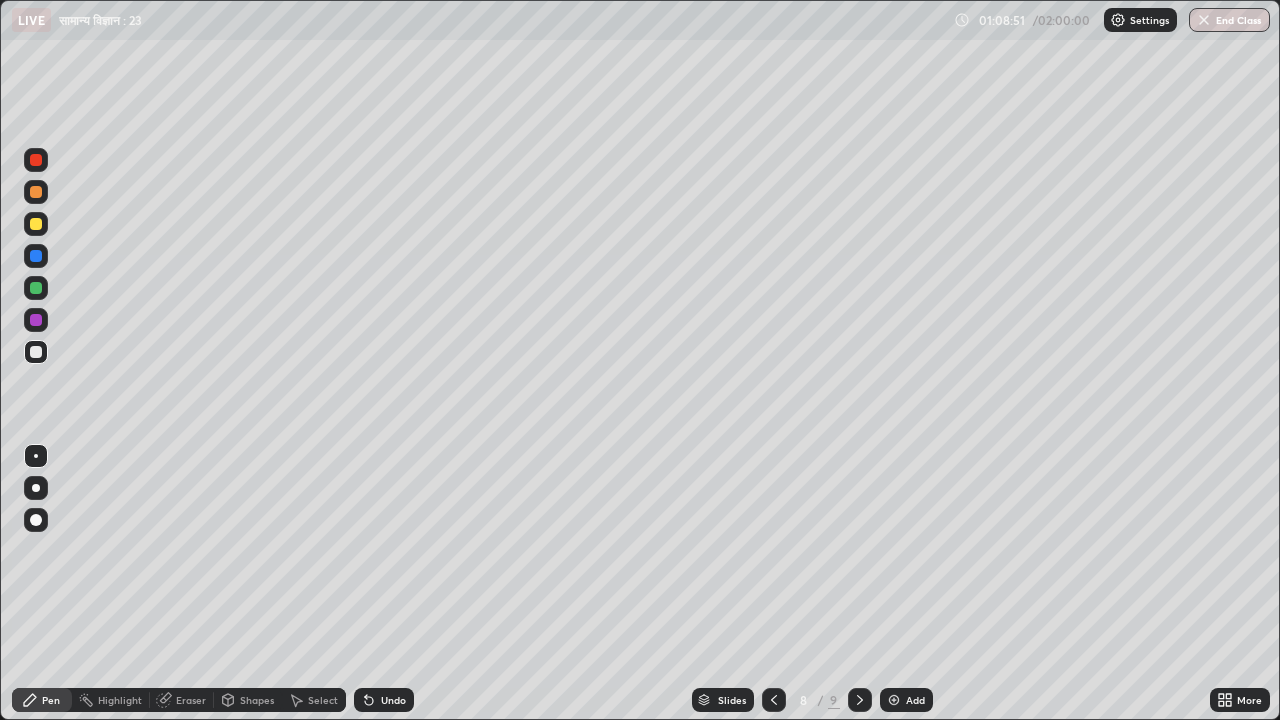 click on "Undo" at bounding box center [384, 700] 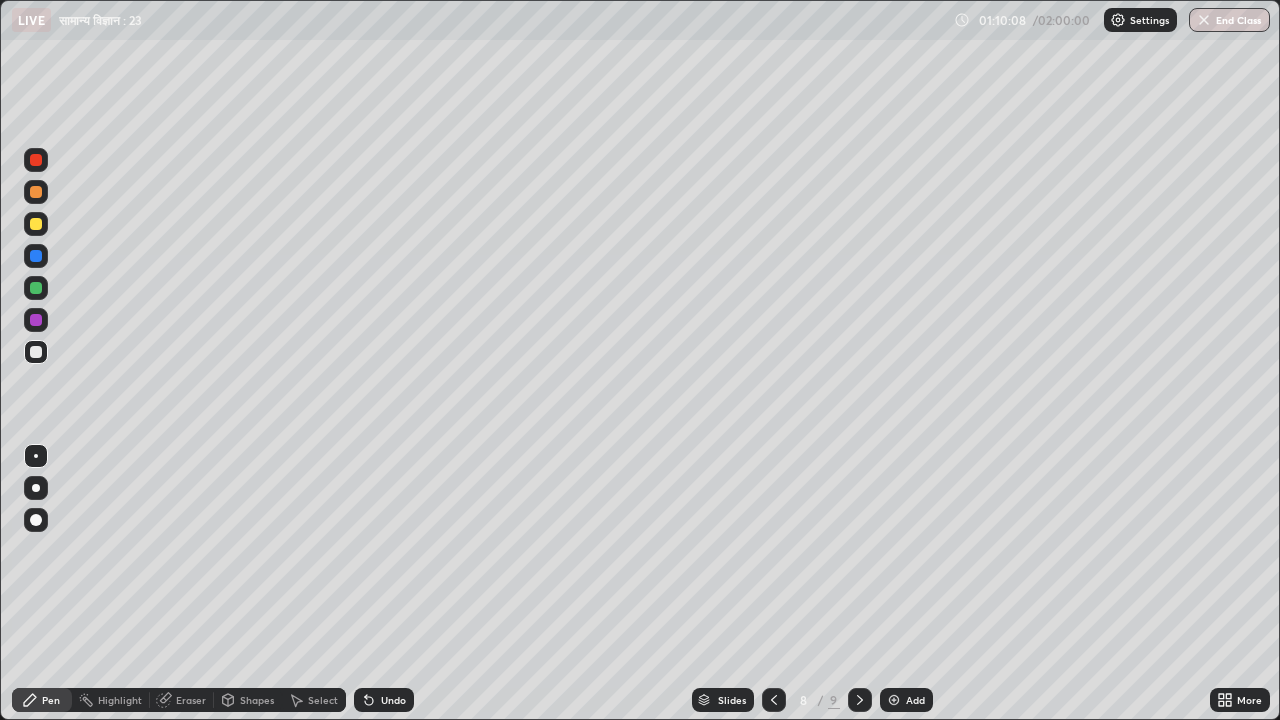 click on "Undo" at bounding box center [393, 700] 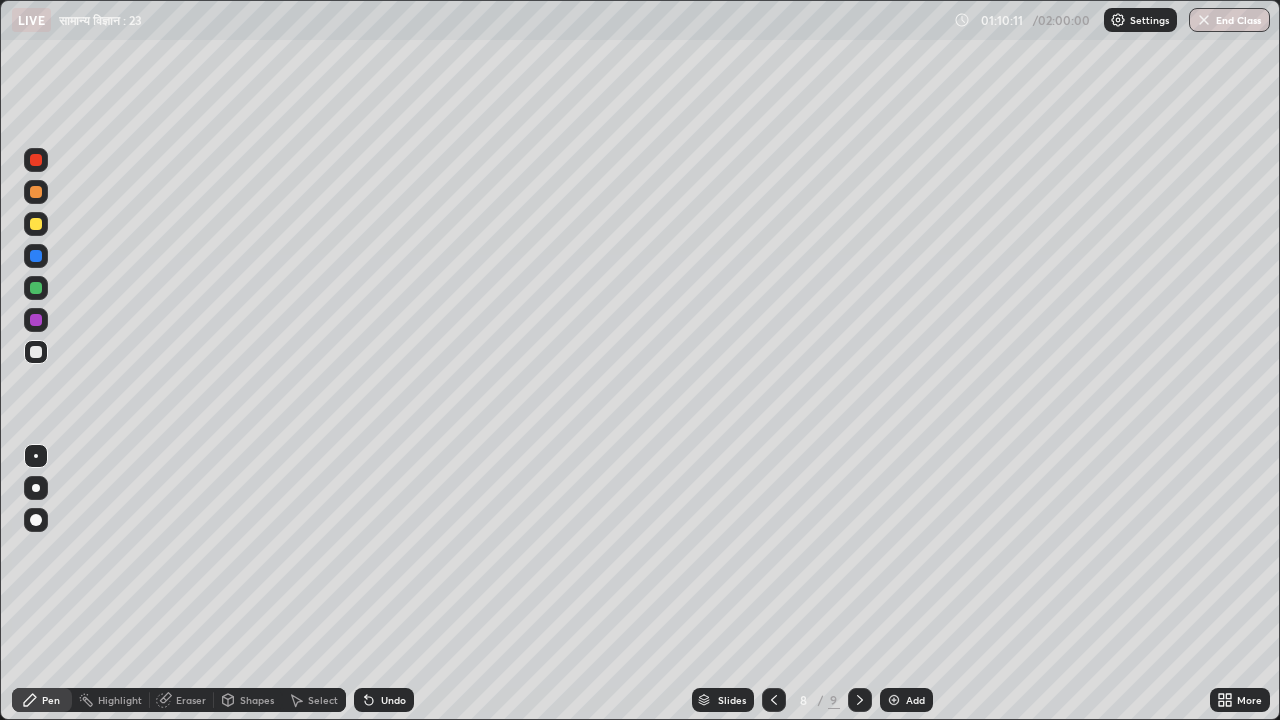 click on "Undo" at bounding box center (393, 700) 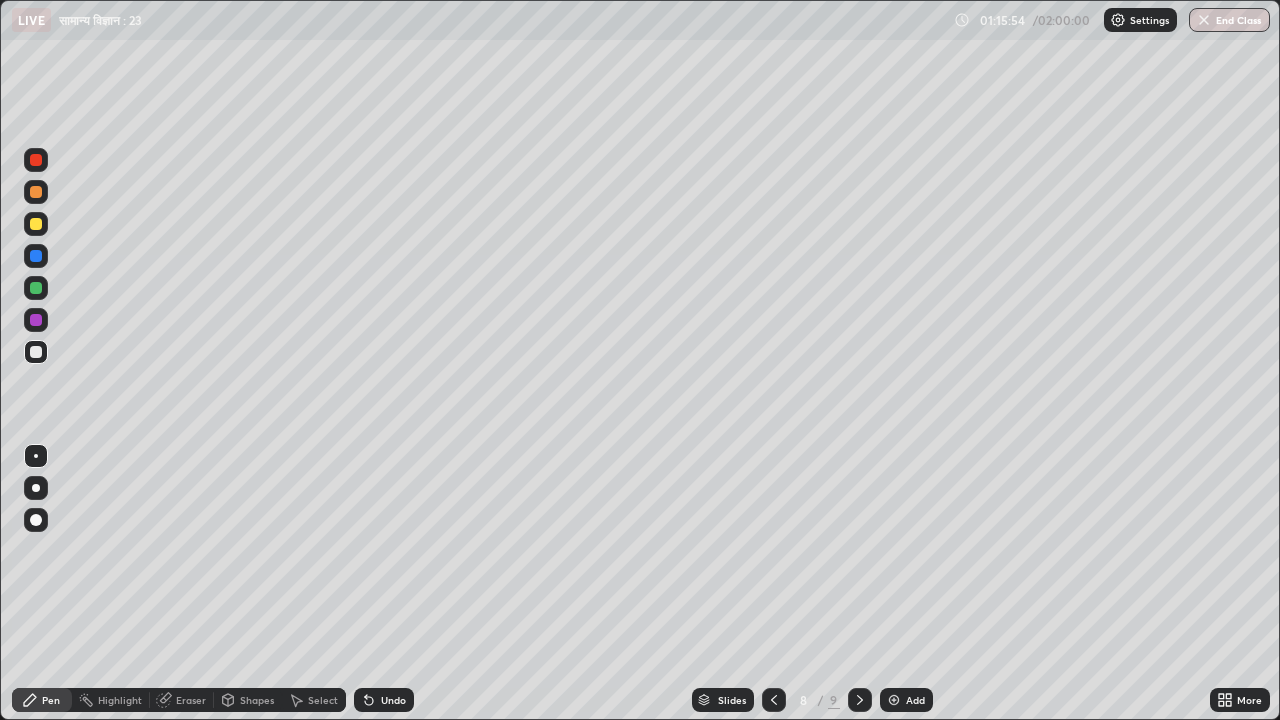 click on "Undo" at bounding box center (393, 700) 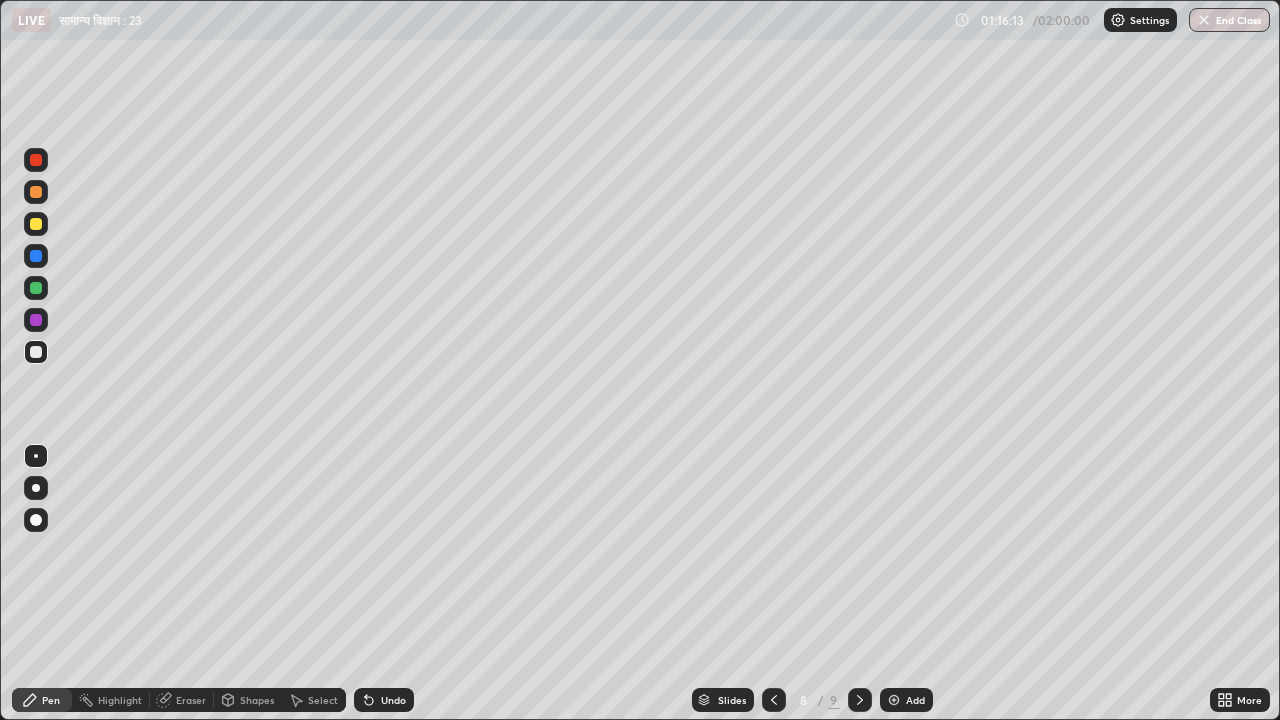 click on "Undo" at bounding box center (393, 700) 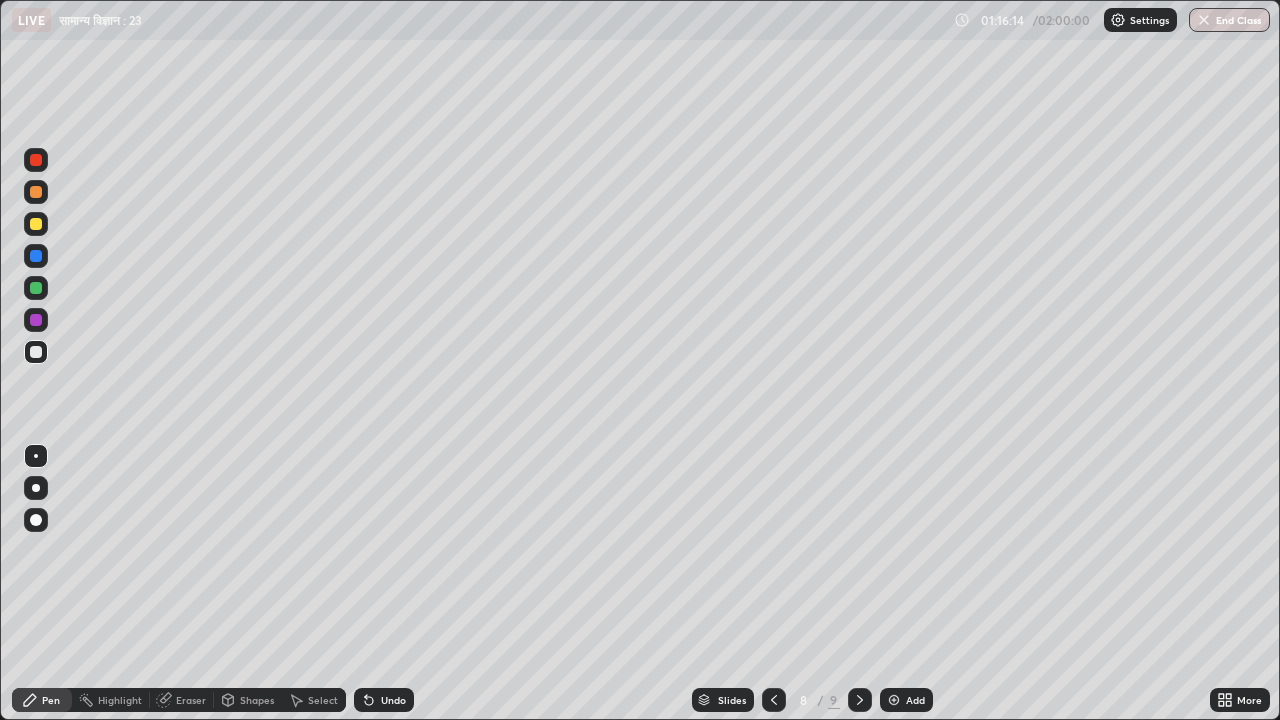 click on "Undo" at bounding box center (393, 700) 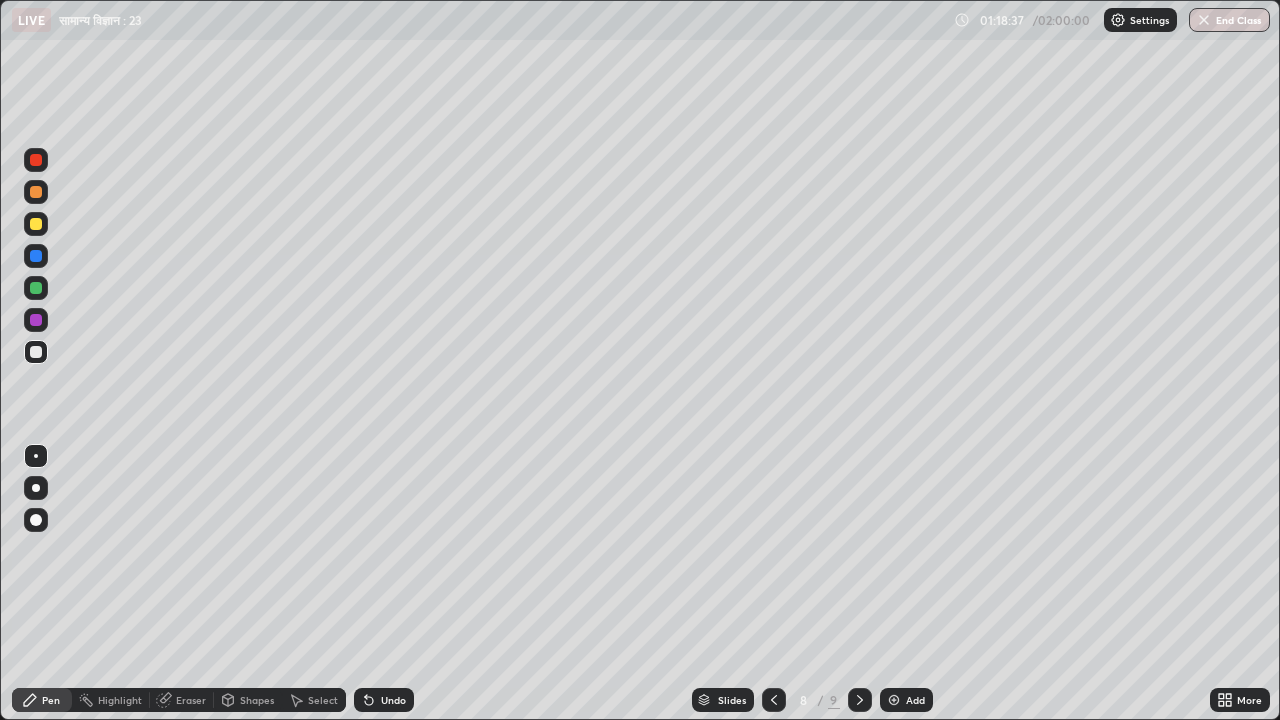click on "Add" at bounding box center (906, 700) 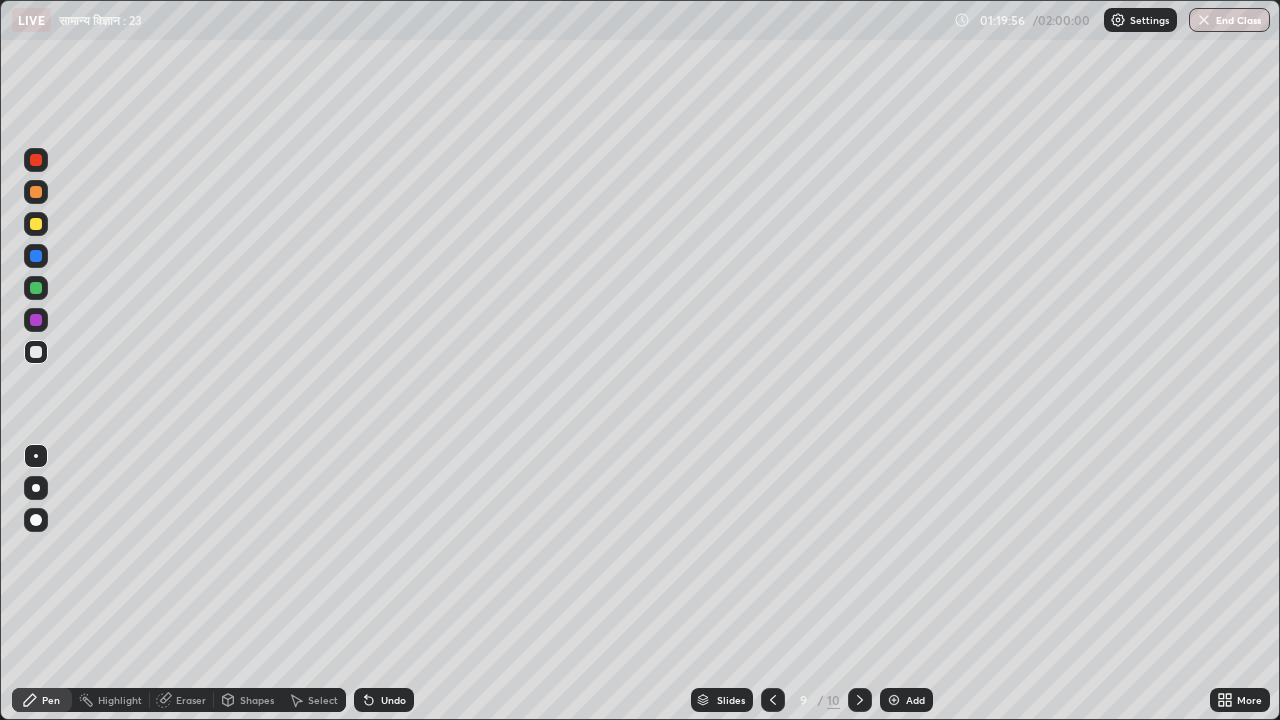 click on "Eraser" at bounding box center [191, 700] 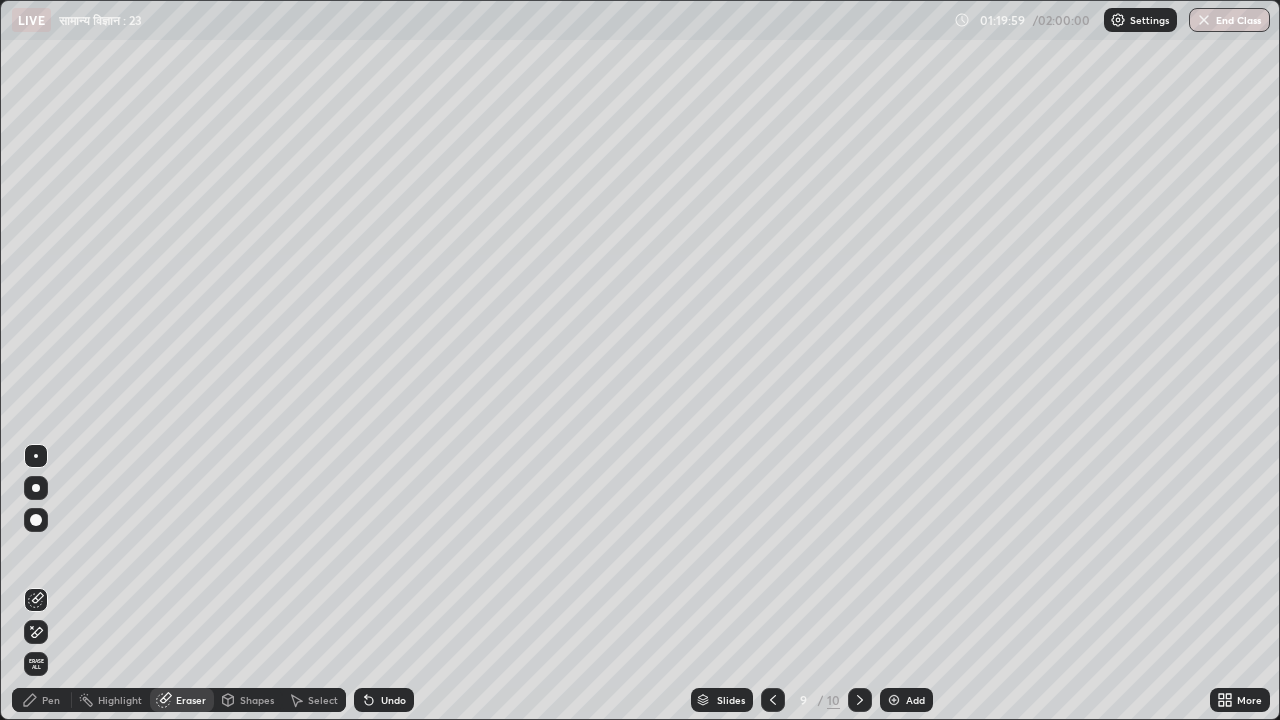 click on "Pen" at bounding box center [42, 700] 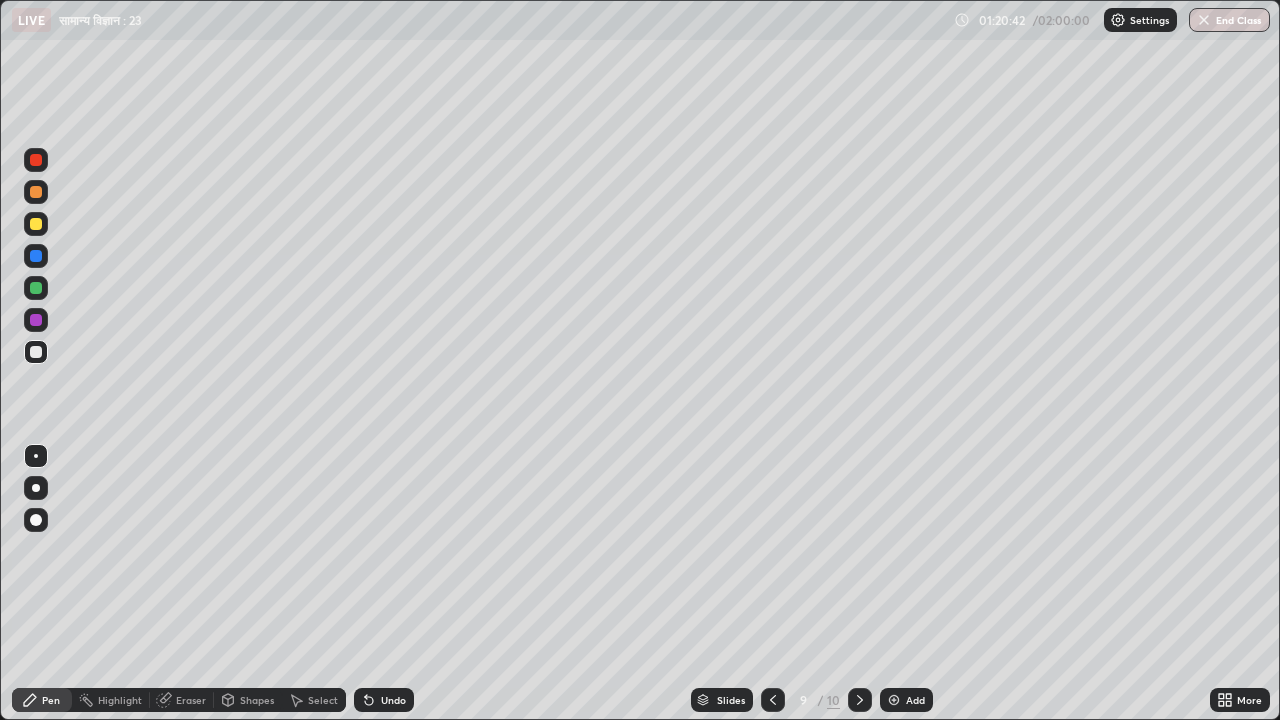 click on "Eraser" at bounding box center [191, 700] 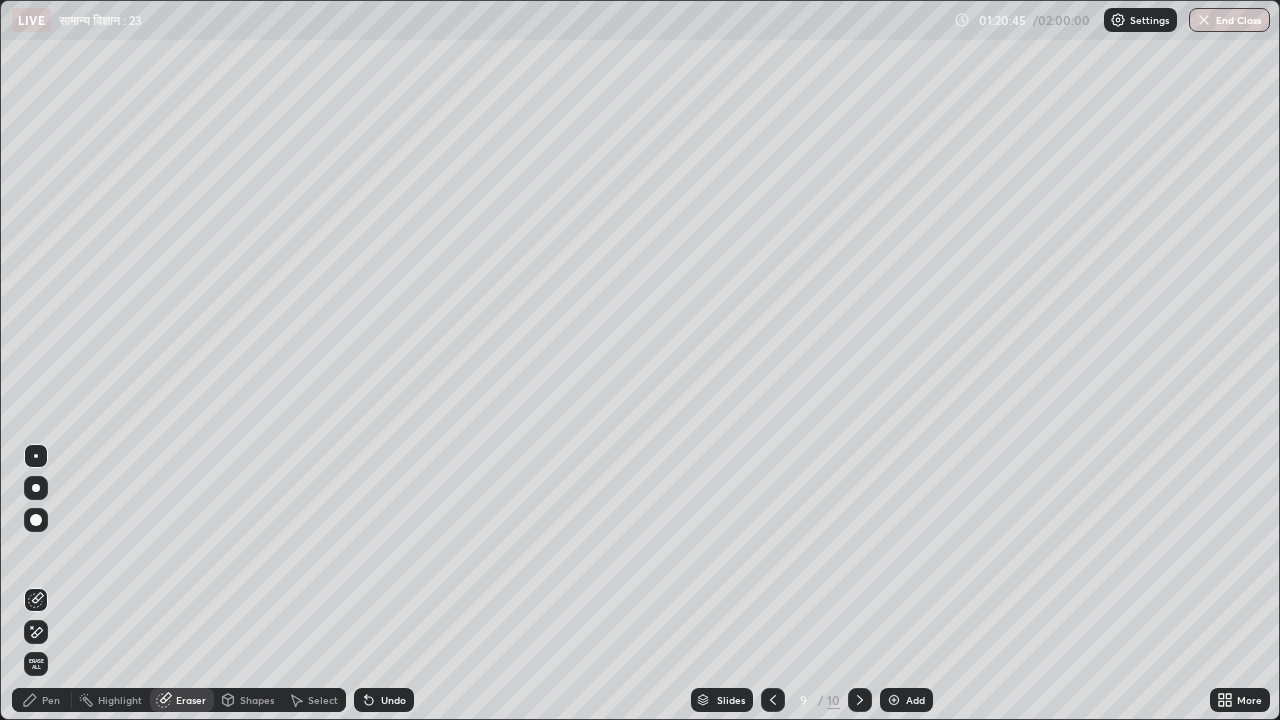 click on "Pen" at bounding box center [51, 700] 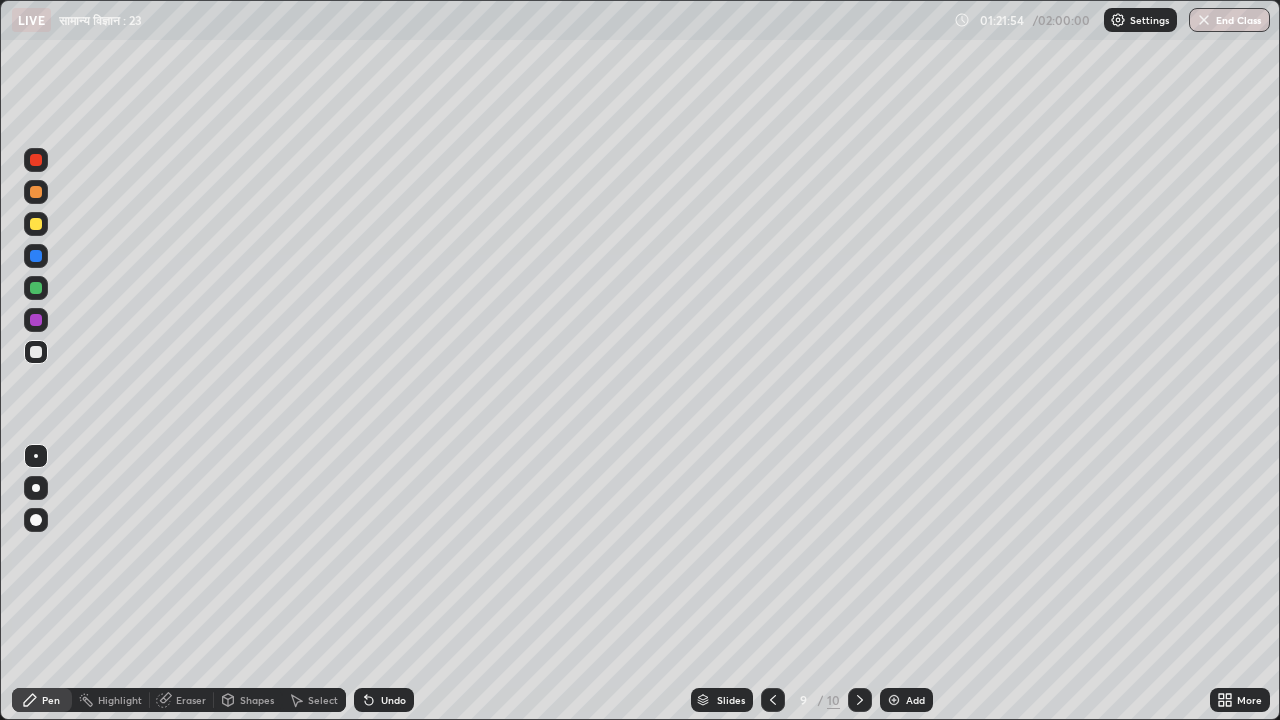 click on "Undo" at bounding box center (384, 700) 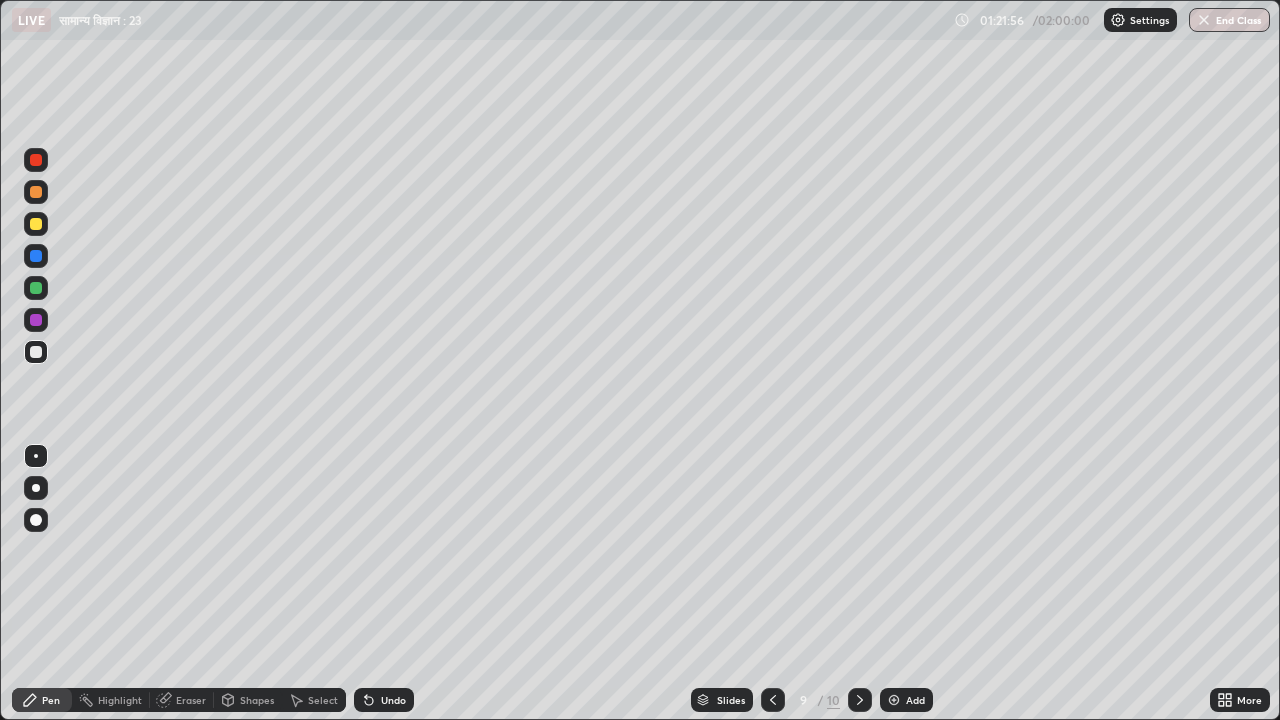 click on "Undo" at bounding box center (384, 700) 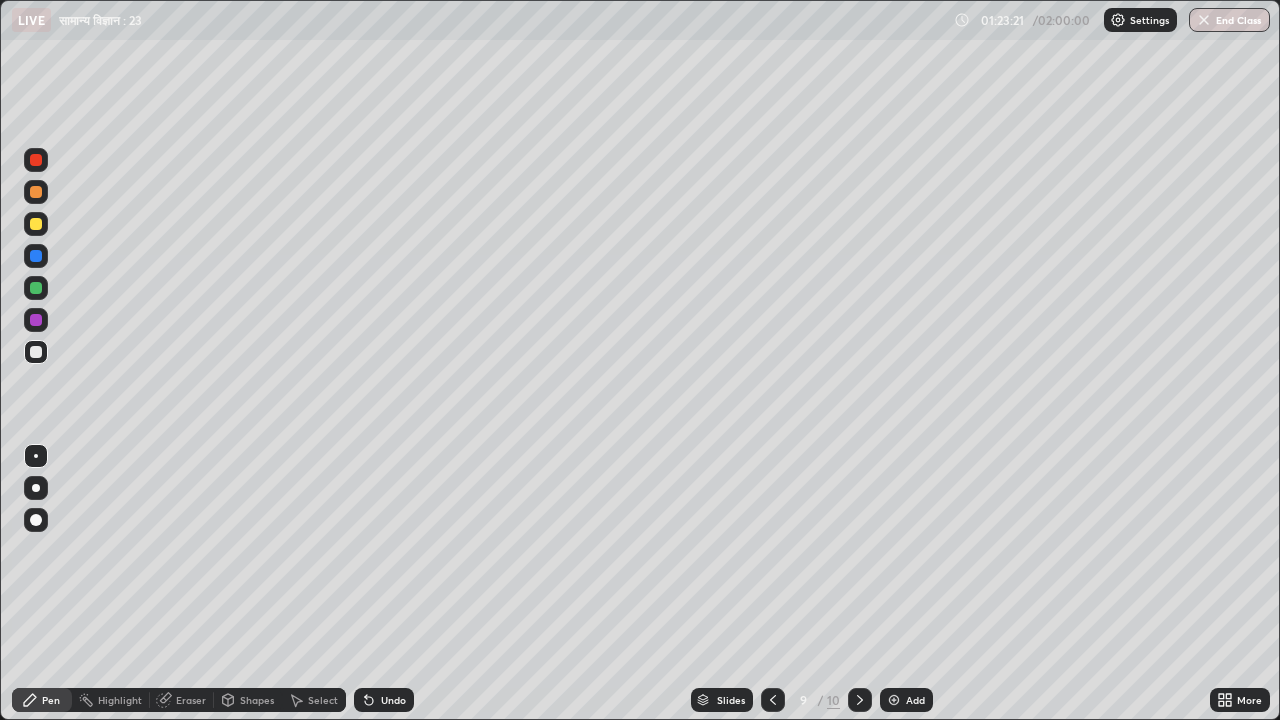 click 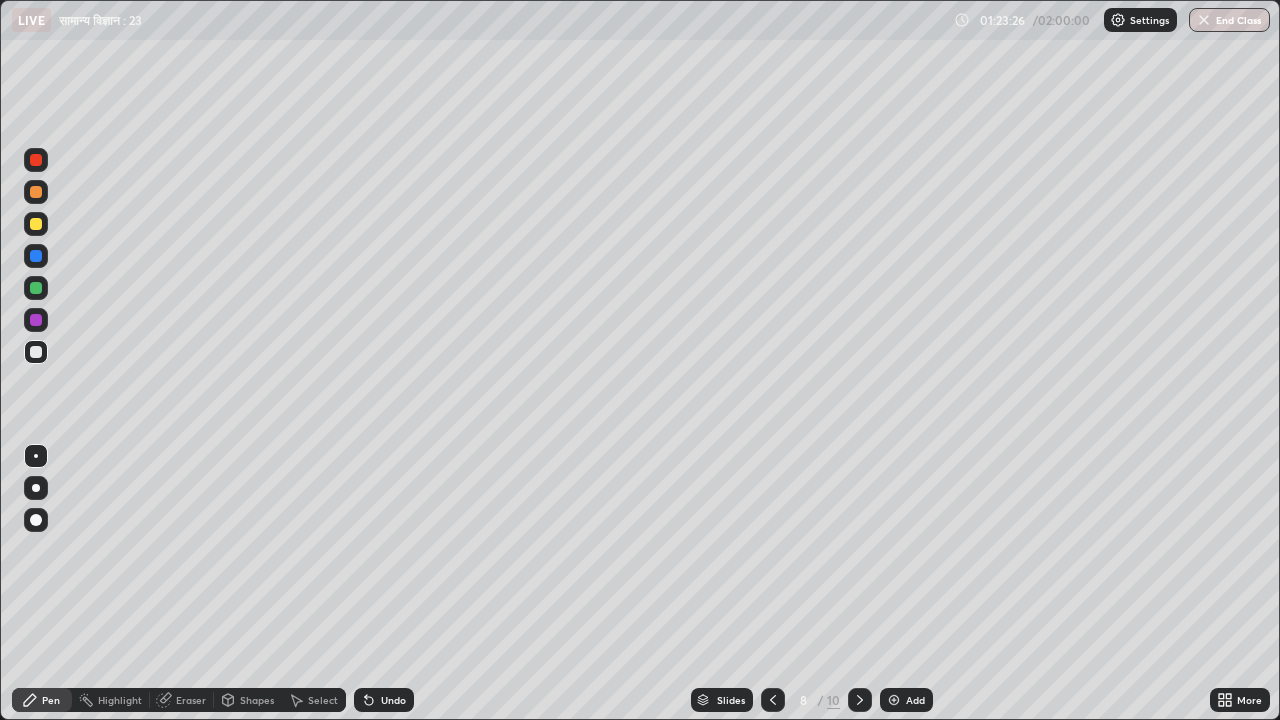 click at bounding box center (36, 160) 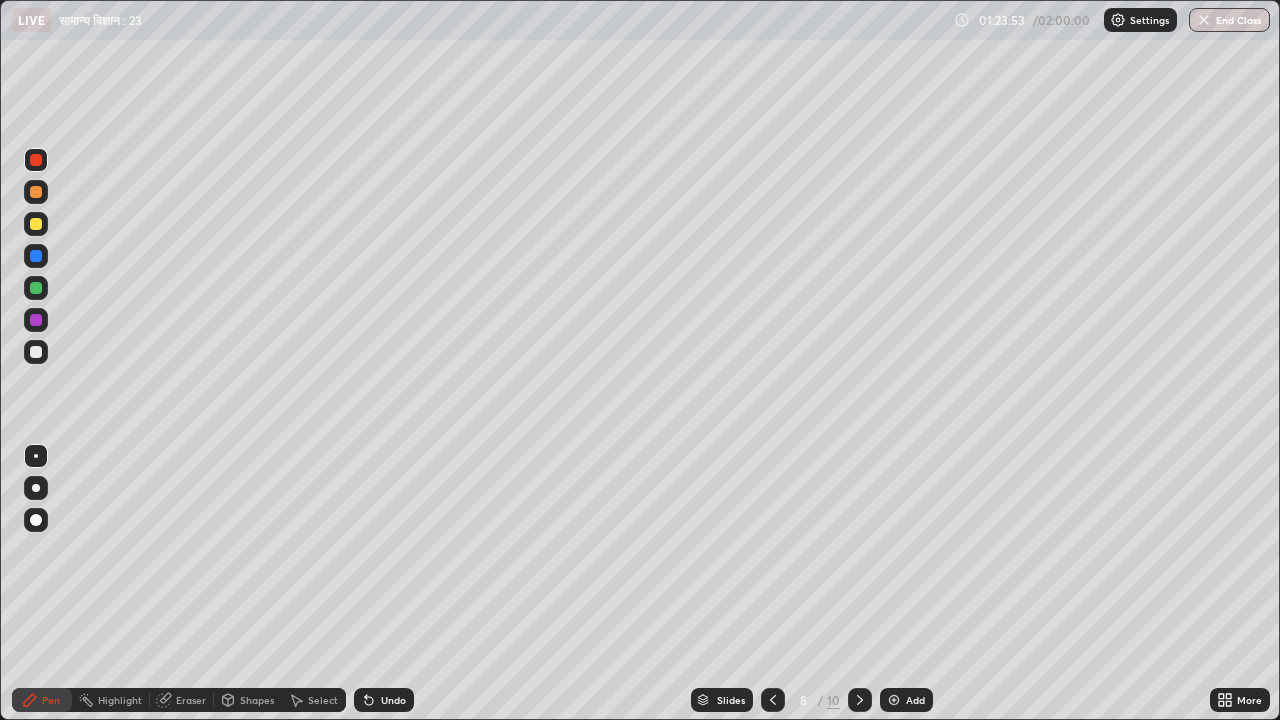 click 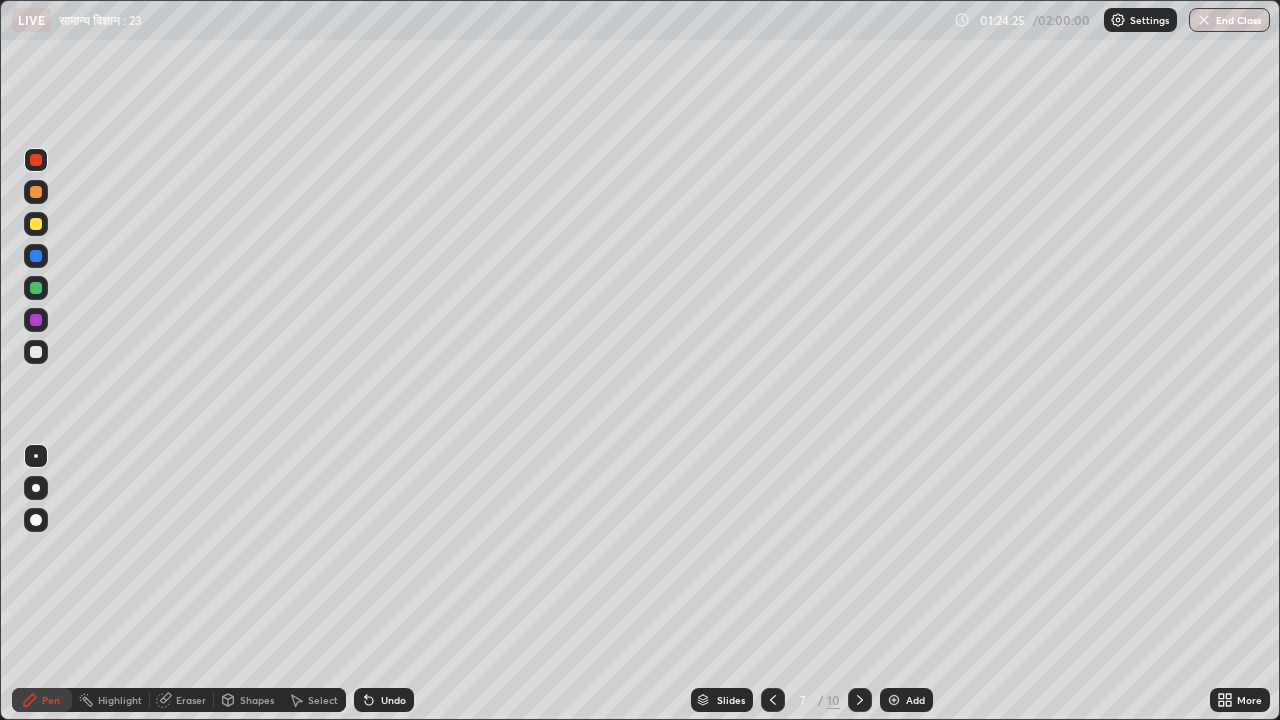 click 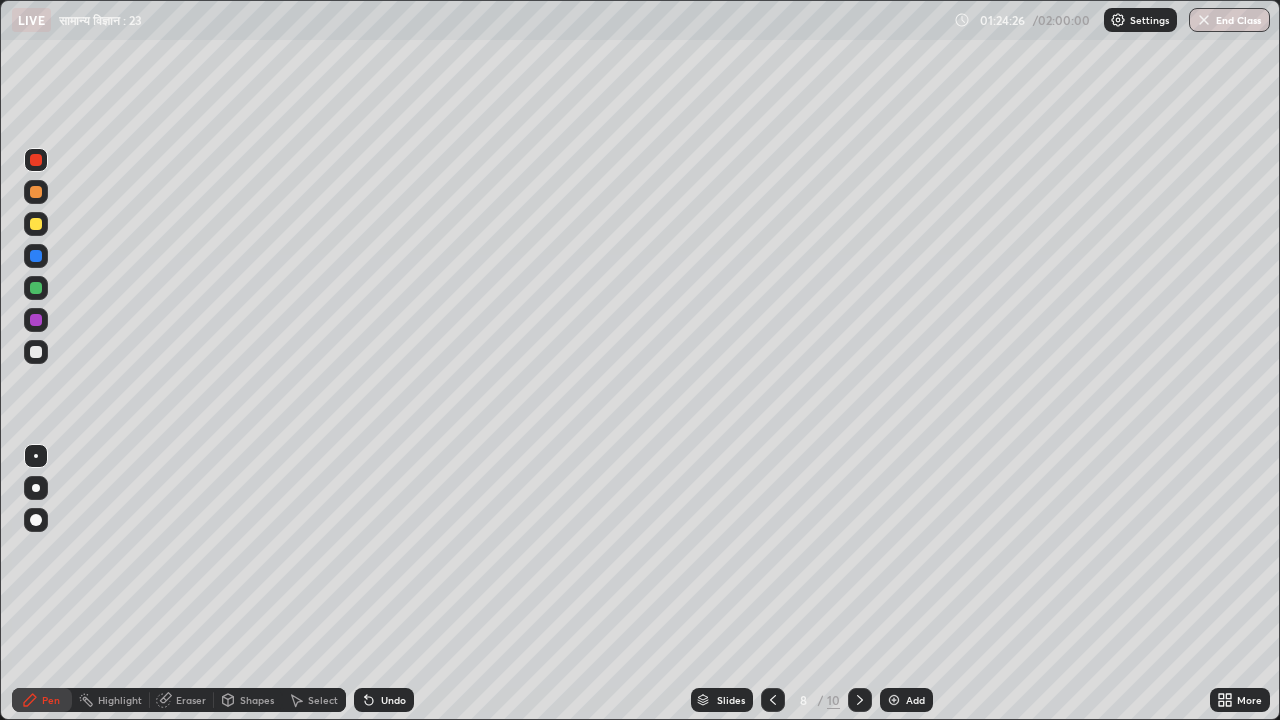 click 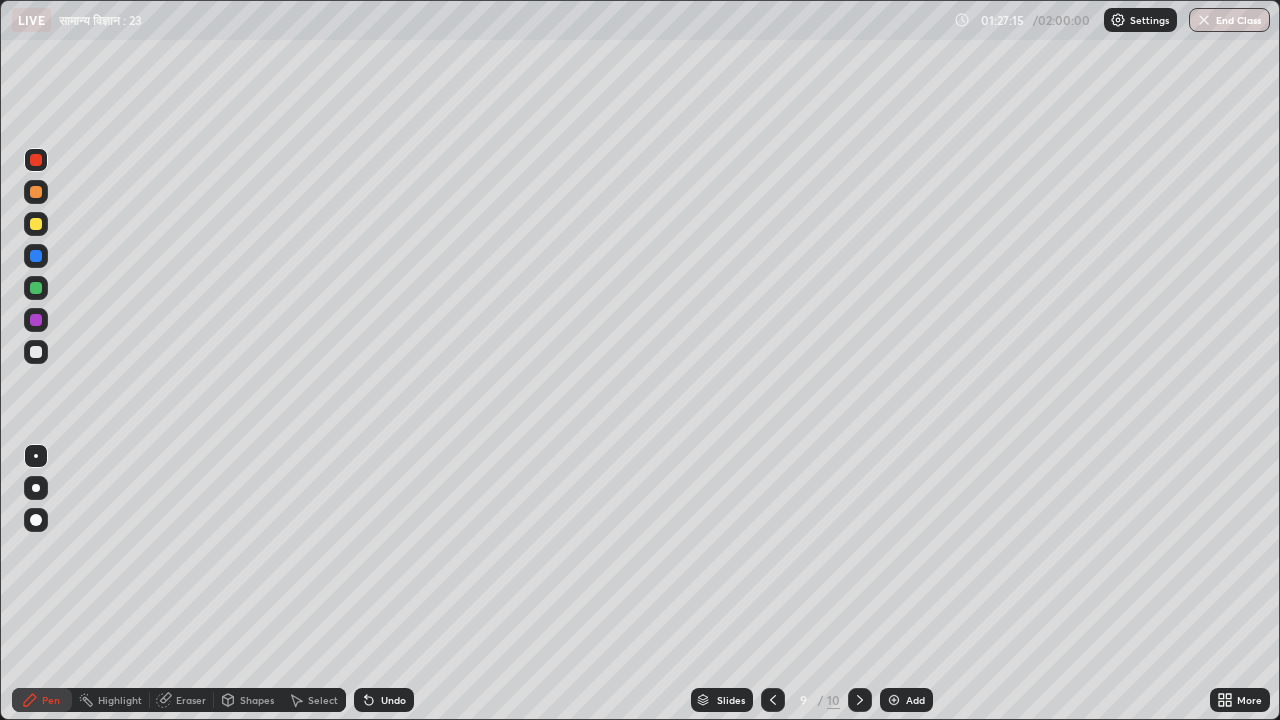 click at bounding box center (36, 352) 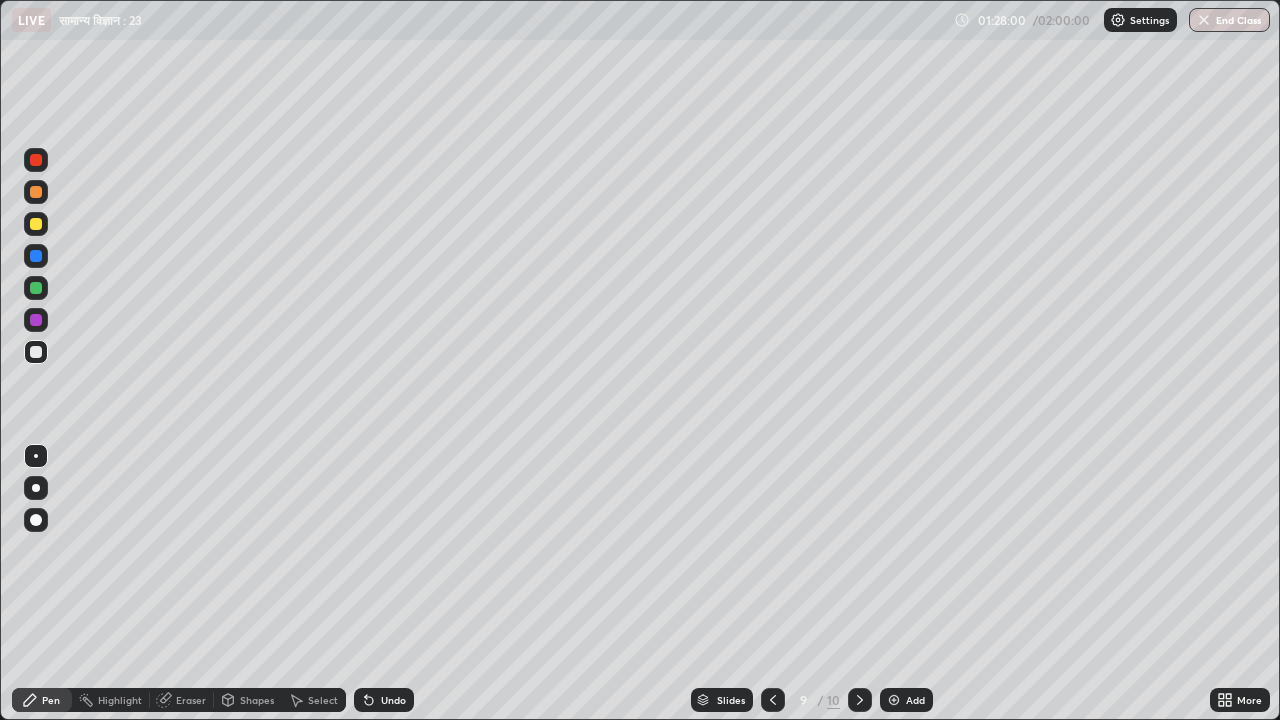 click on "Undo" at bounding box center (393, 700) 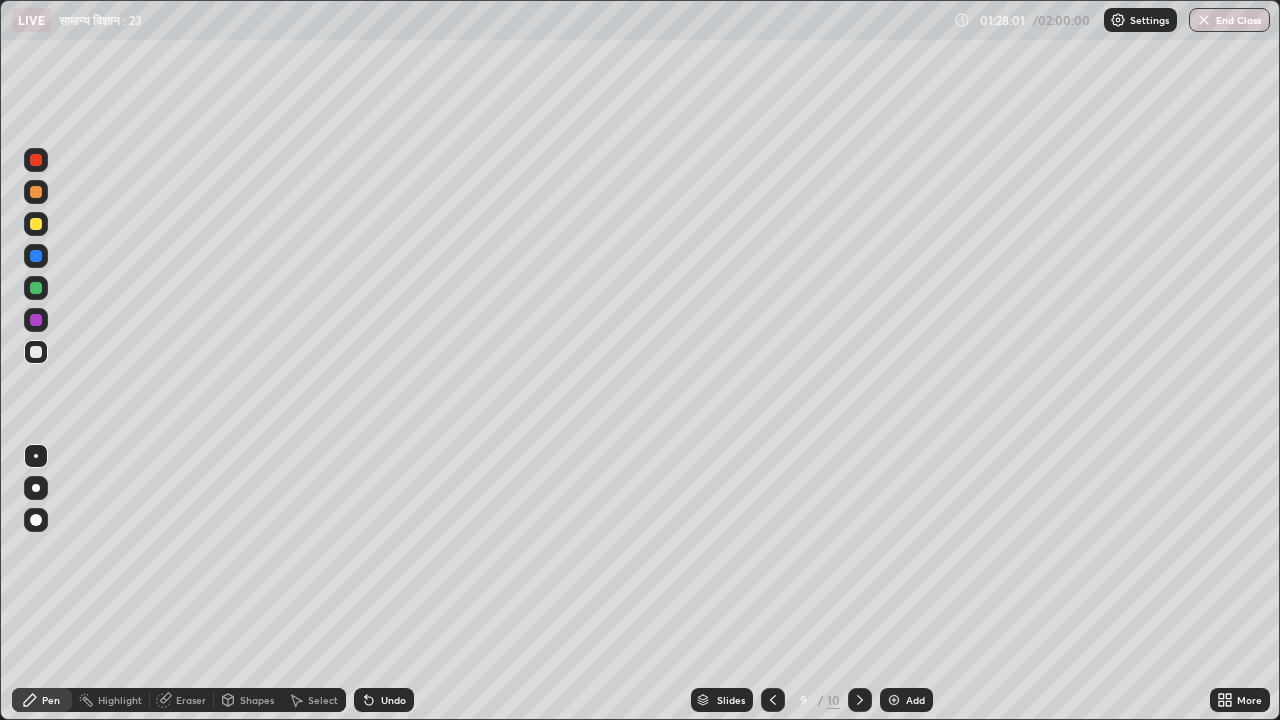 click on "Undo" at bounding box center (393, 700) 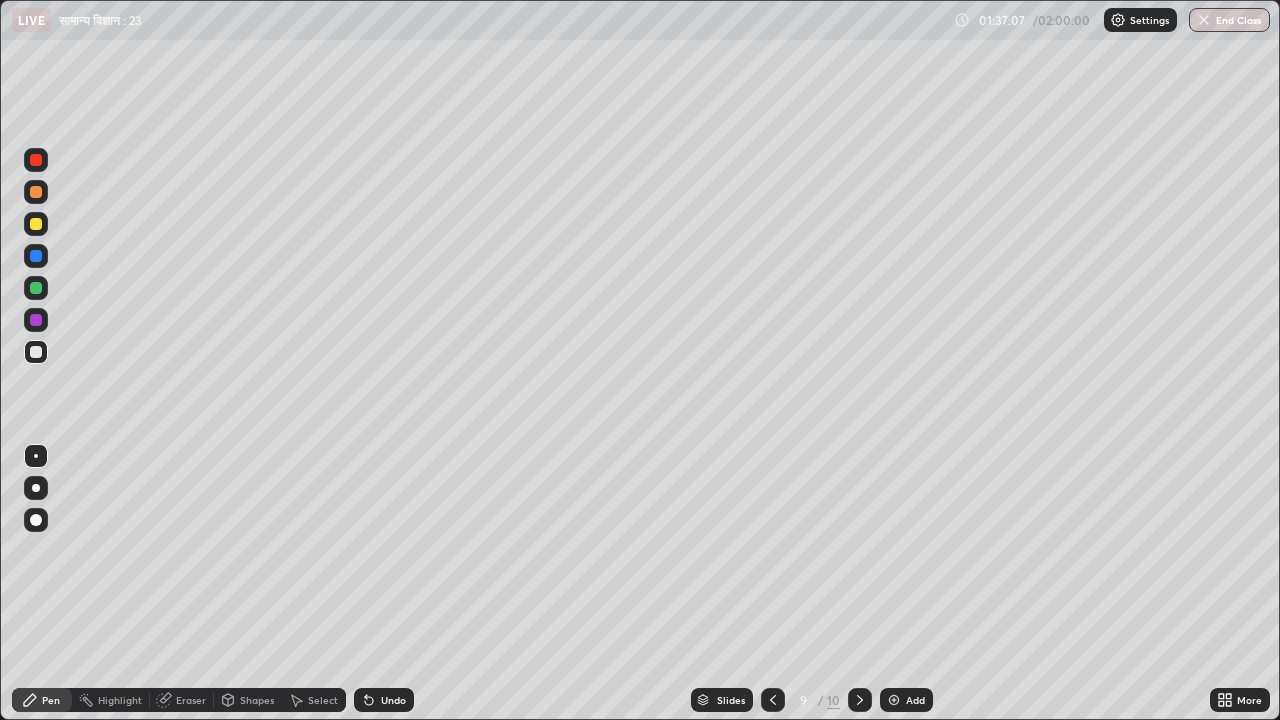 click on "Add" at bounding box center (915, 700) 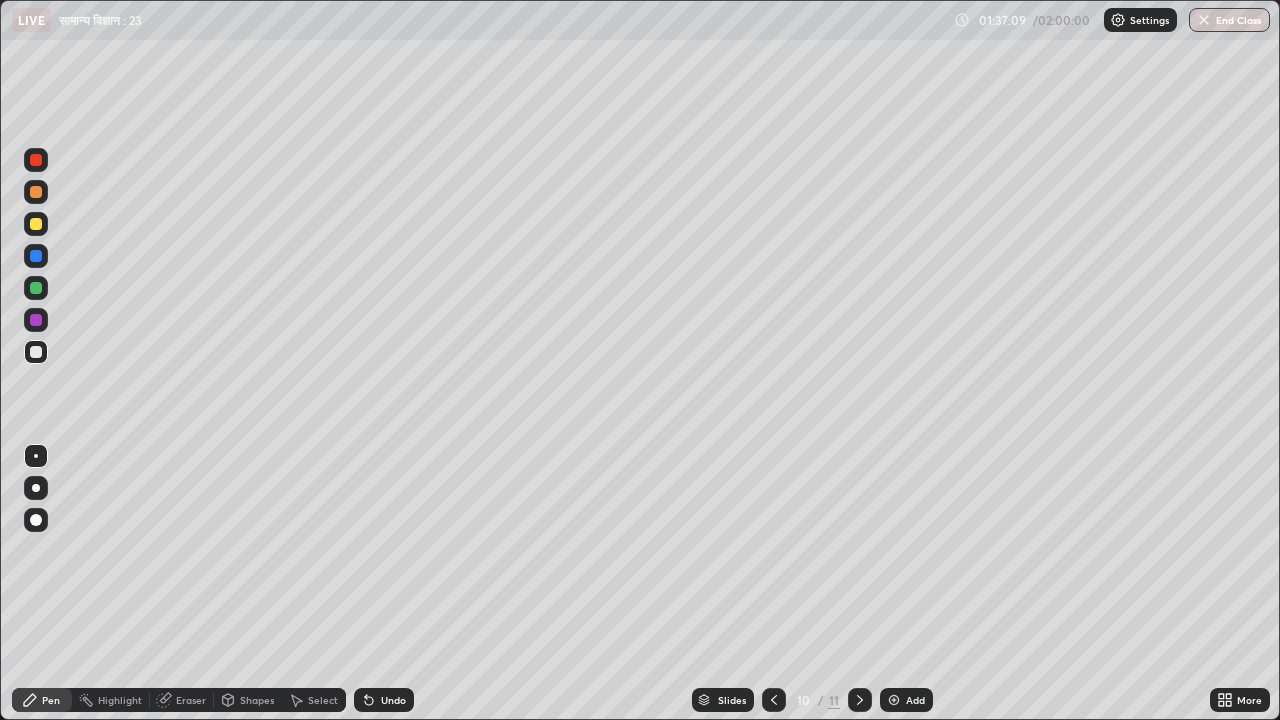 click 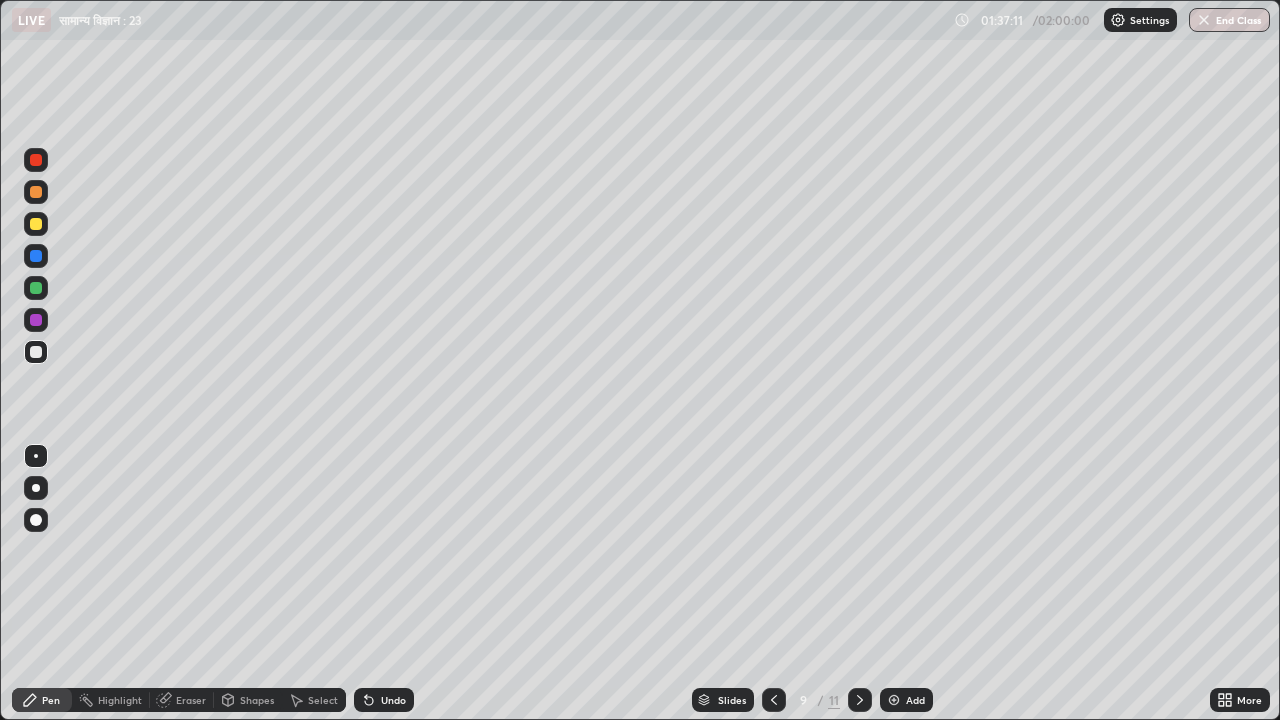 click on "Add" at bounding box center [915, 700] 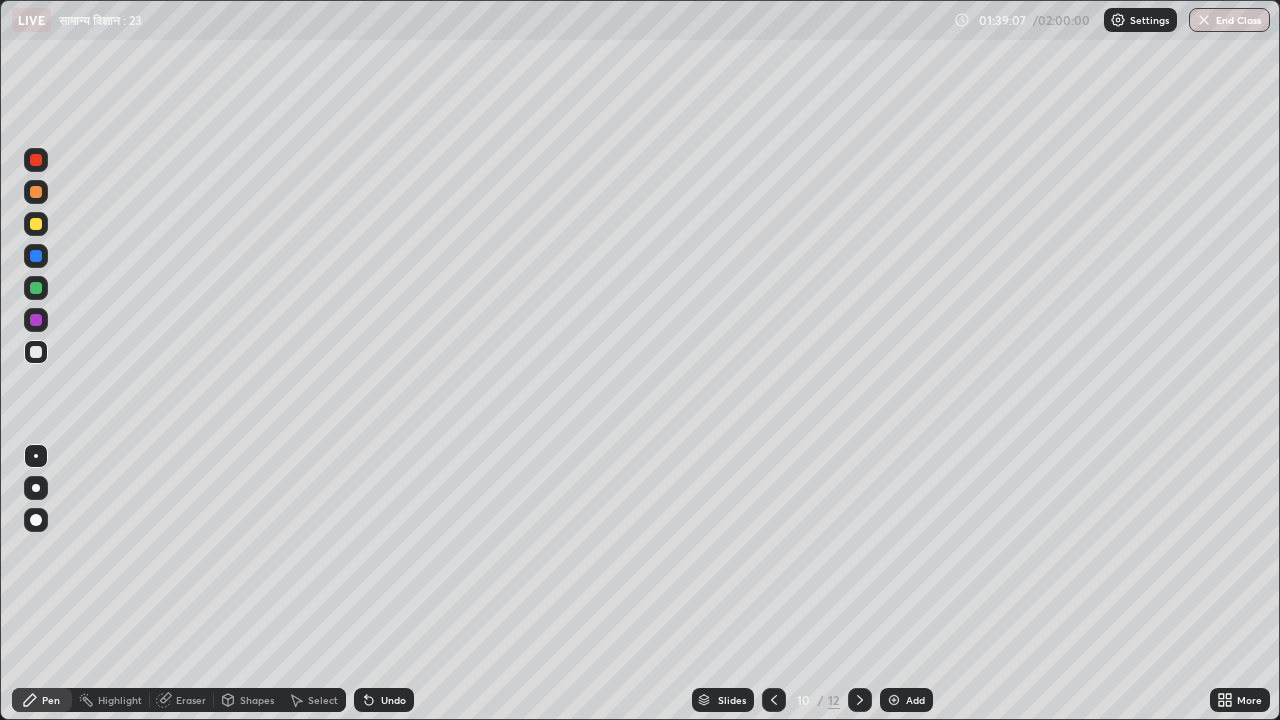 click on "Eraser" at bounding box center [191, 700] 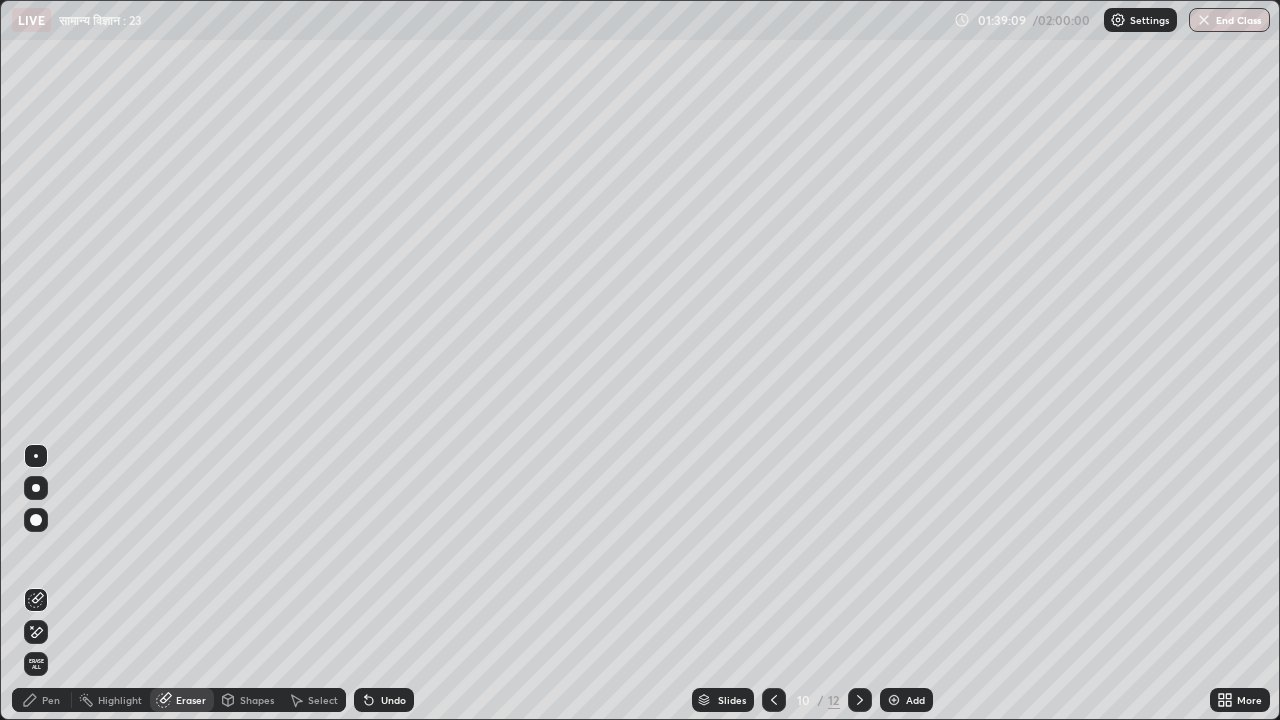 click on "Pen" at bounding box center [51, 700] 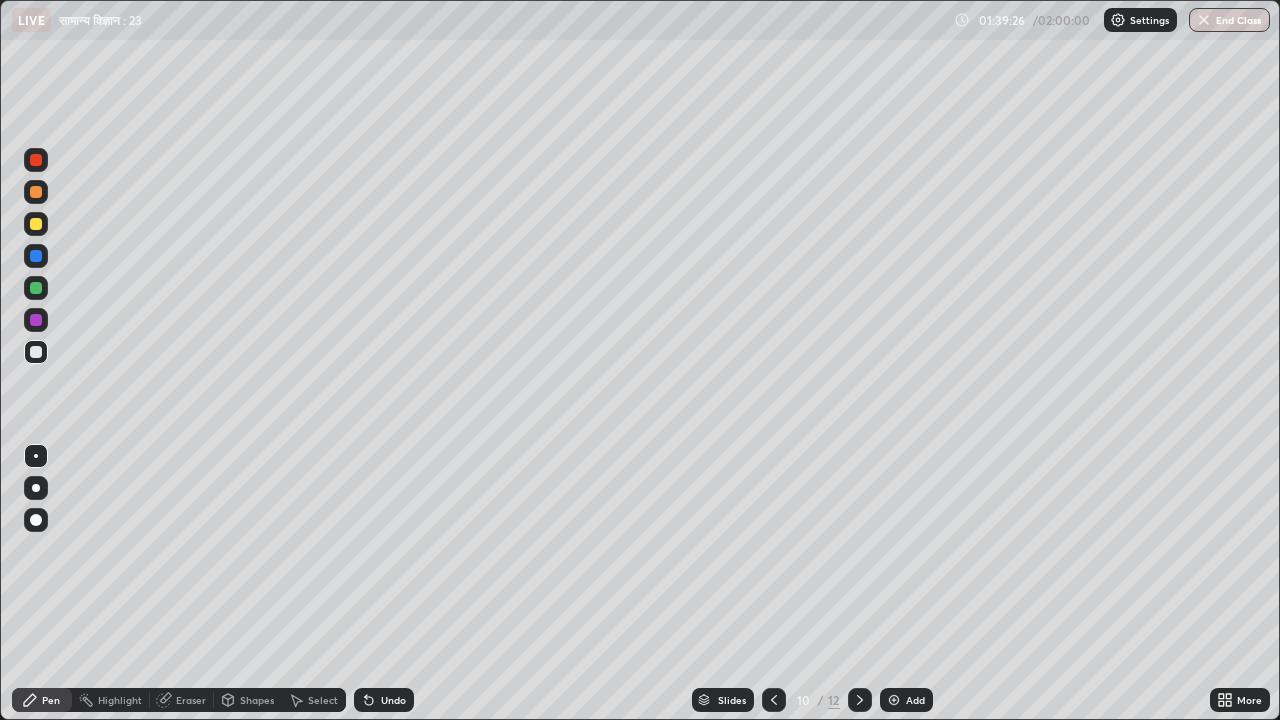 click on "Eraser" at bounding box center [191, 700] 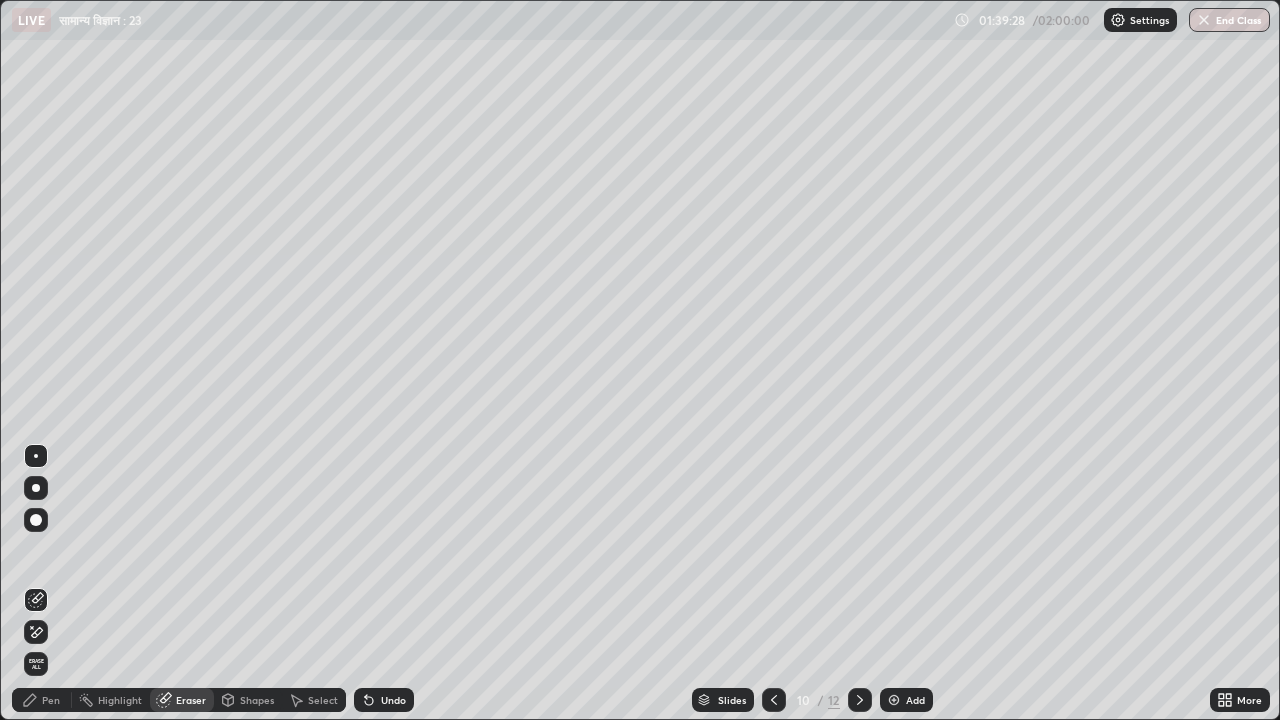 click on "Pen" at bounding box center (51, 700) 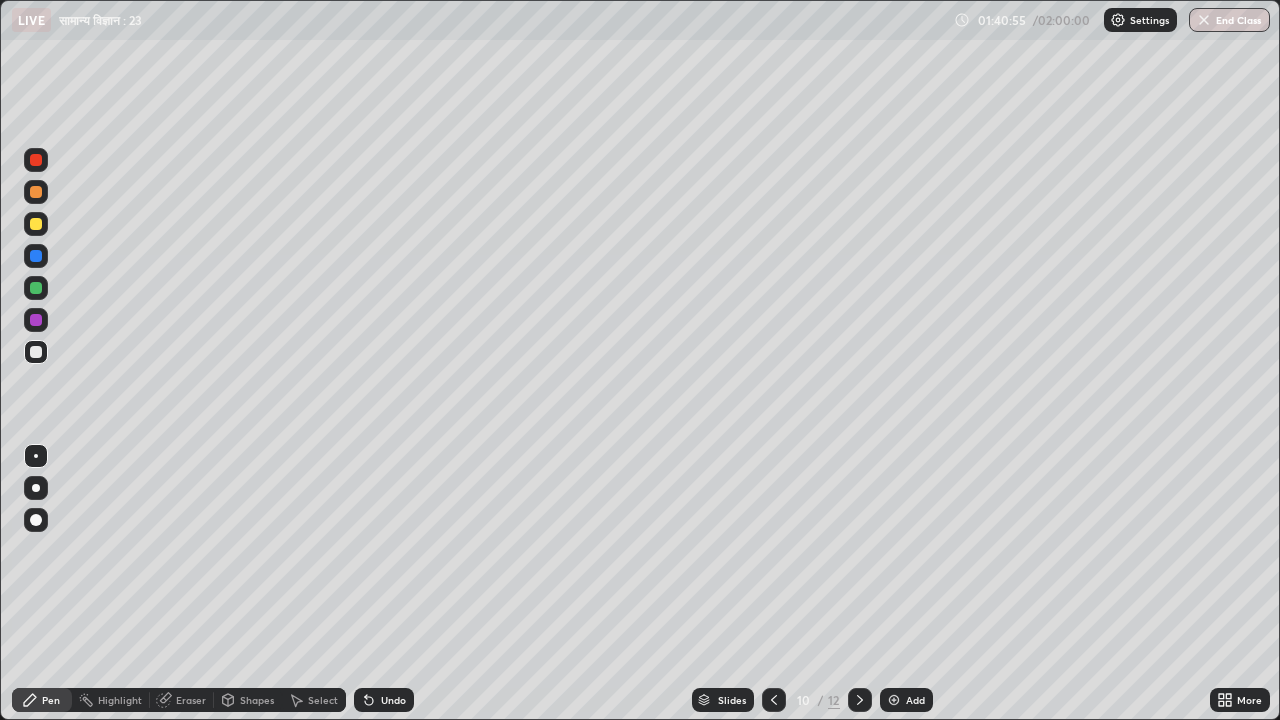 click on "Undo" at bounding box center [393, 700] 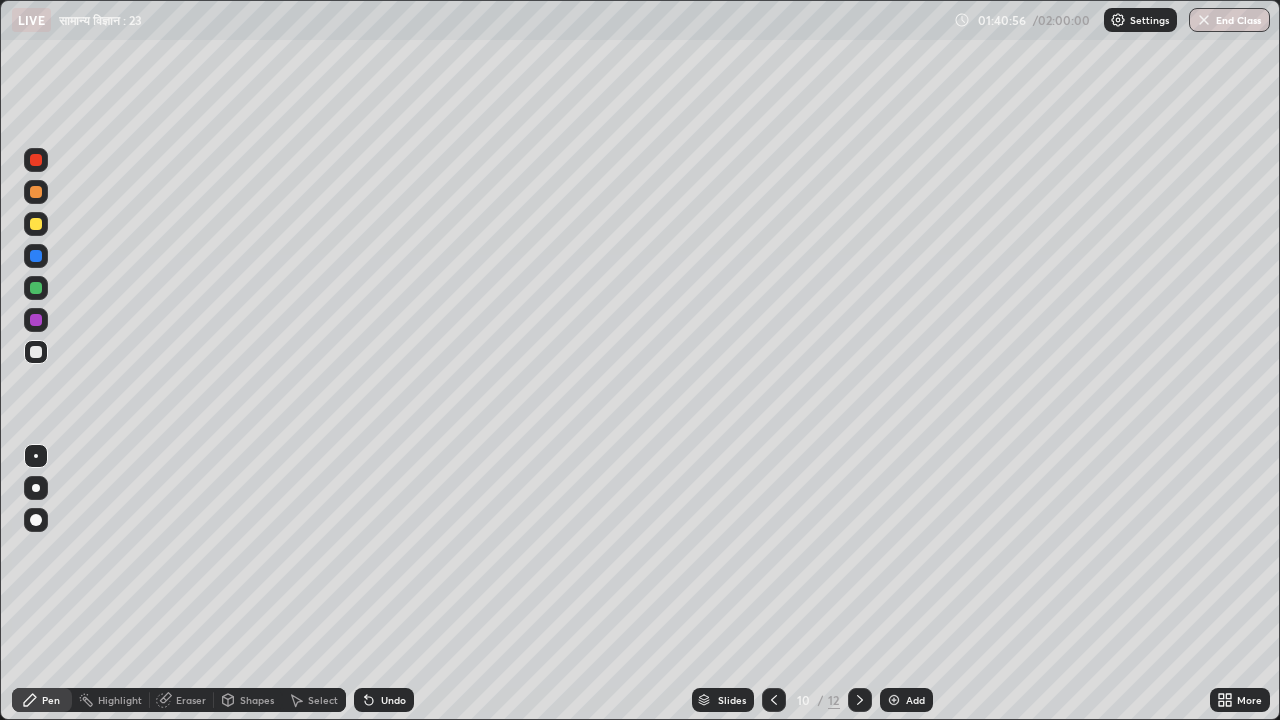 click on "Undo" at bounding box center (393, 700) 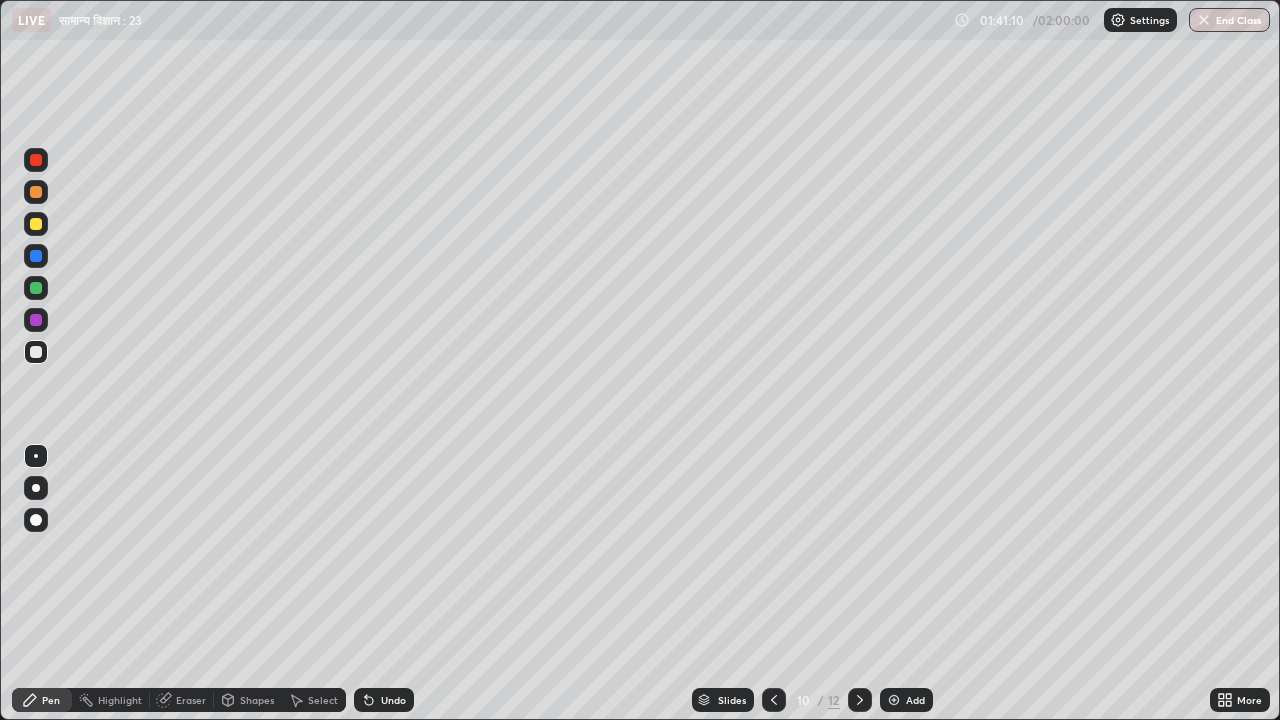 click on "Eraser" at bounding box center (182, 700) 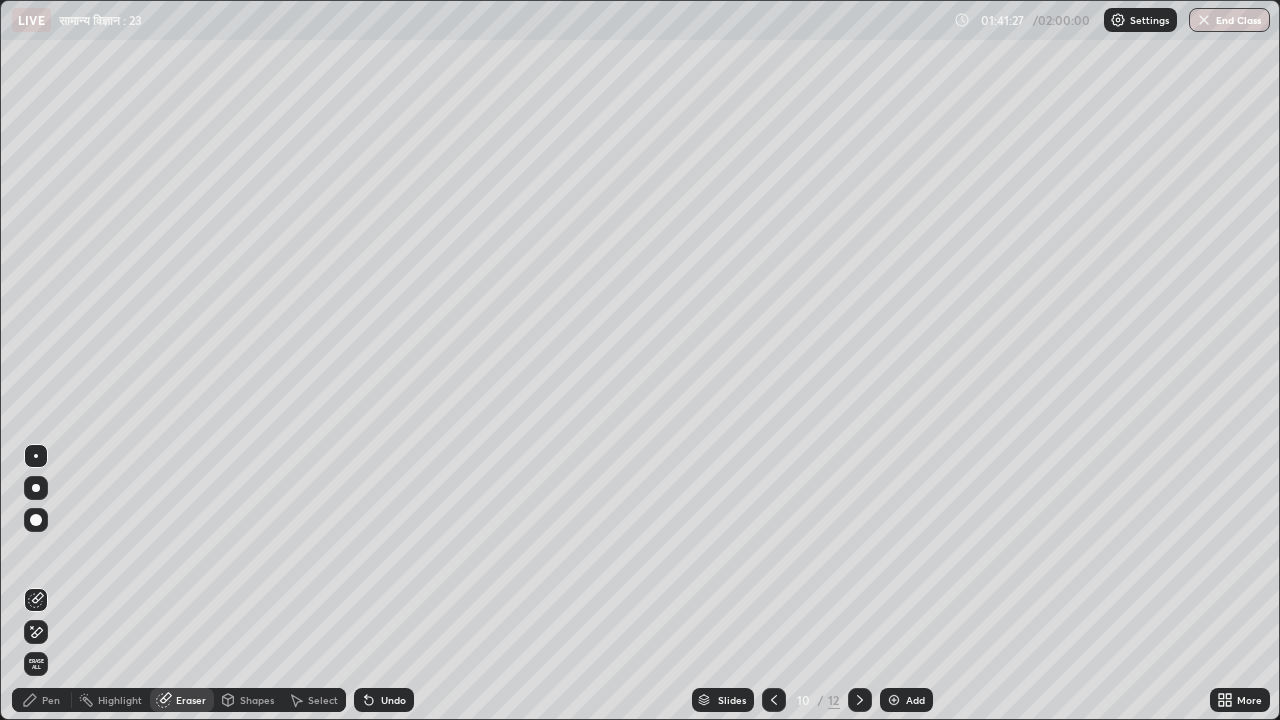 click on "Pen" at bounding box center [51, 700] 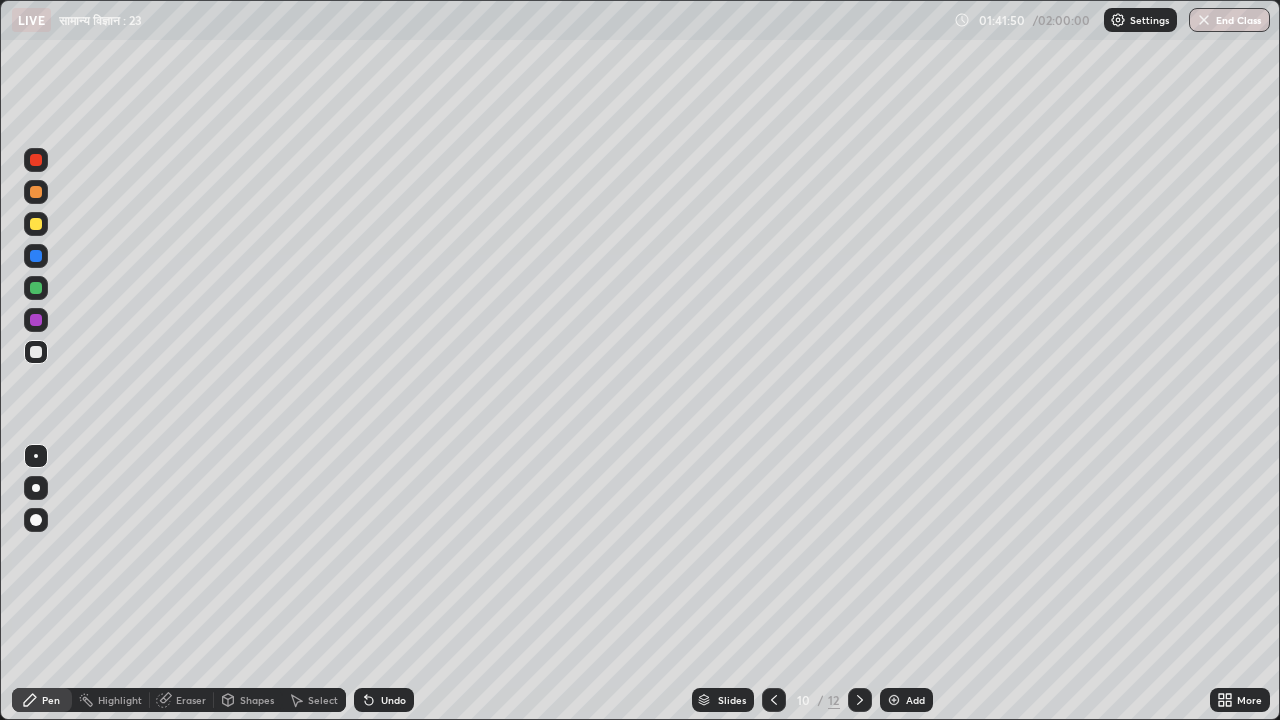 click 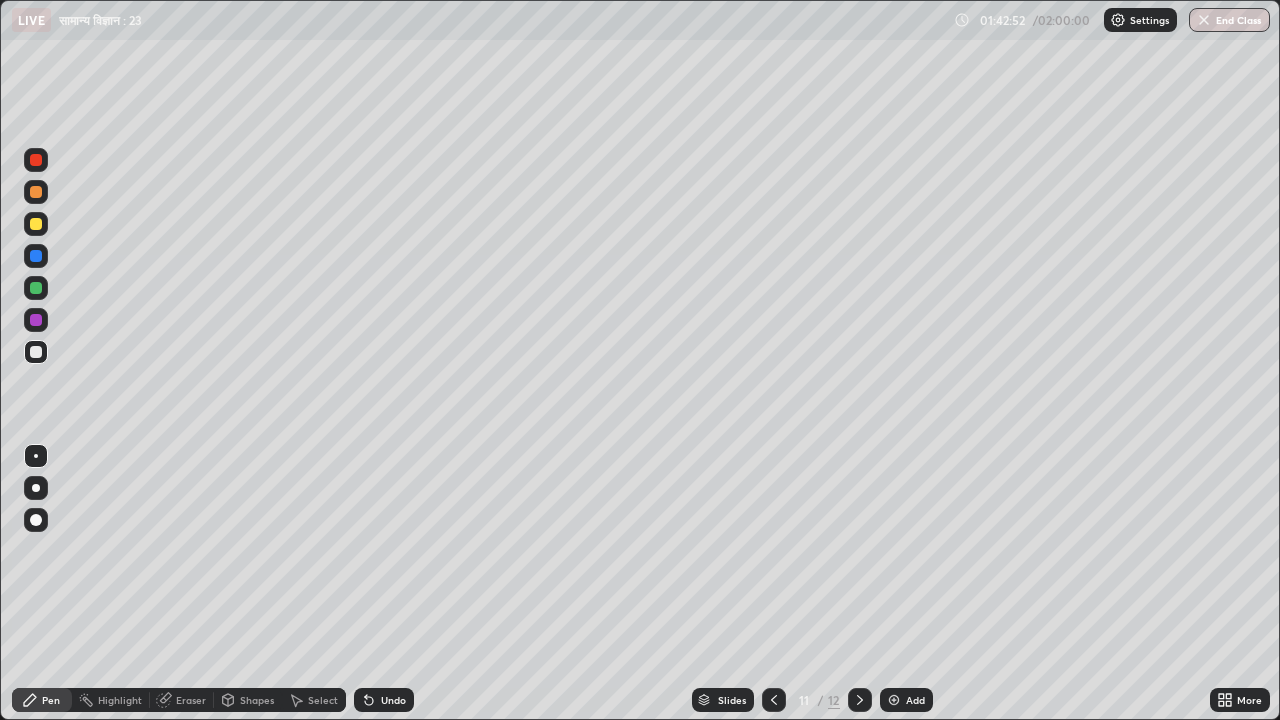 click on "Eraser" at bounding box center [191, 700] 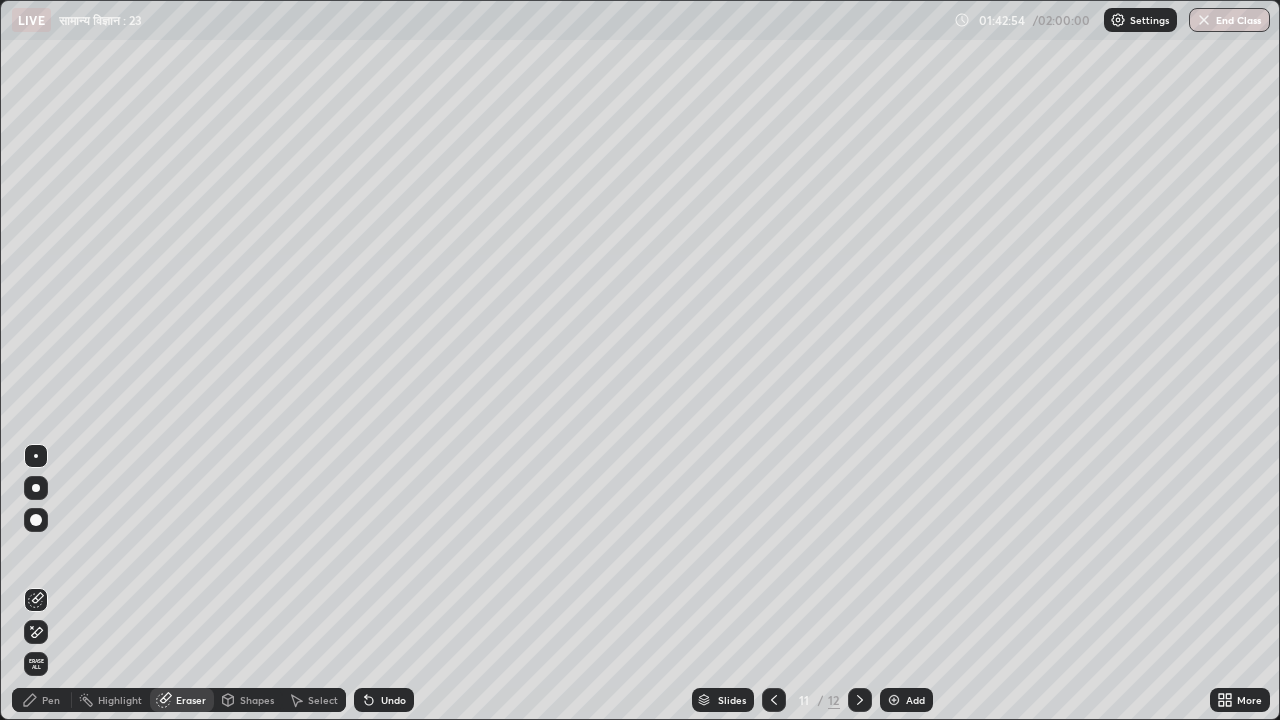 click on "Pen" at bounding box center [51, 700] 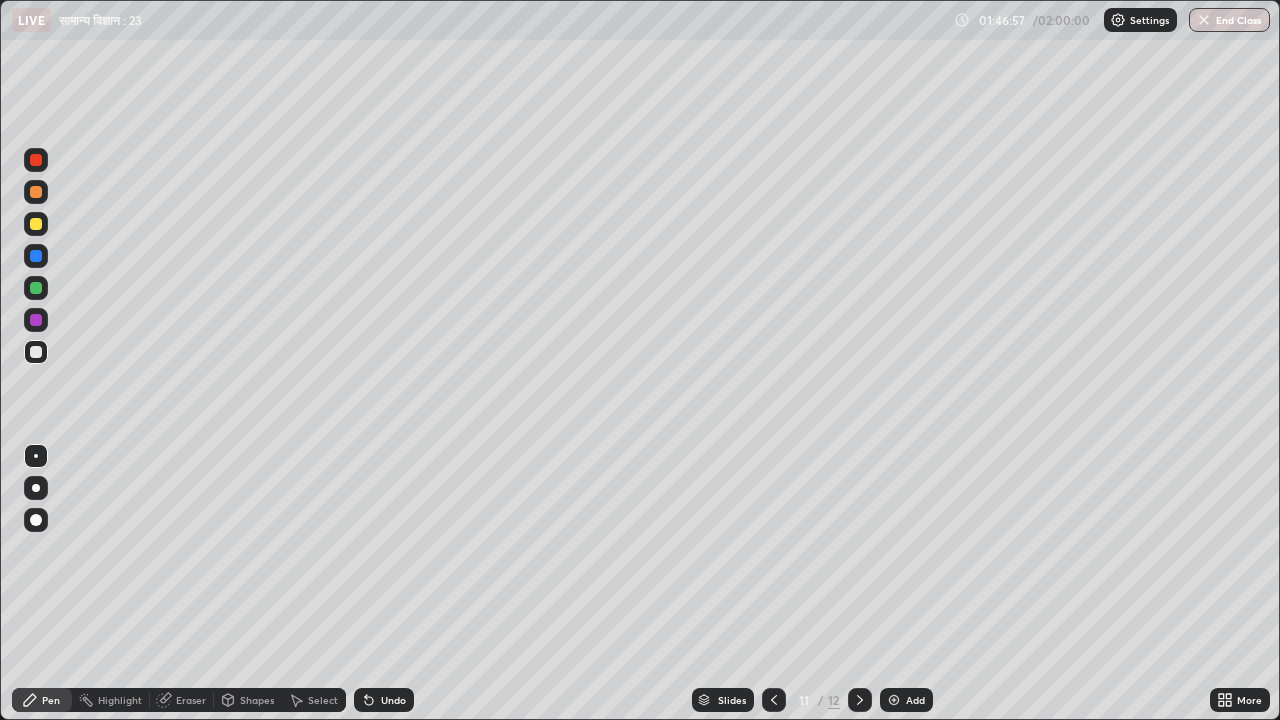 click on "Eraser" at bounding box center [182, 700] 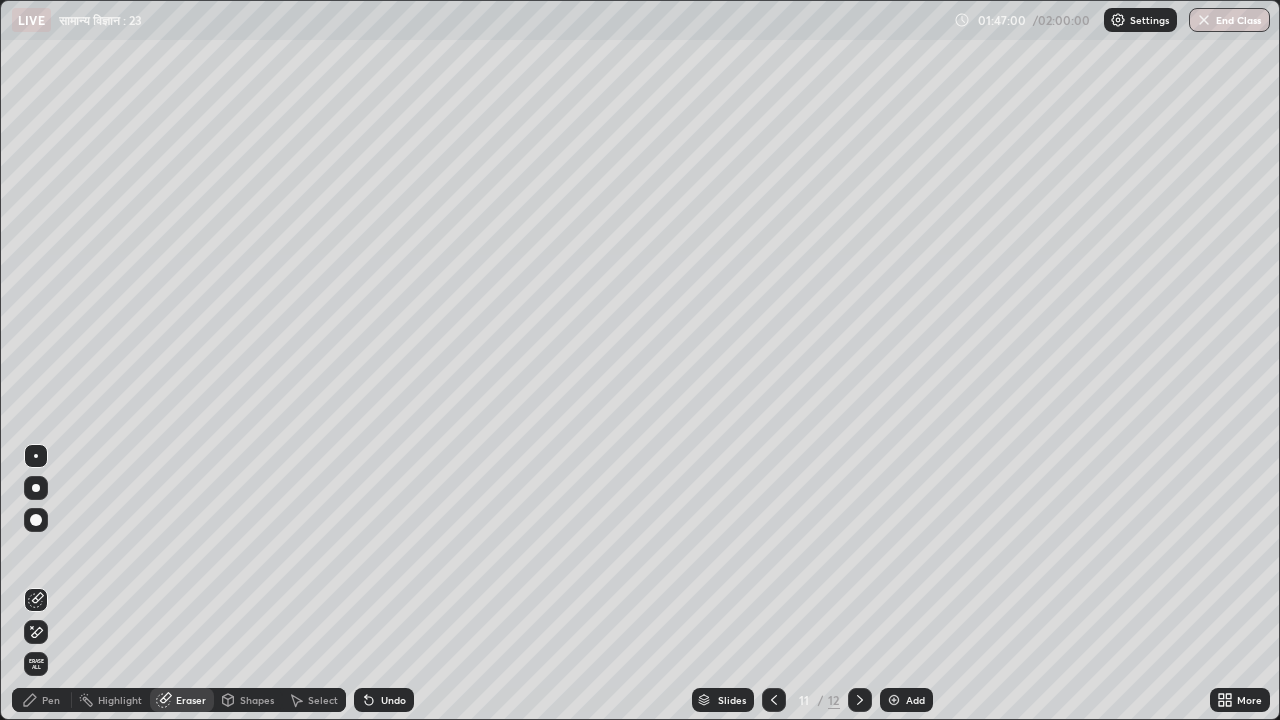 click on "Pen" at bounding box center [42, 700] 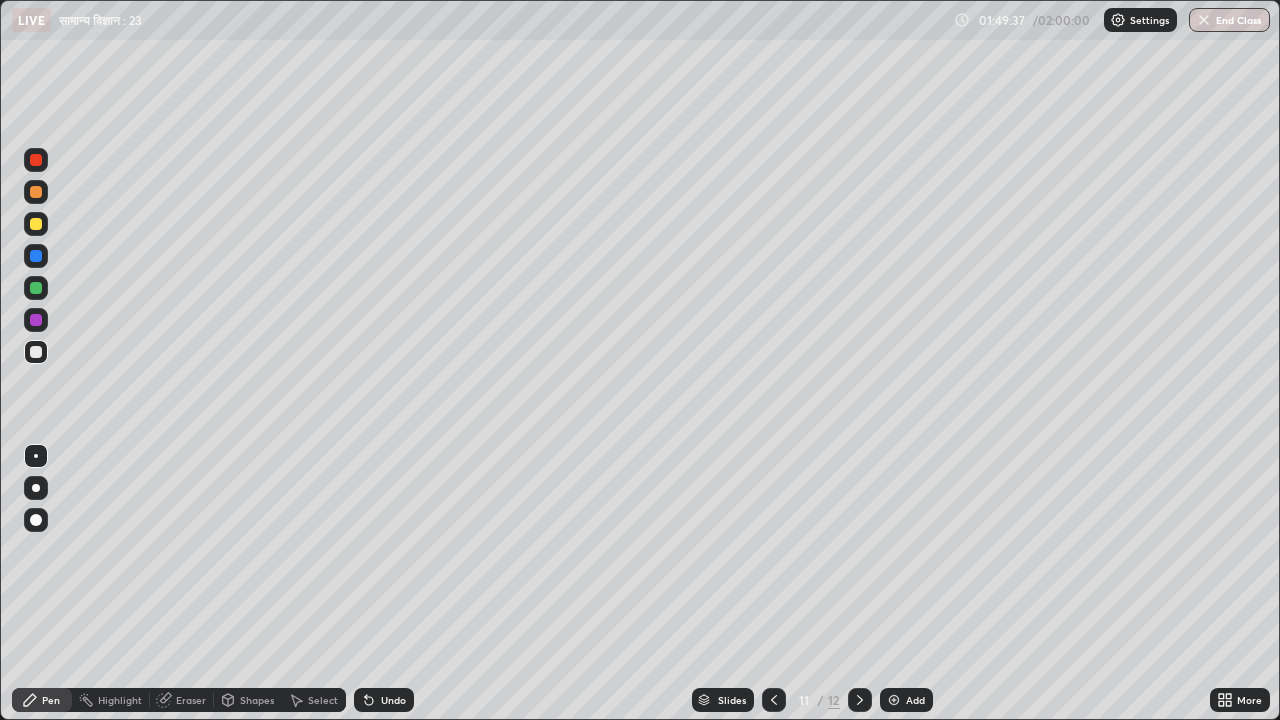 click 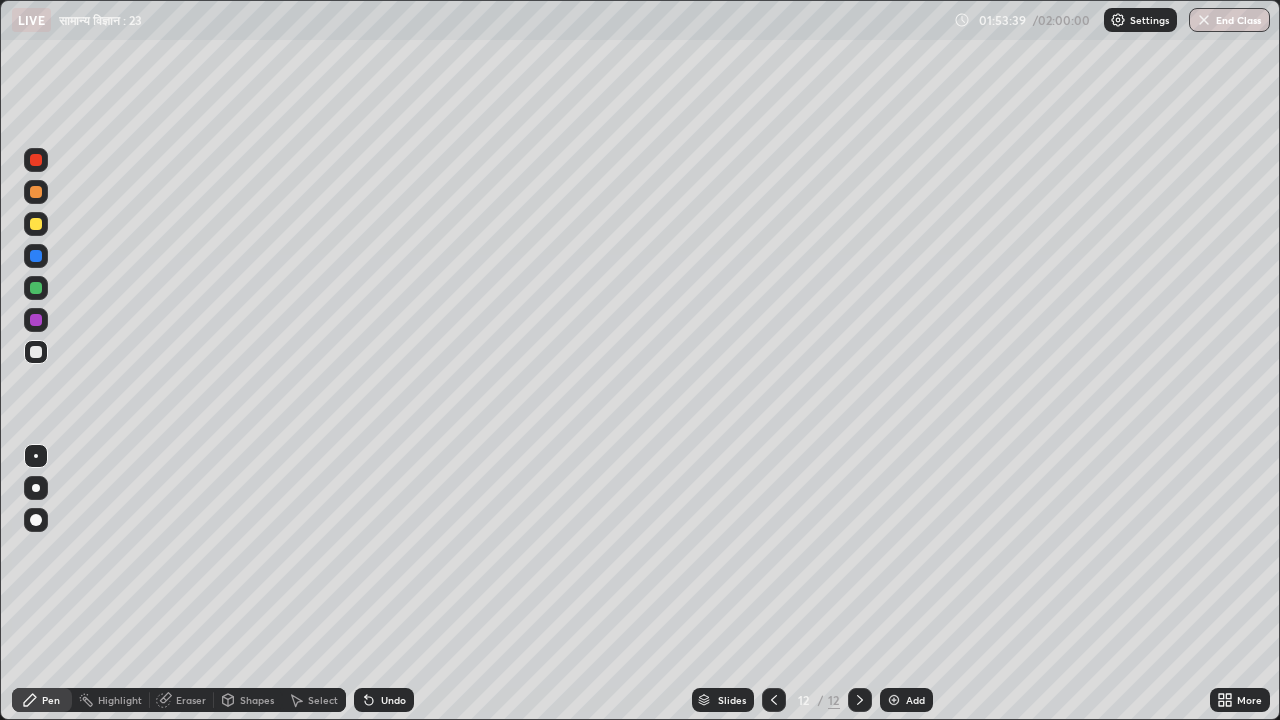 click on "Eraser" at bounding box center (191, 700) 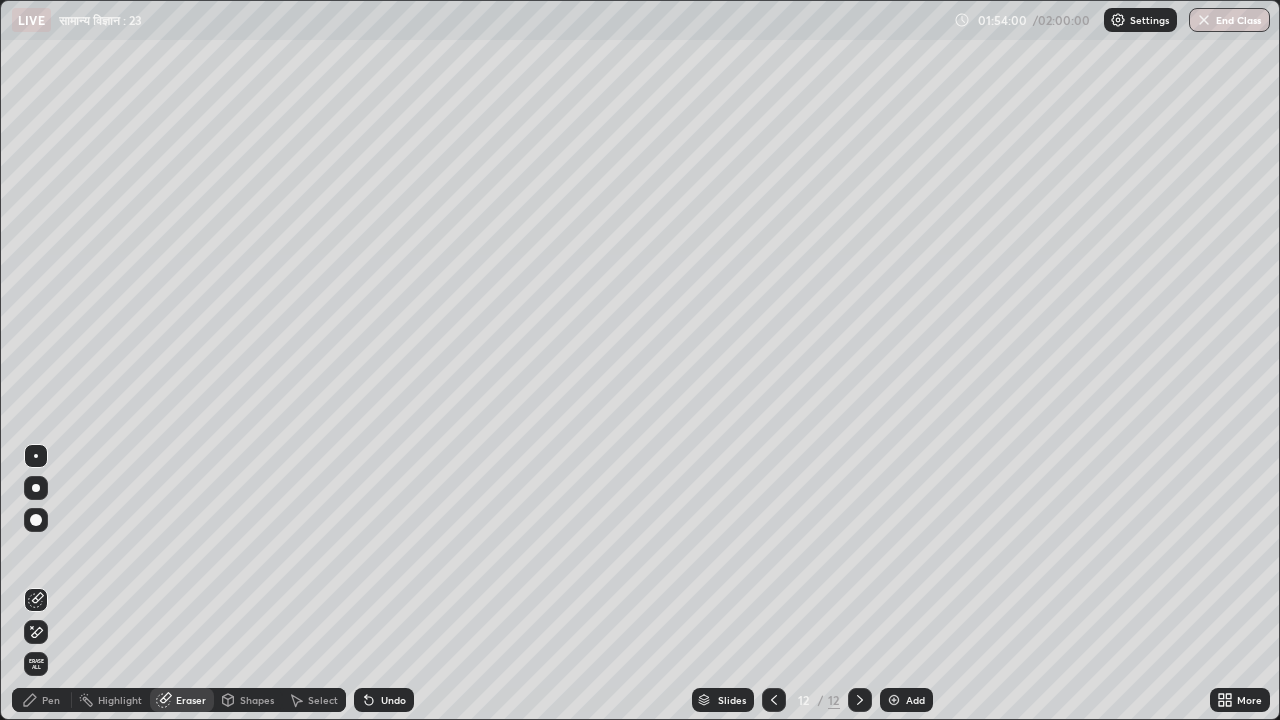 click on "Pen" at bounding box center (51, 700) 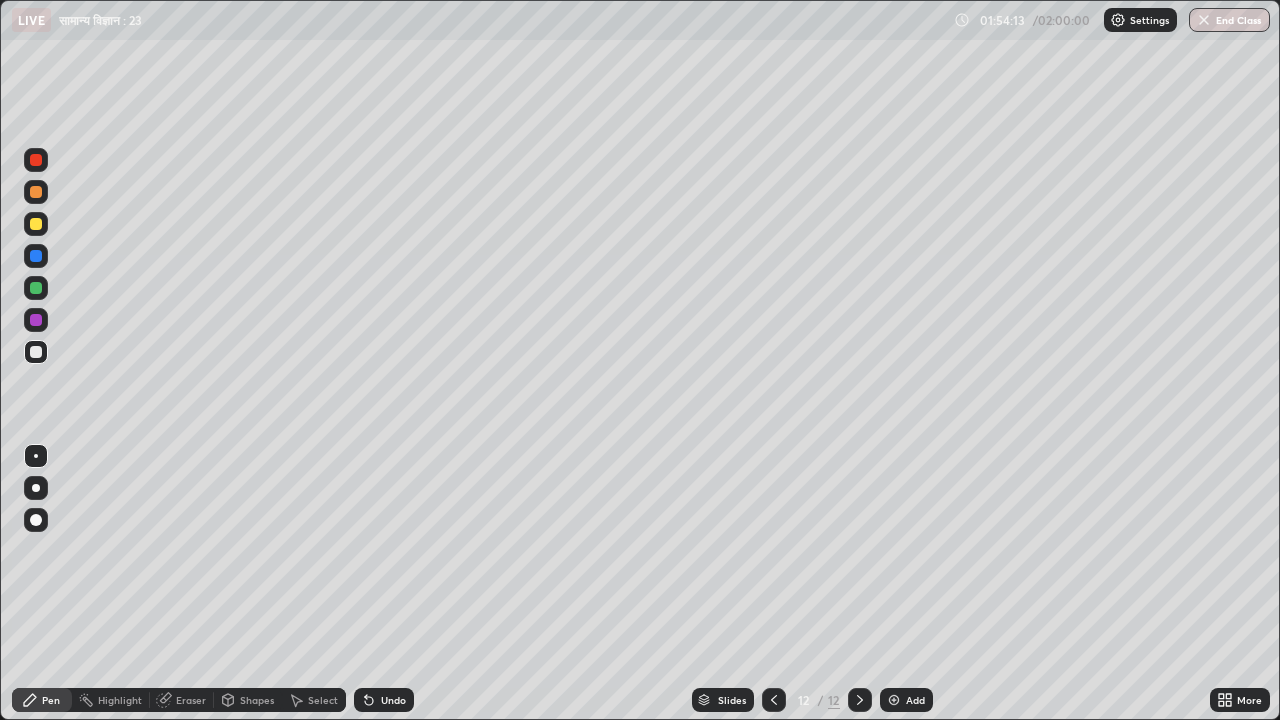 click on "Eraser" at bounding box center [191, 700] 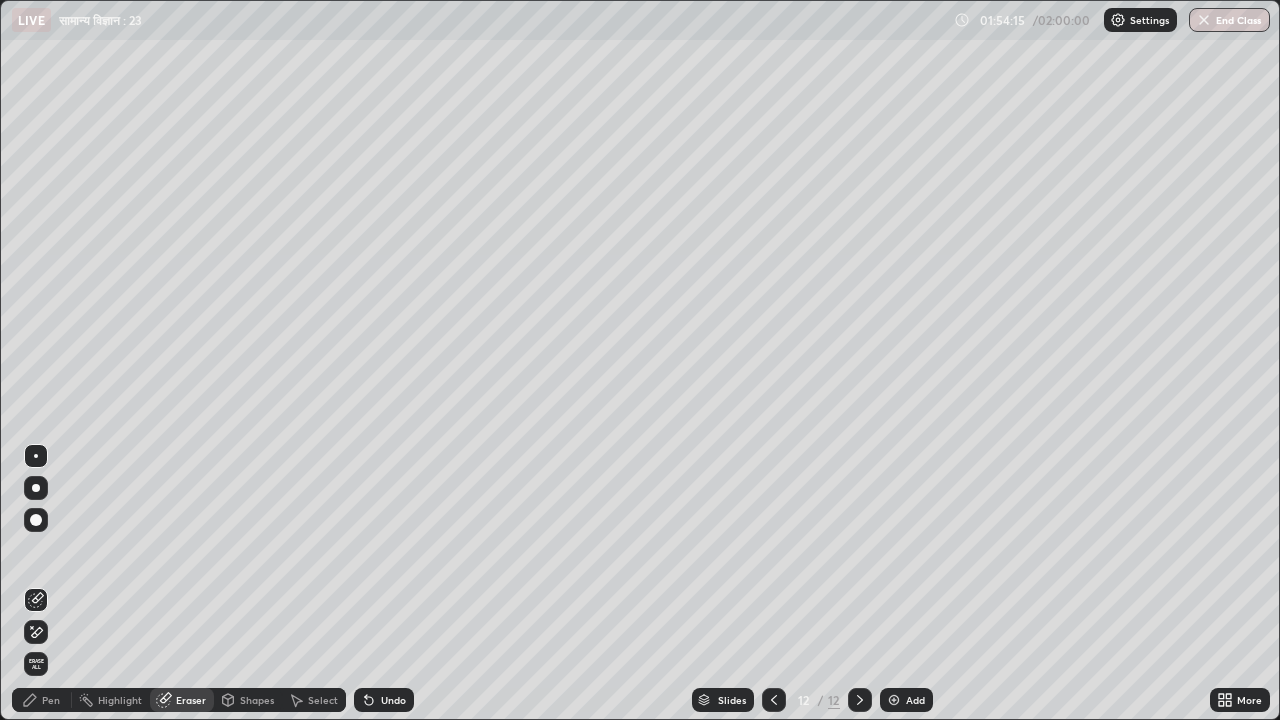 click on "Pen" at bounding box center [51, 700] 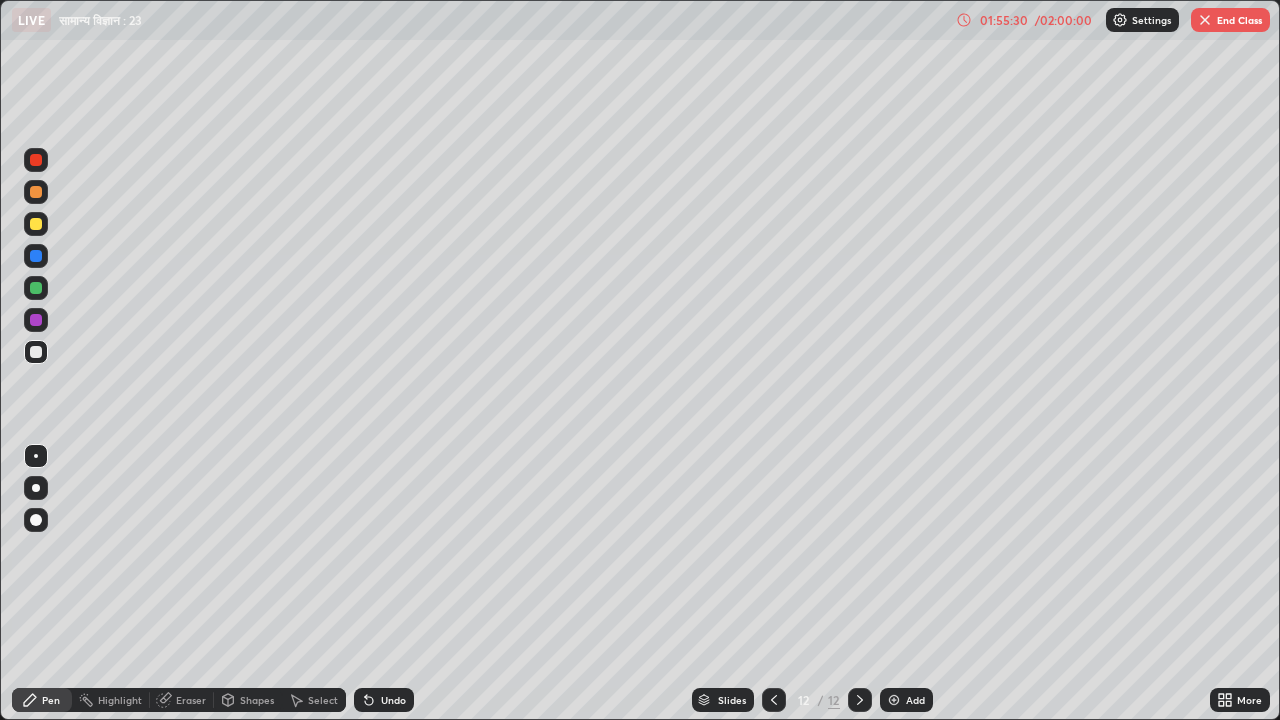 click on "Eraser" at bounding box center [191, 700] 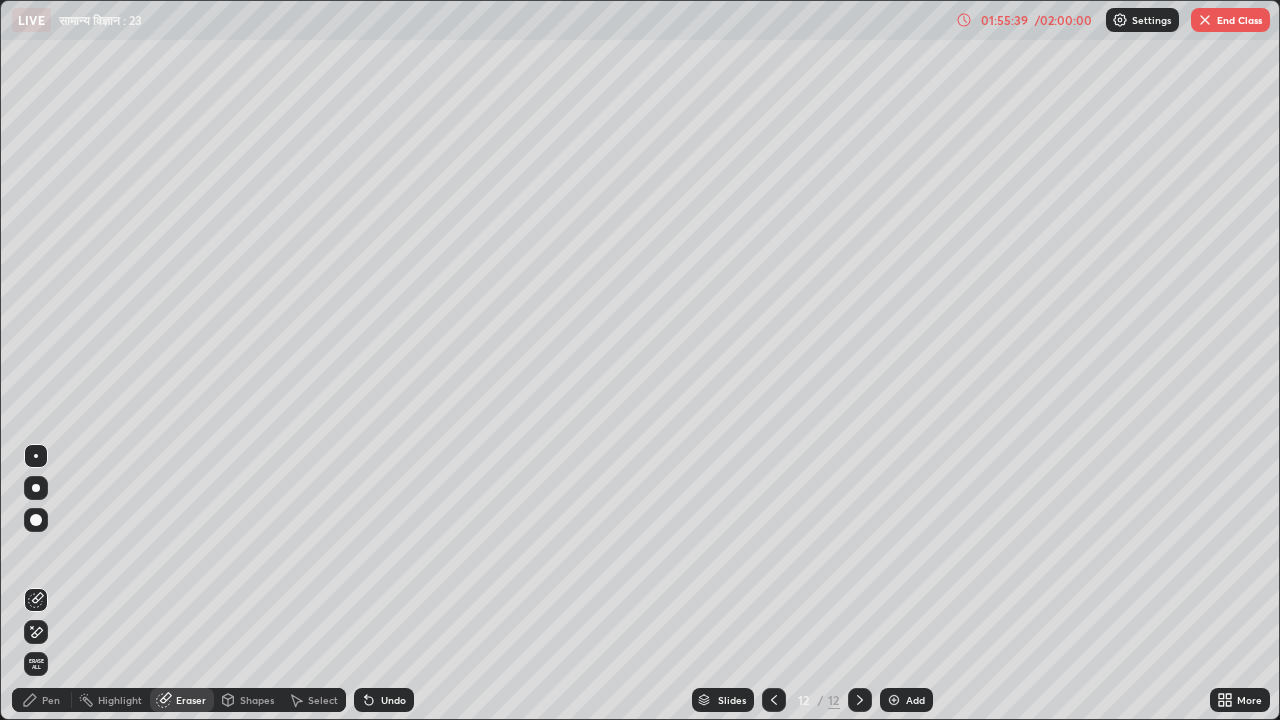 click on "Pen" at bounding box center (42, 700) 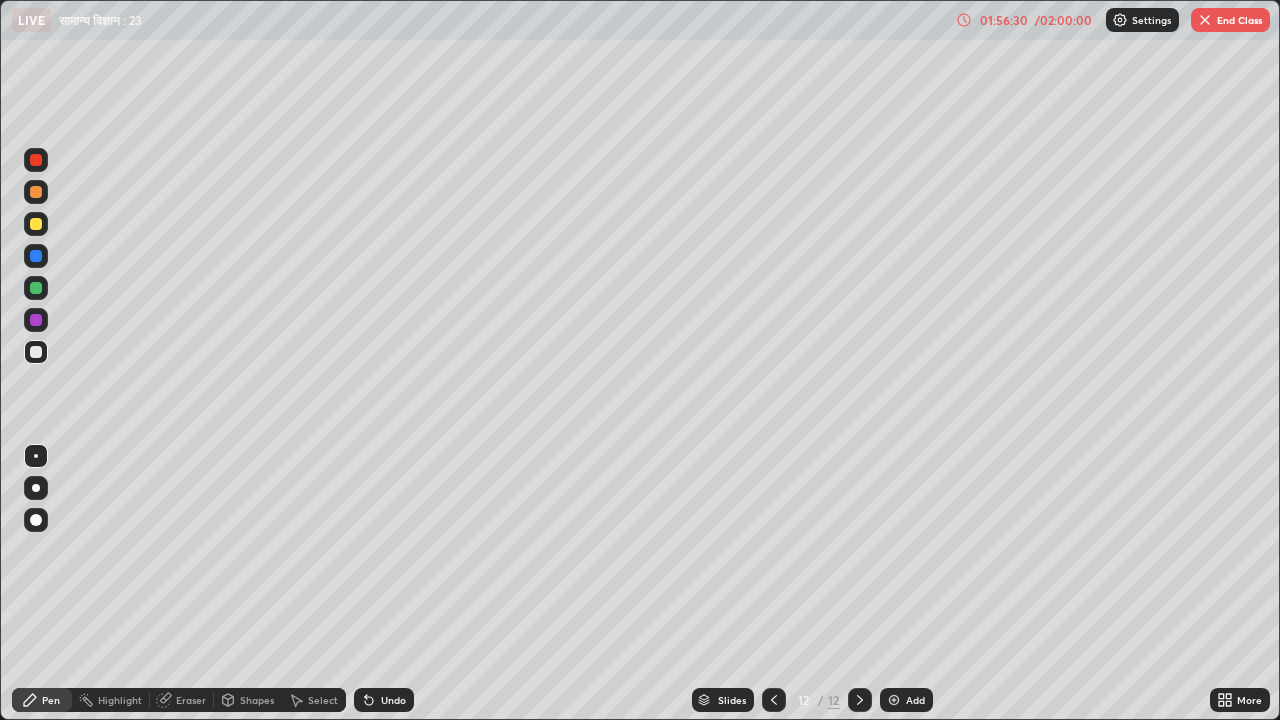 click on "Eraser" at bounding box center (182, 700) 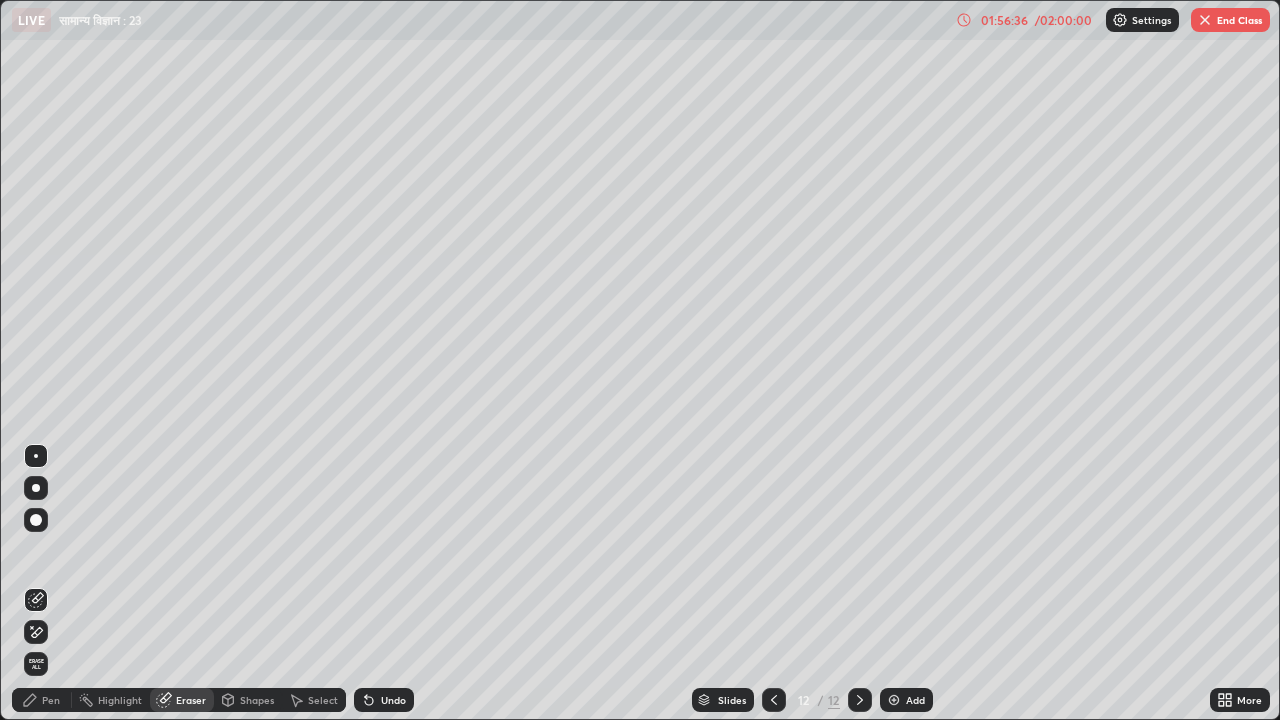 click on "Pen" at bounding box center [51, 700] 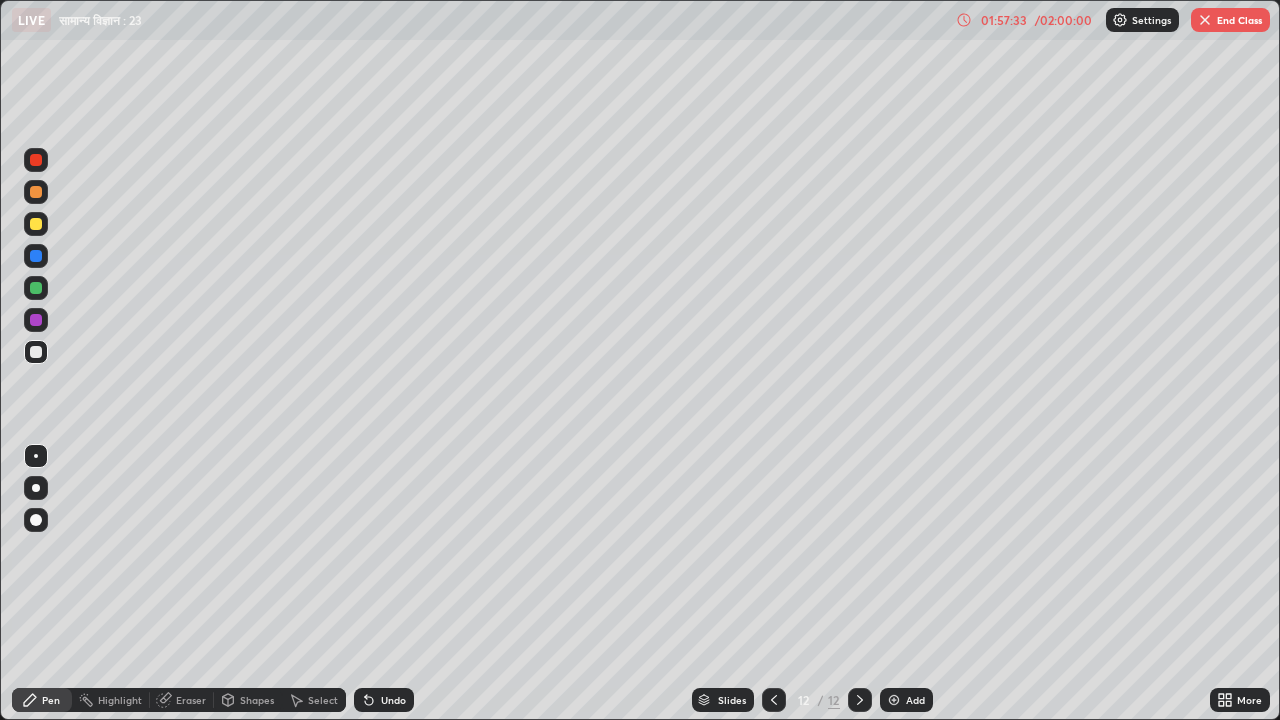 click on "Eraser" at bounding box center [191, 700] 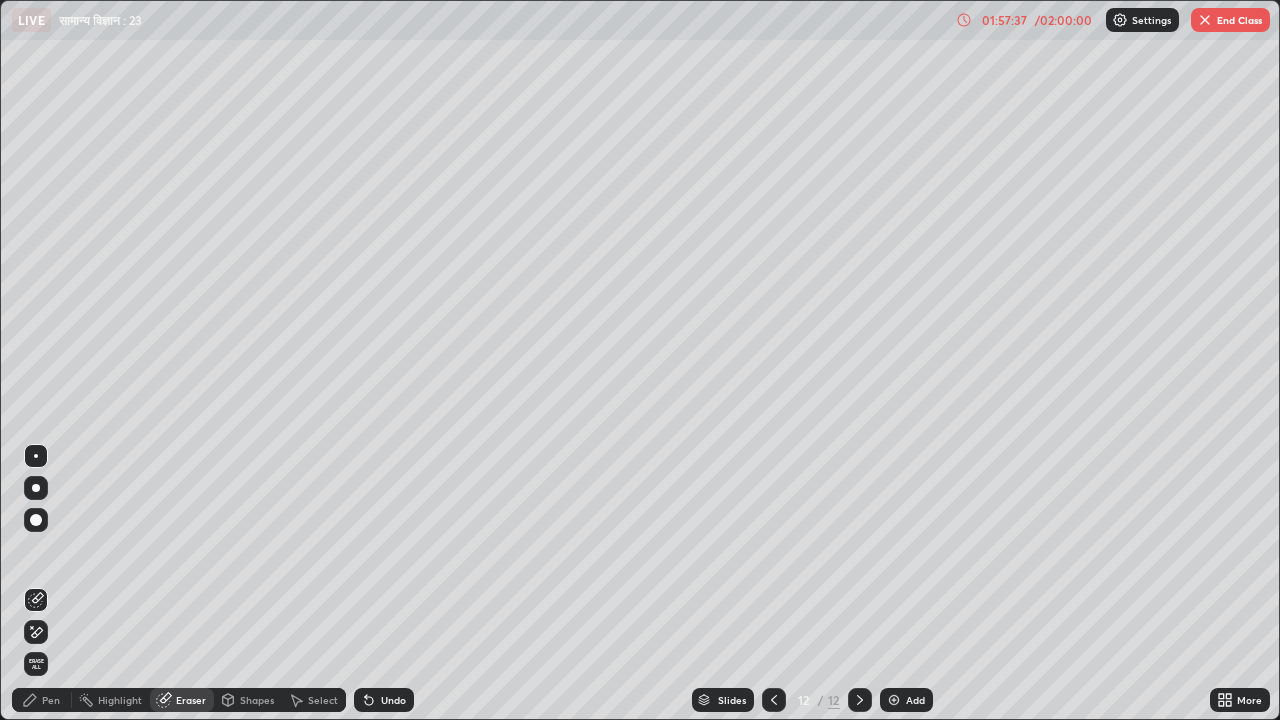 click on "Pen" at bounding box center [51, 700] 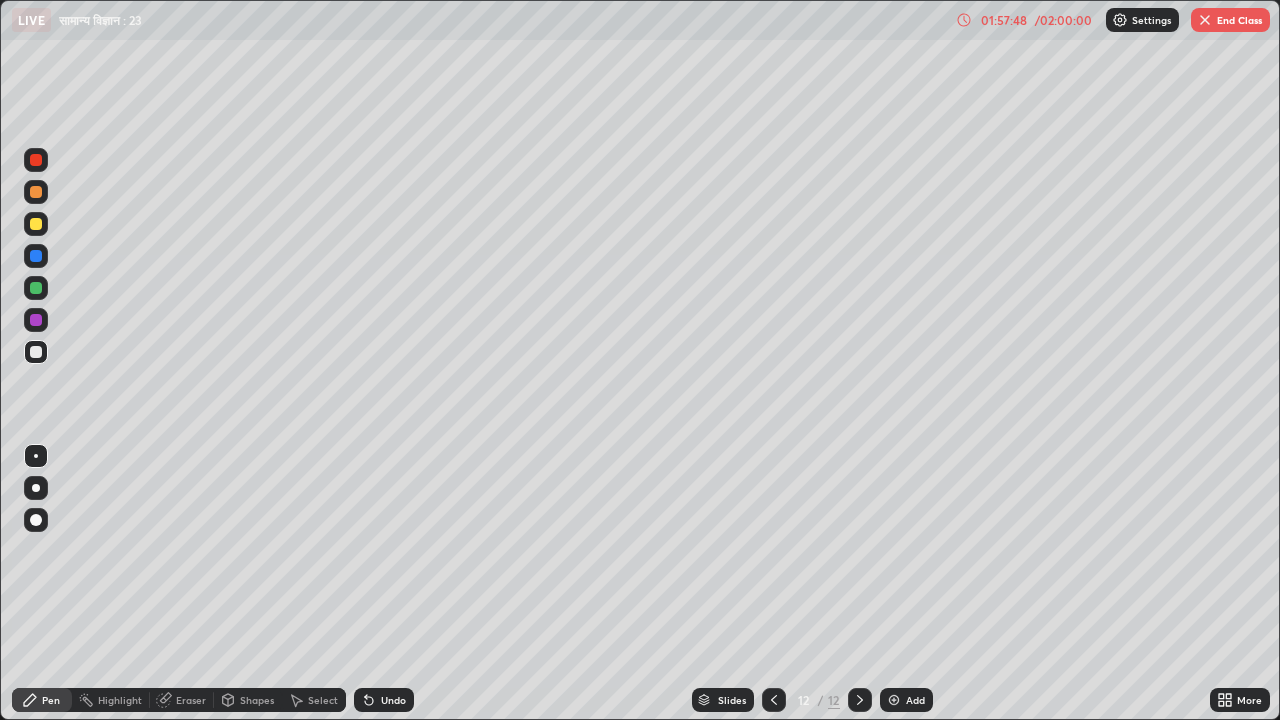 click on "Highlight" at bounding box center (120, 700) 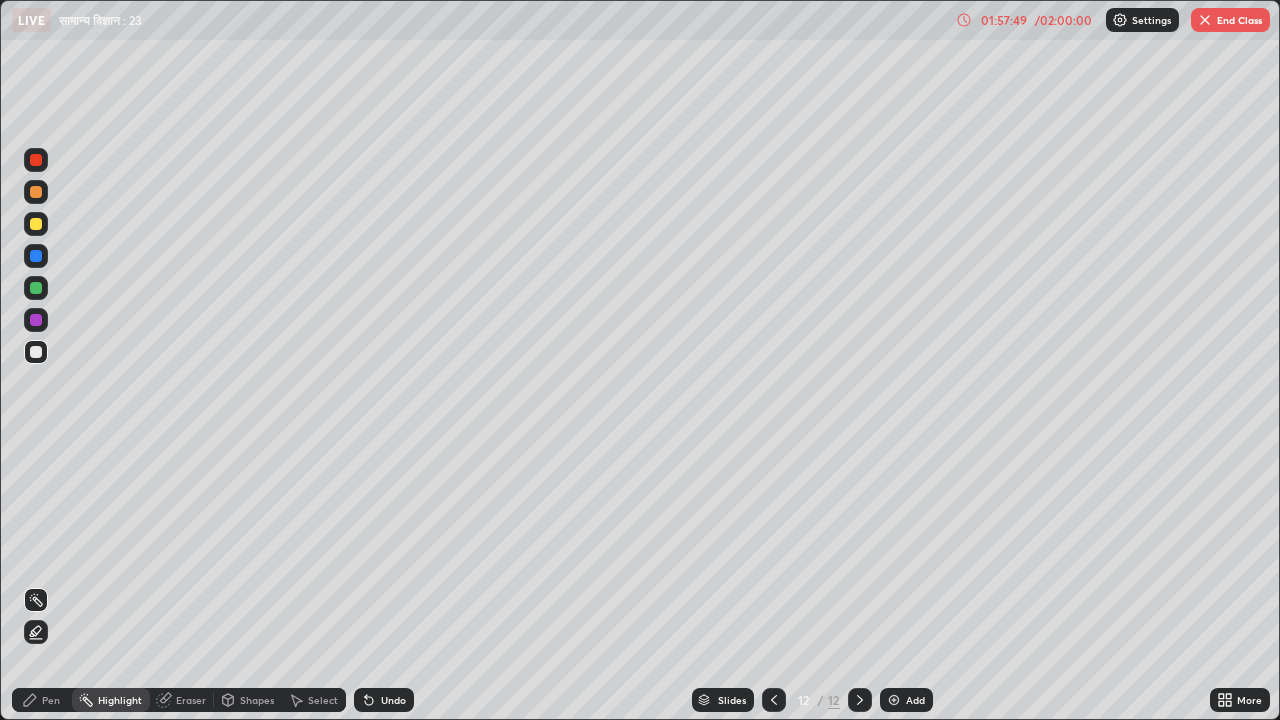 click on "Eraser" at bounding box center [191, 700] 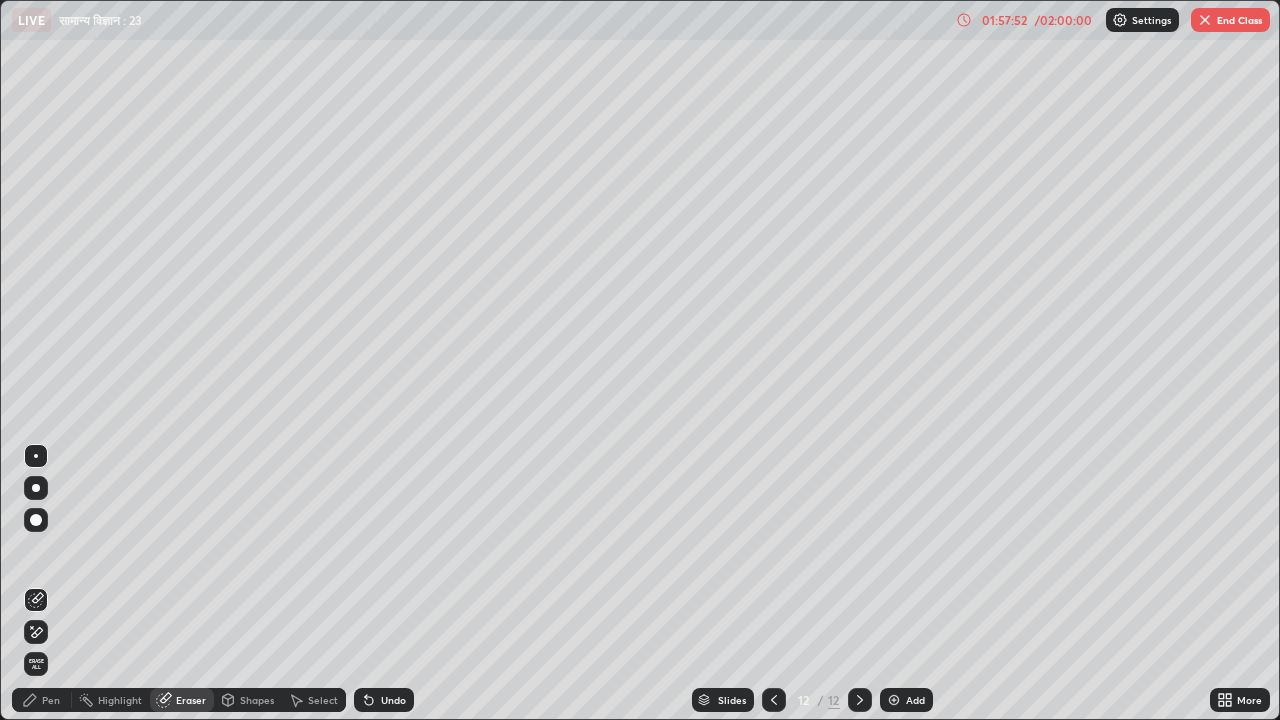 click on "Pen" at bounding box center [51, 700] 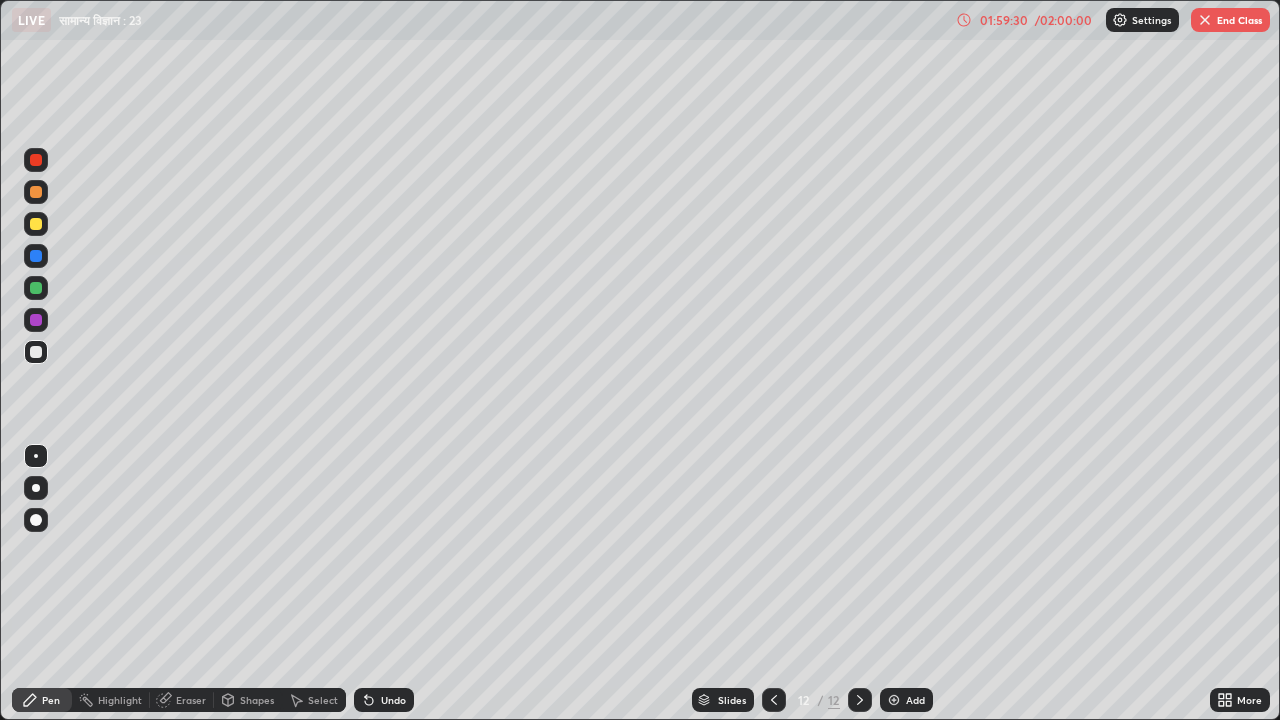 click on "/  02:00:00" at bounding box center (1063, 20) 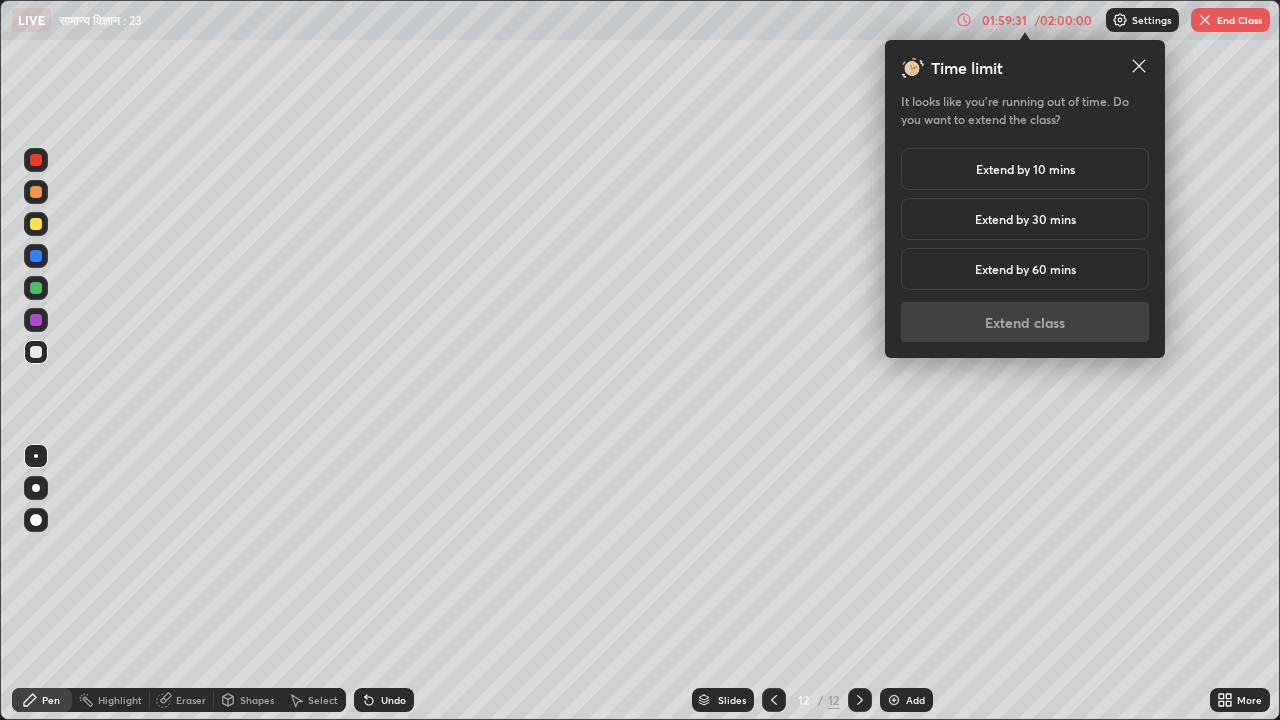 click on "Extend by 10 mins" at bounding box center [1025, 169] 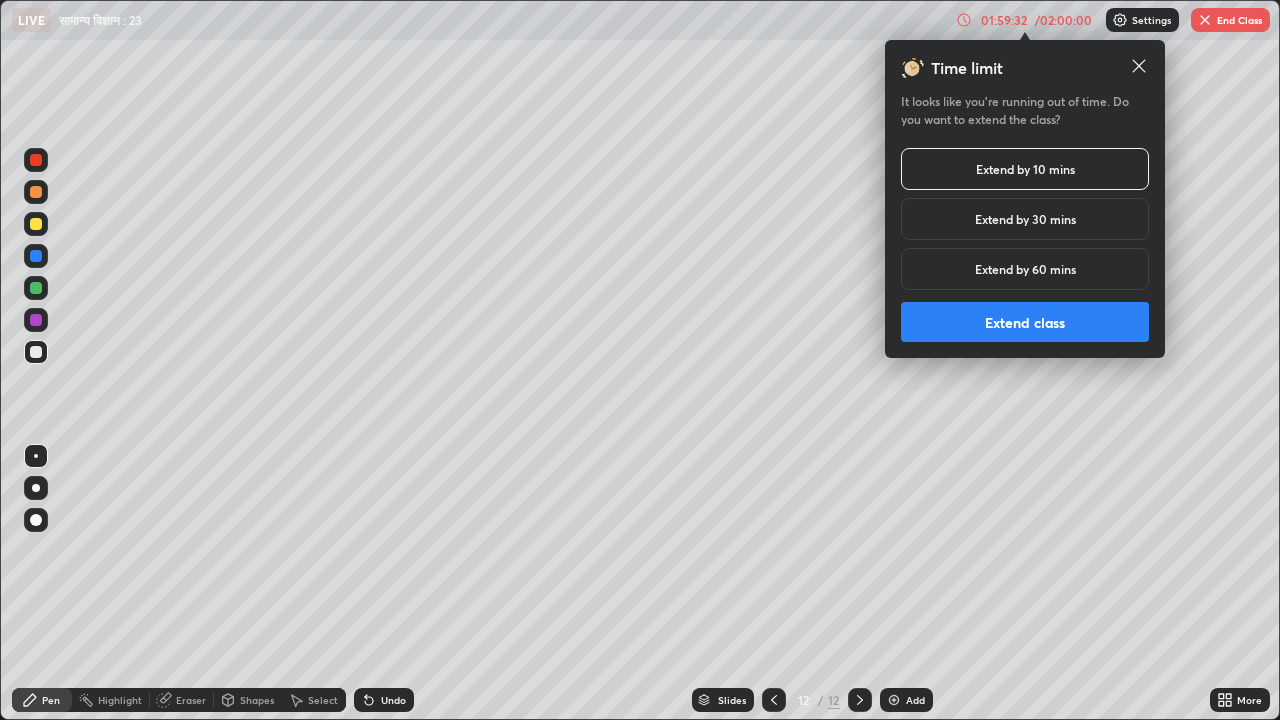 click on "Extend class" at bounding box center (1025, 322) 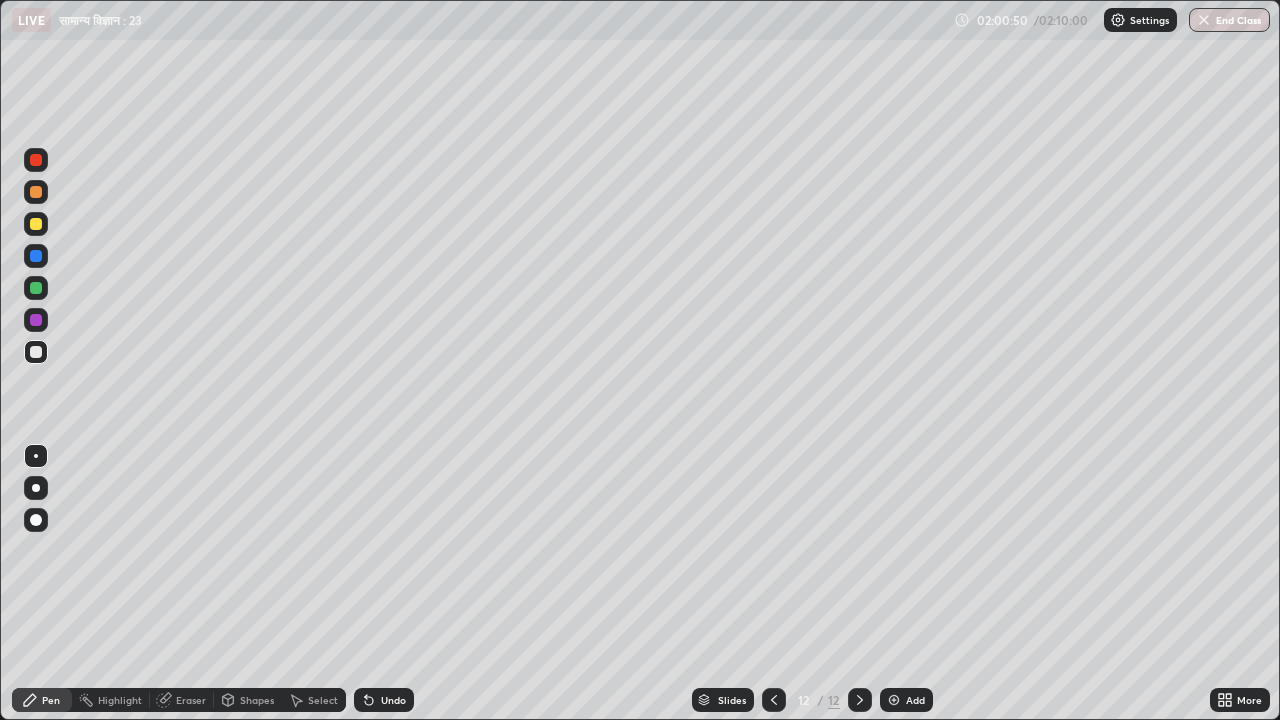 click on "Eraser" at bounding box center [191, 700] 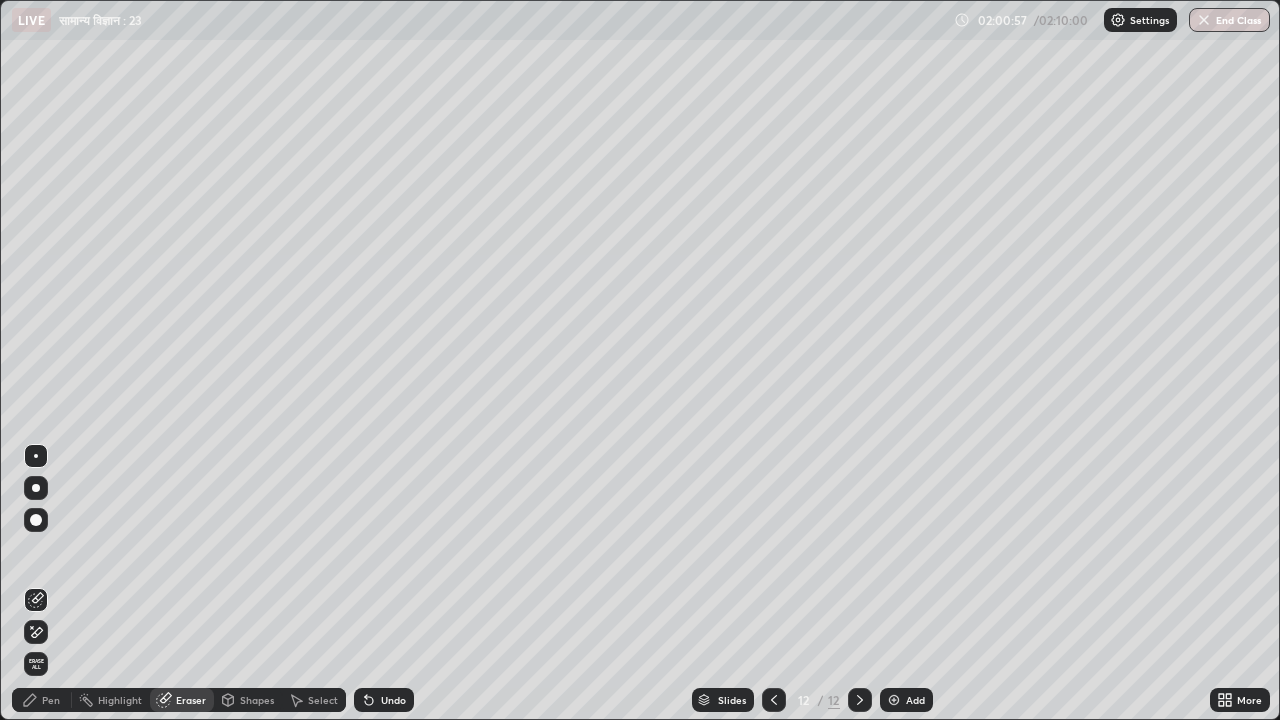 click on "Pen" at bounding box center (42, 700) 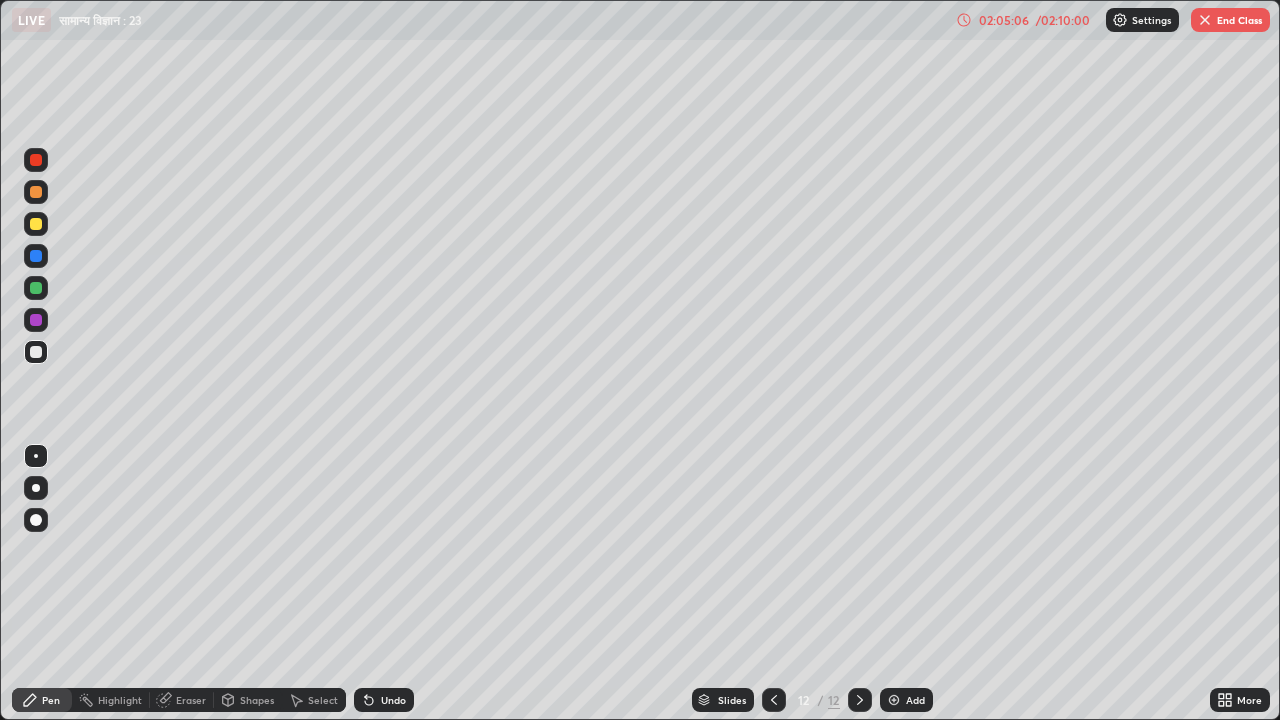click on "/  02:10:00" at bounding box center (1063, 20) 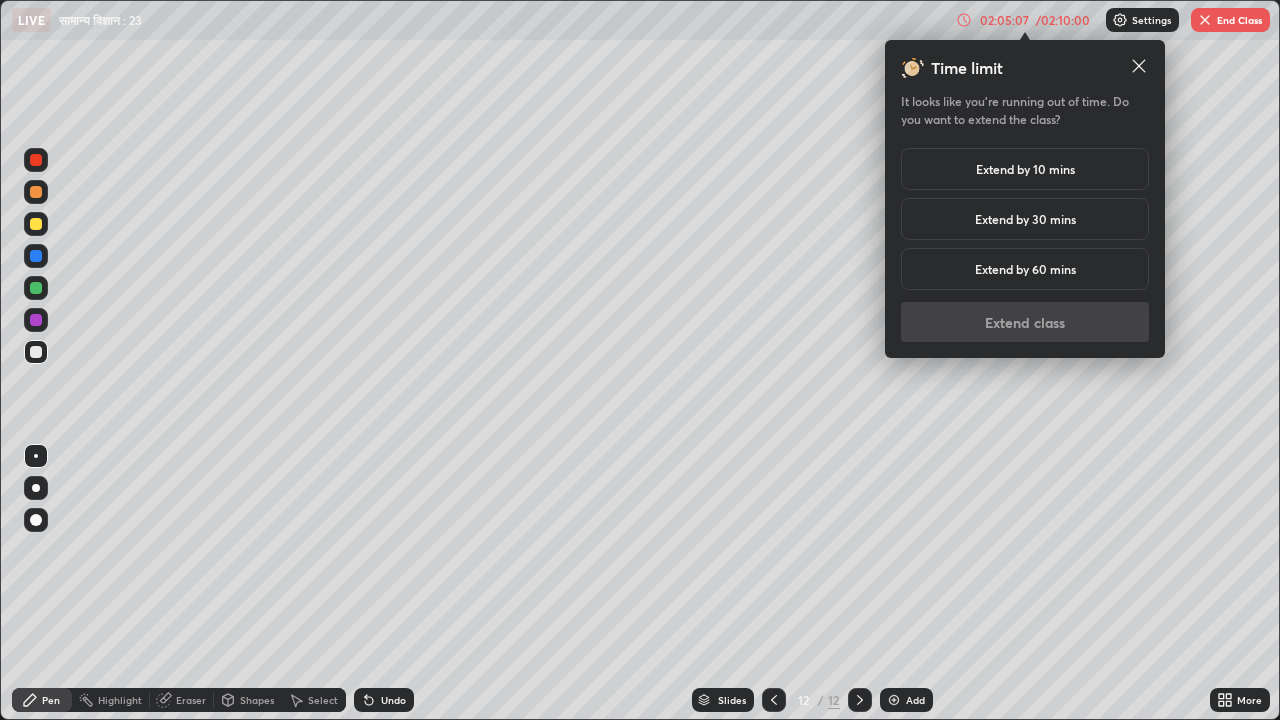 click on "Extend by 10 mins" at bounding box center (1025, 169) 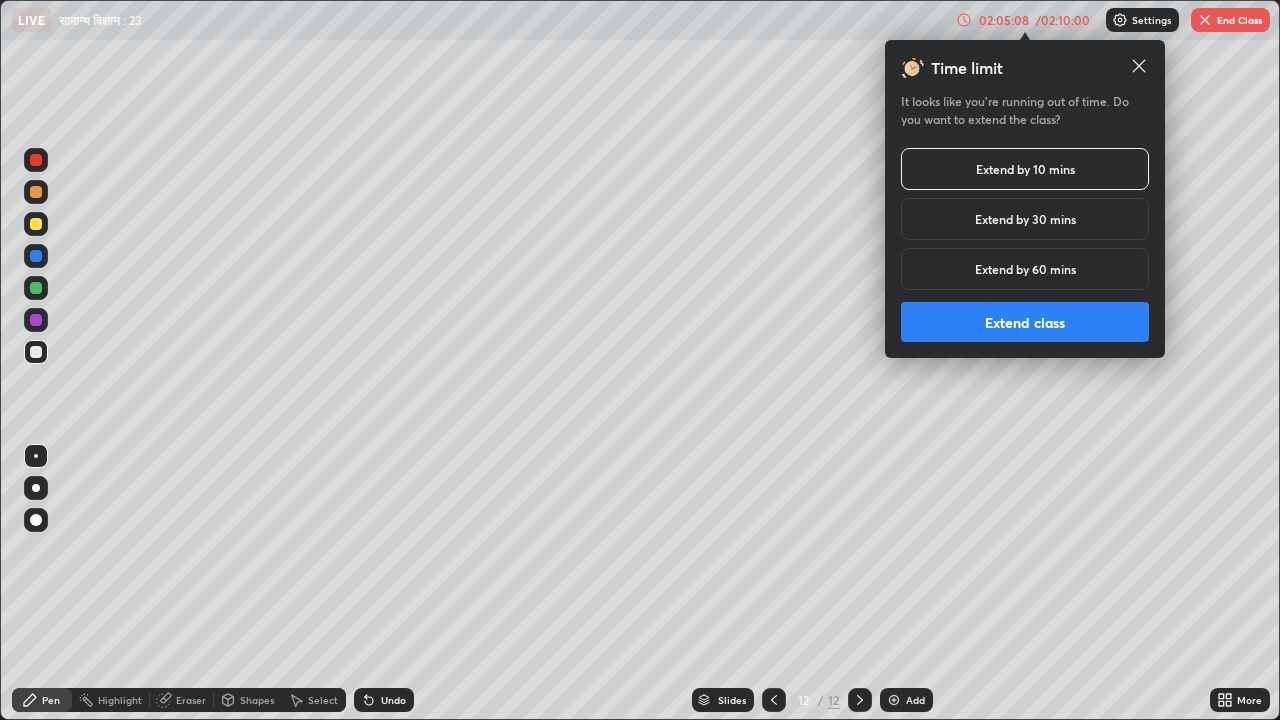 click on "Extend class" at bounding box center (1025, 322) 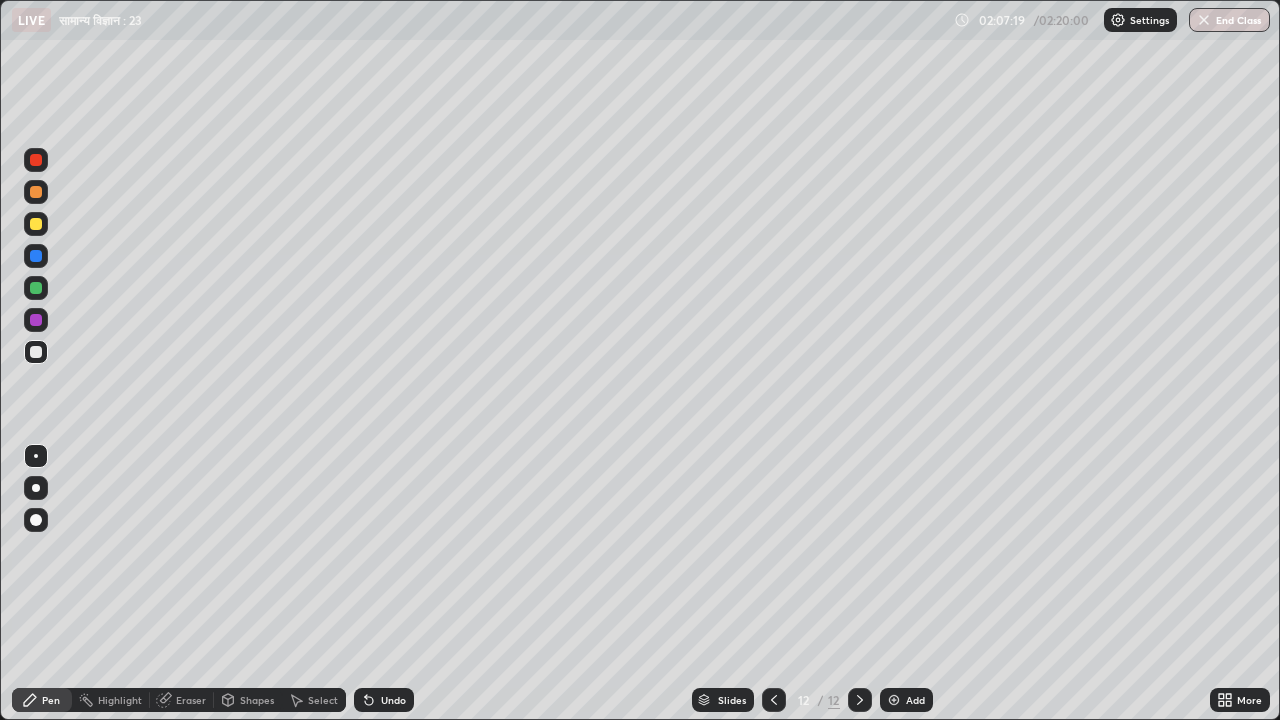 click on "Eraser" at bounding box center [191, 700] 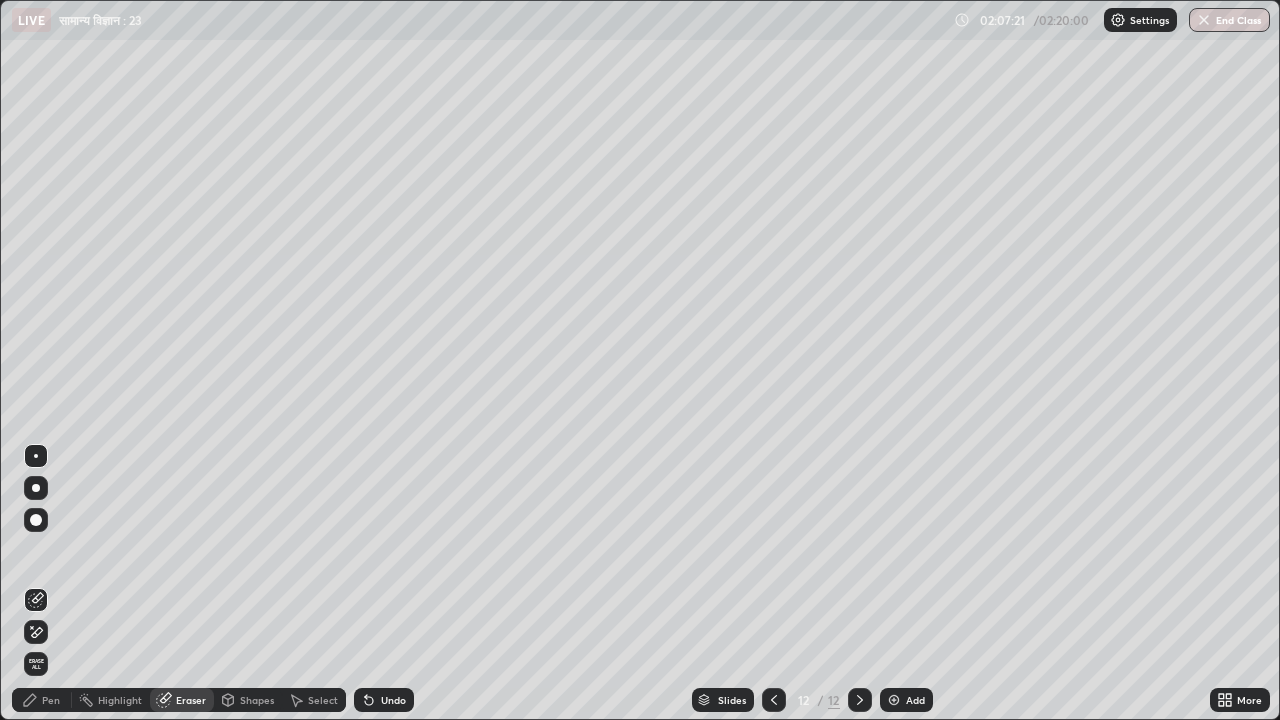 click on "Pen" at bounding box center (51, 700) 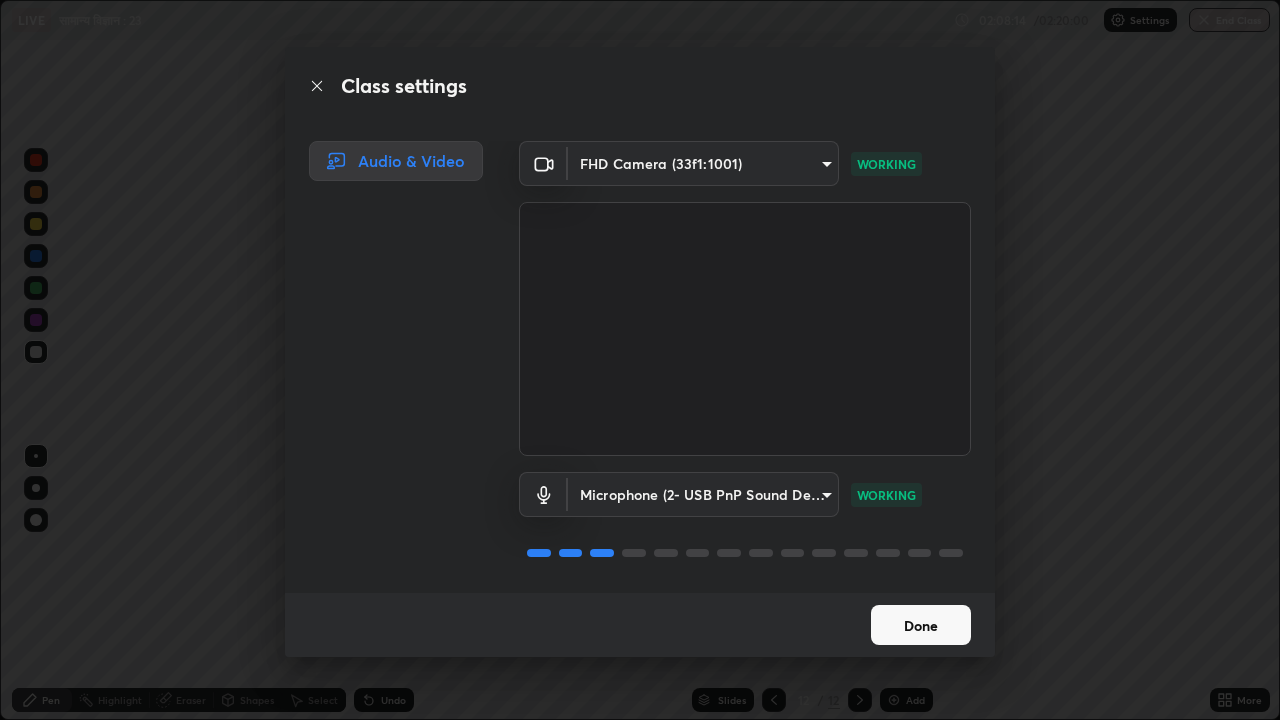 click on "Done" at bounding box center [921, 625] 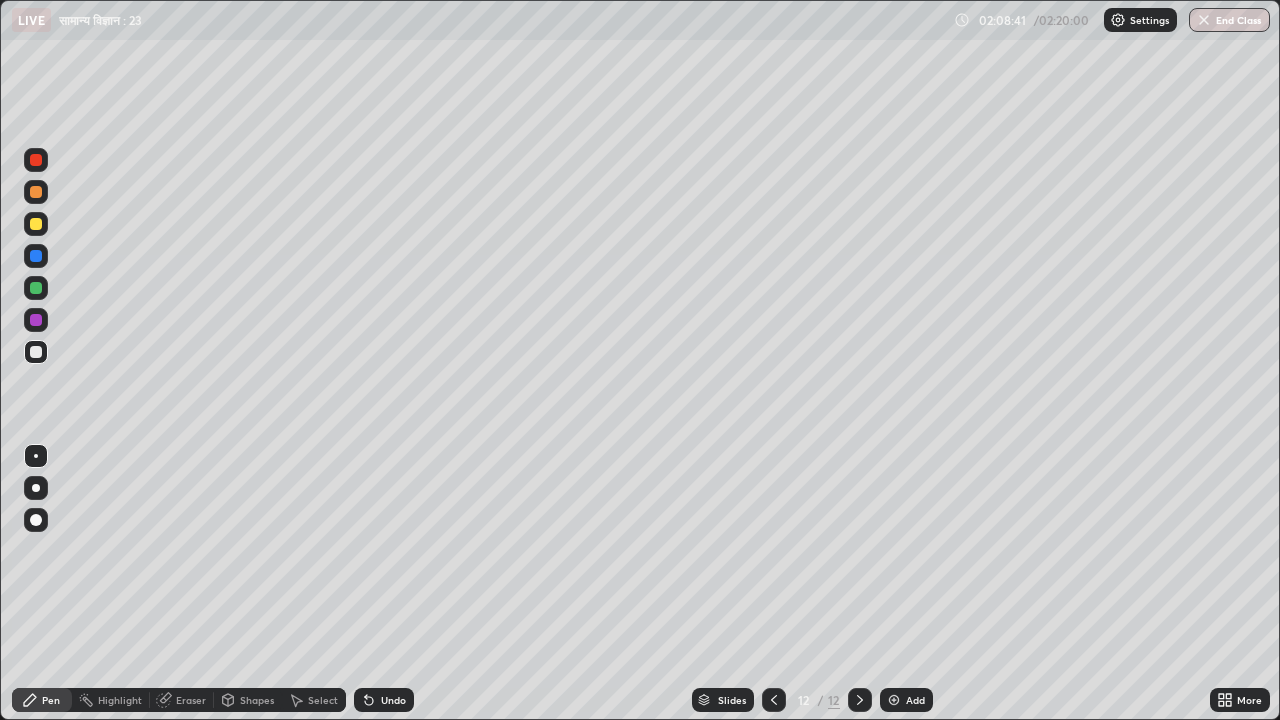 click on "Undo" at bounding box center (393, 700) 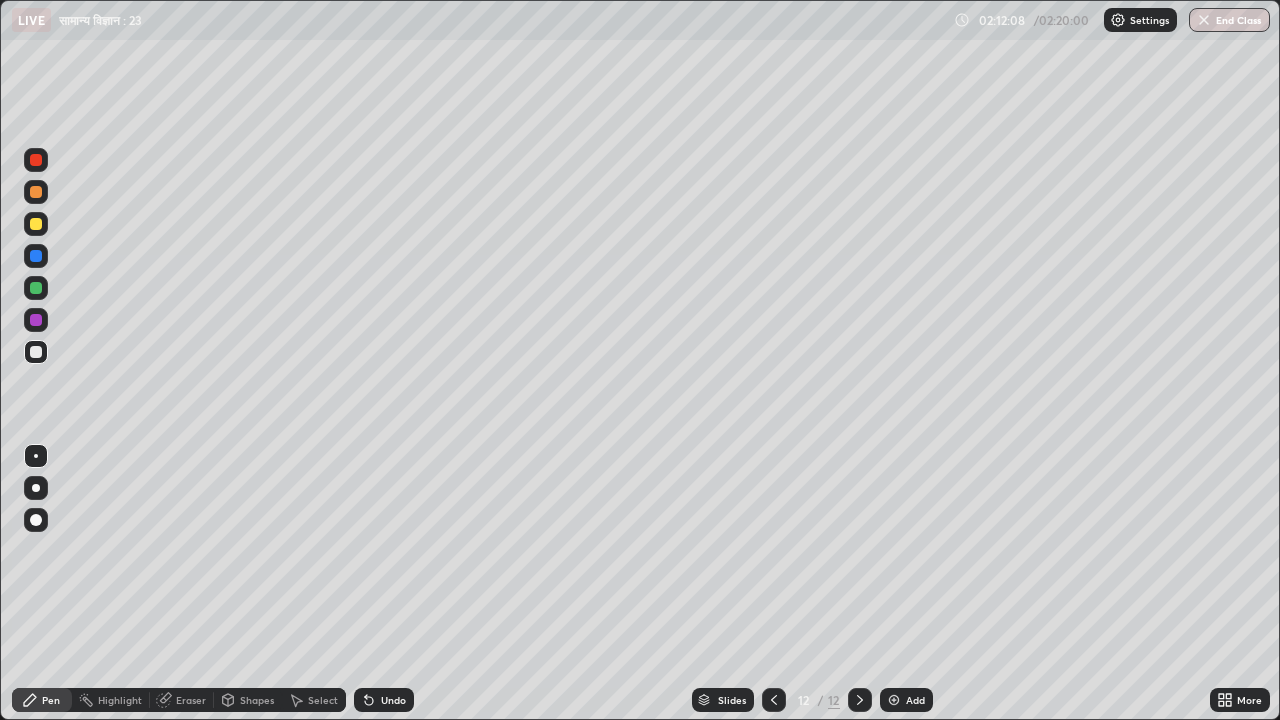 click on "End Class" at bounding box center (1229, 20) 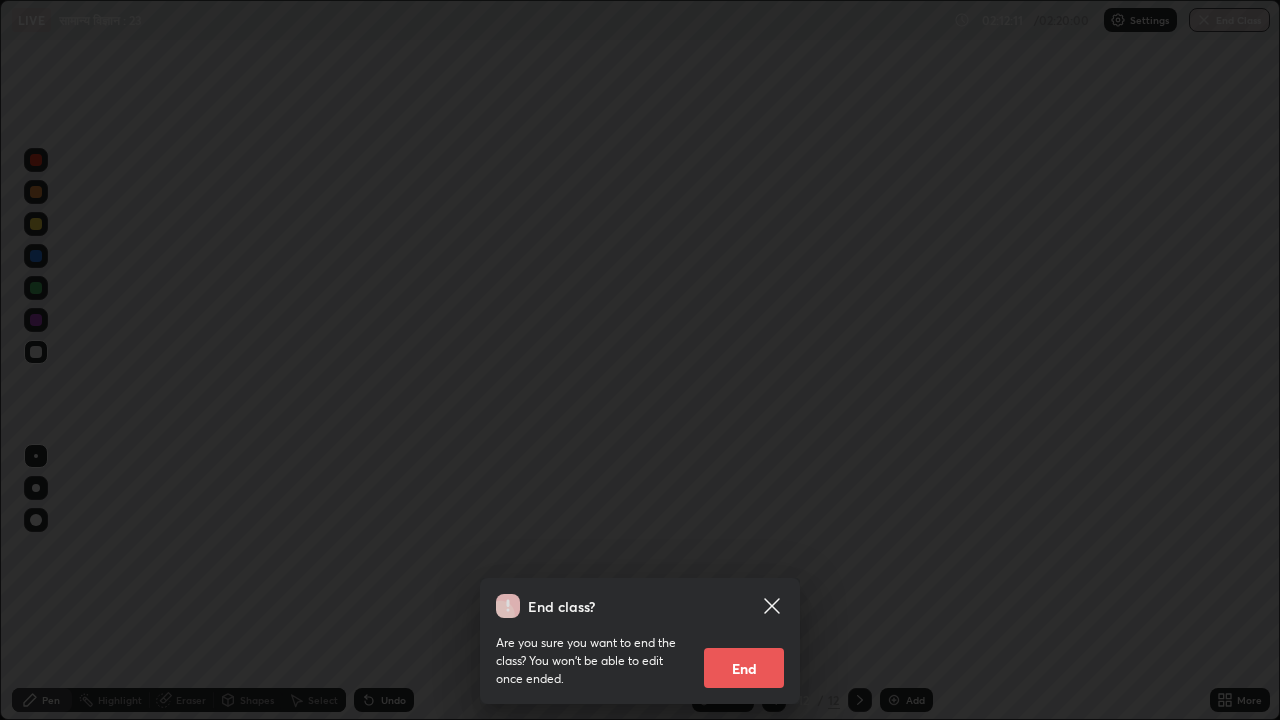 click on "End" at bounding box center [744, 668] 